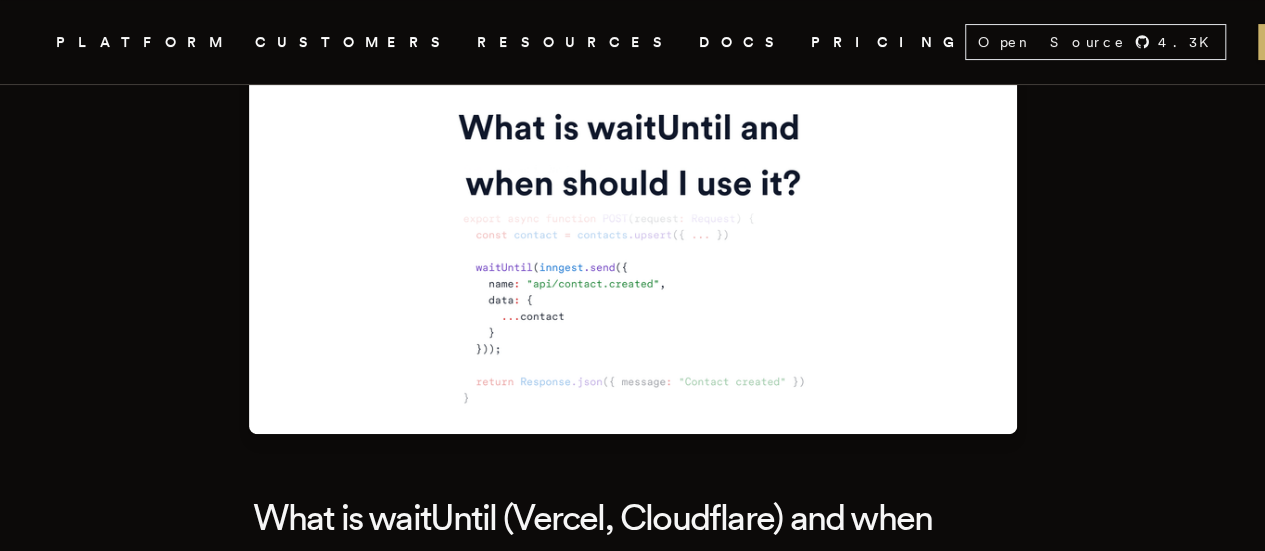 scroll, scrollTop: 500, scrollLeft: 0, axis: vertical 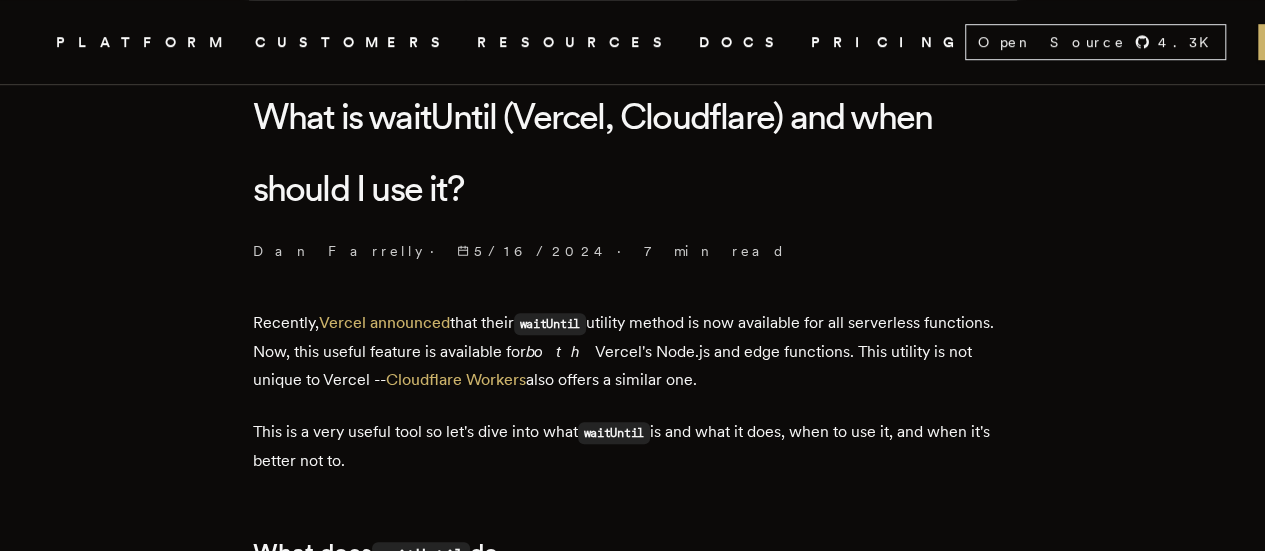 click on "What is waitUntil (Vercel, Cloudflare) and when should I use it?" at bounding box center (633, 153) 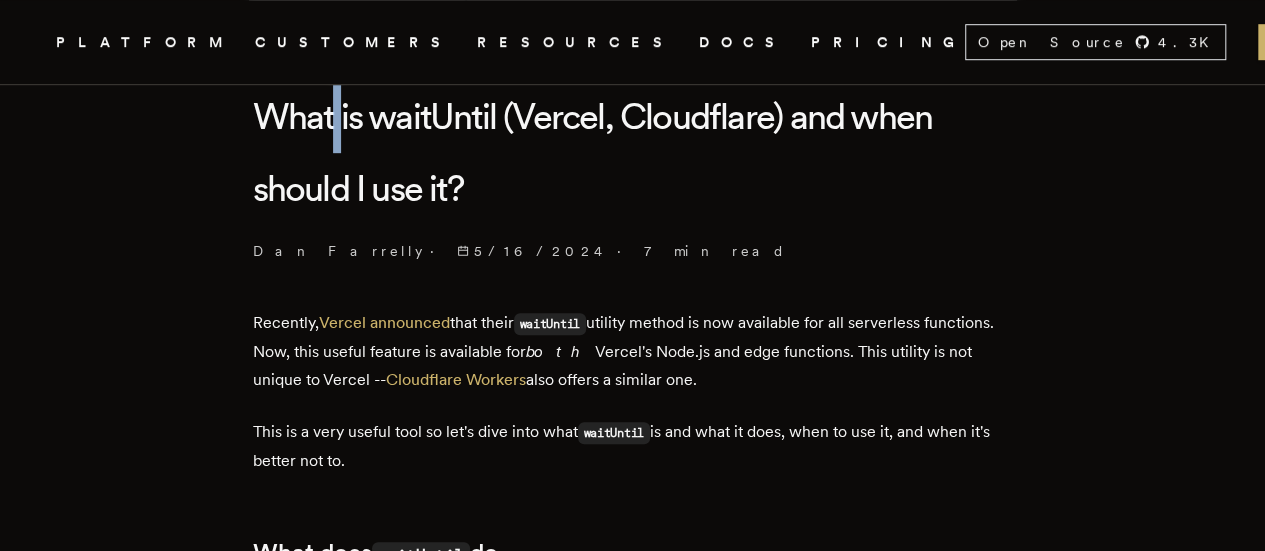 click on "What is waitUntil (Vercel, Cloudflare) and when should I use it?" at bounding box center (633, 153) 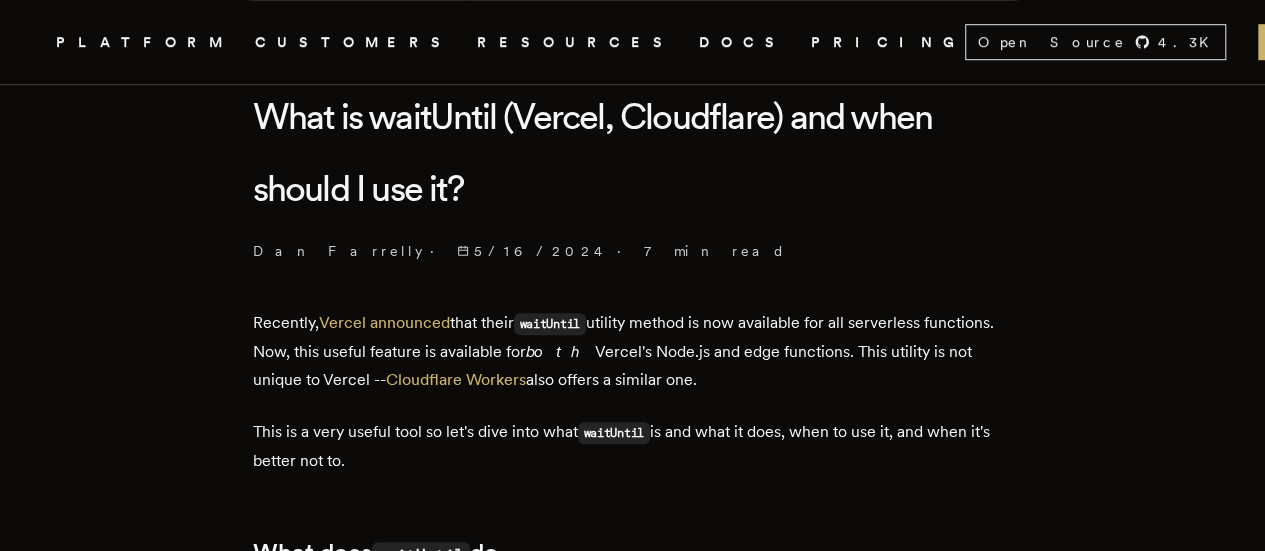 click on "What is waitUntil (Vercel, Cloudflare) and when should I use it?" at bounding box center [633, 153] 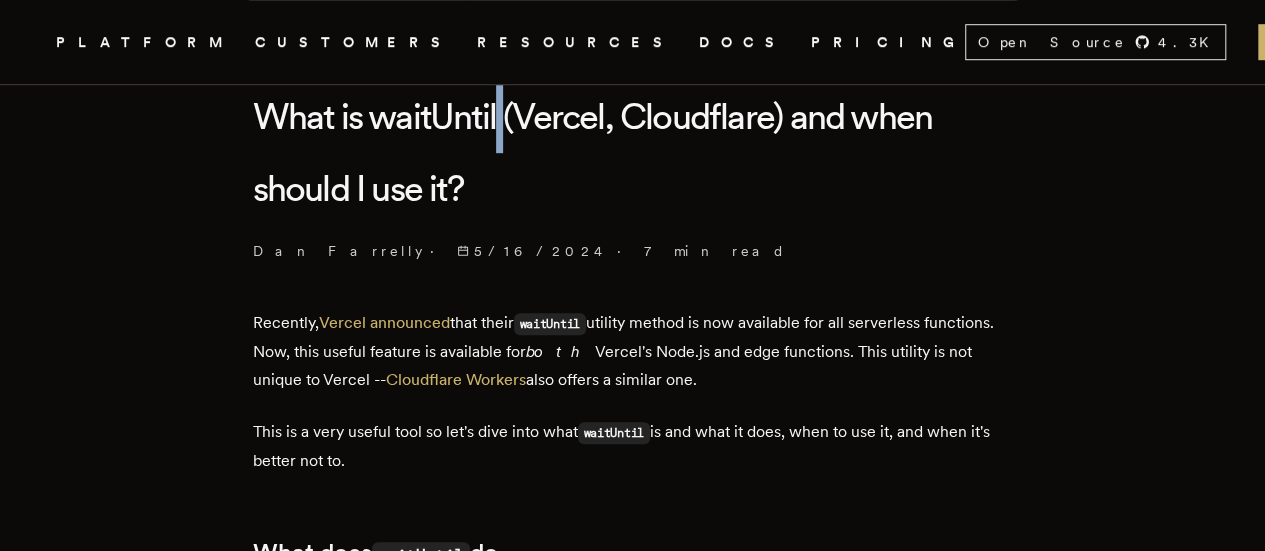click on "What is waitUntil (Vercel, Cloudflare) and when should I use it?" at bounding box center [633, 153] 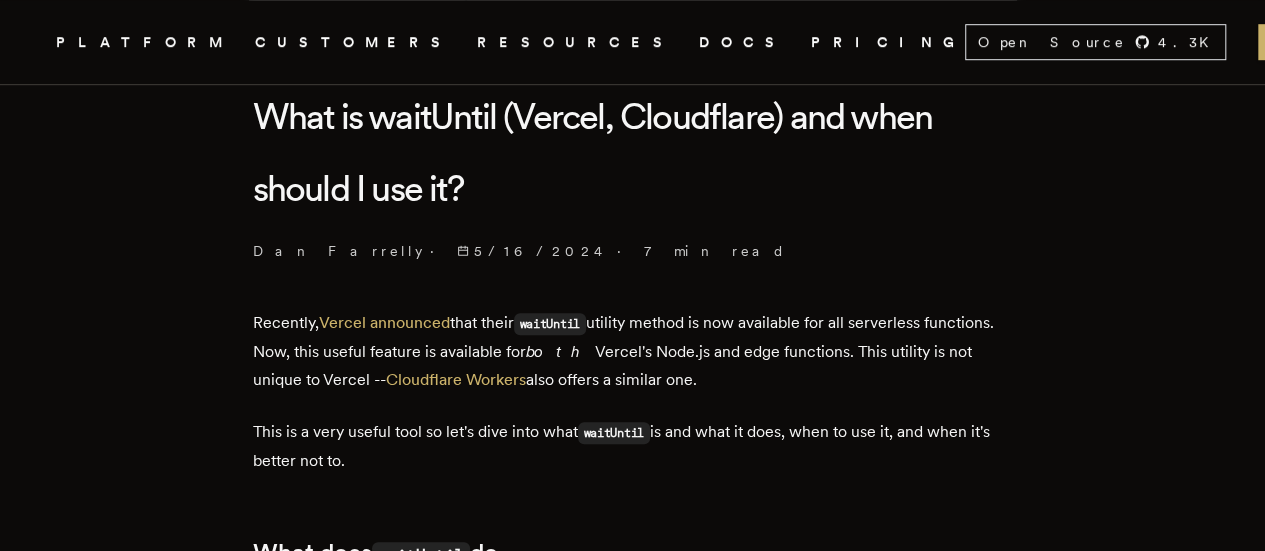 click on "What is waitUntil (Vercel, Cloudflare) and when should I use it?" at bounding box center [633, 153] 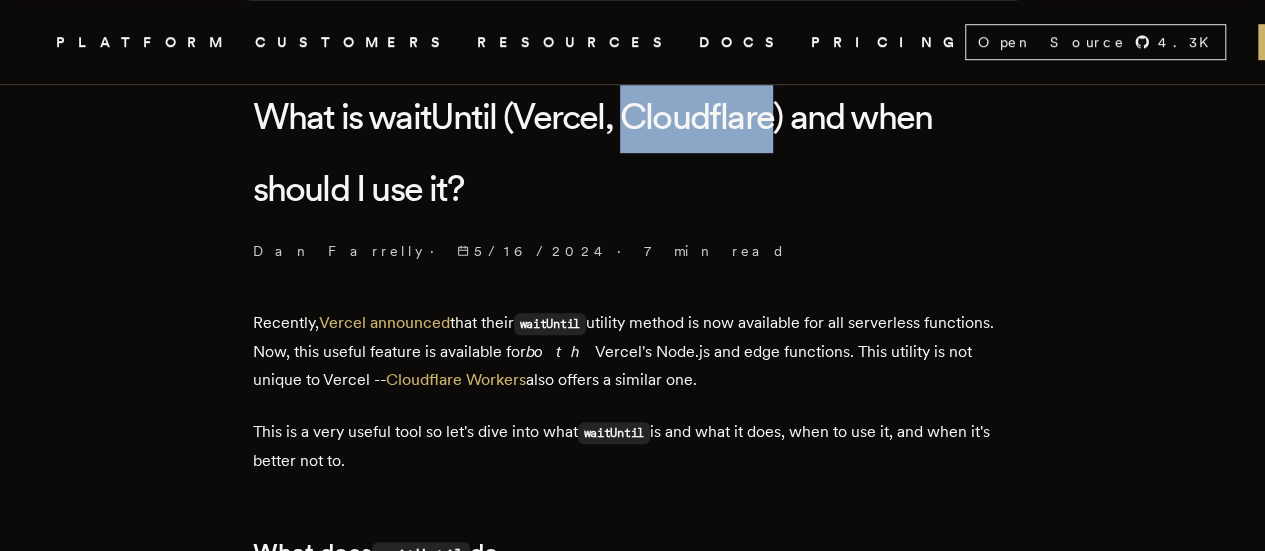 click on "What is waitUntil (Vercel, Cloudflare) and when should I use it?" at bounding box center [633, 153] 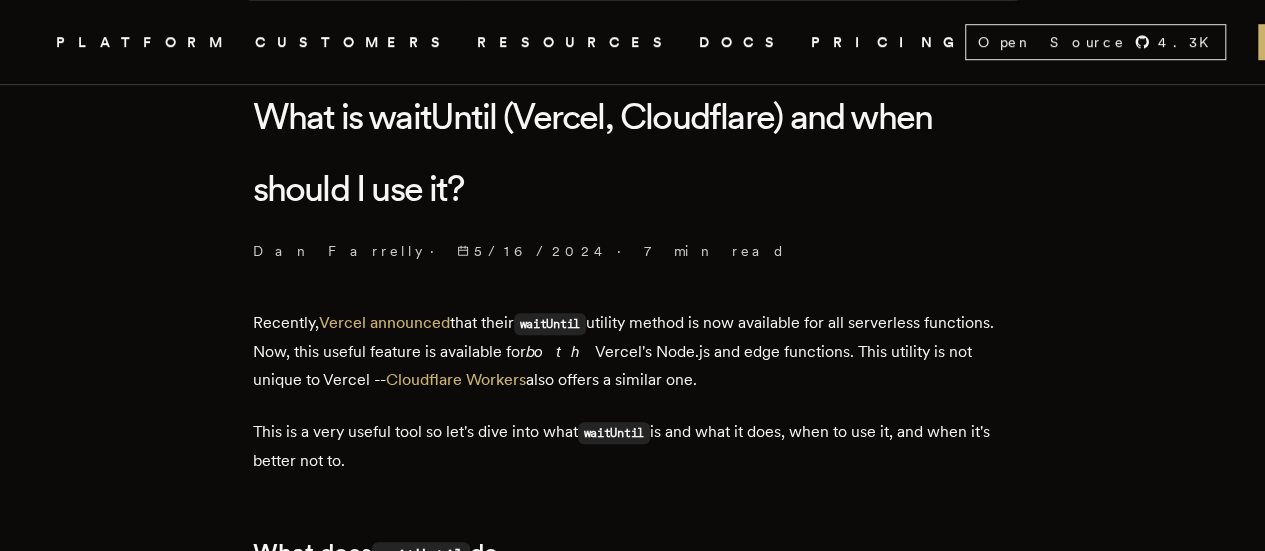 click on "What is waitUntil (Vercel, Cloudflare) and when should I use it?" at bounding box center (633, 153) 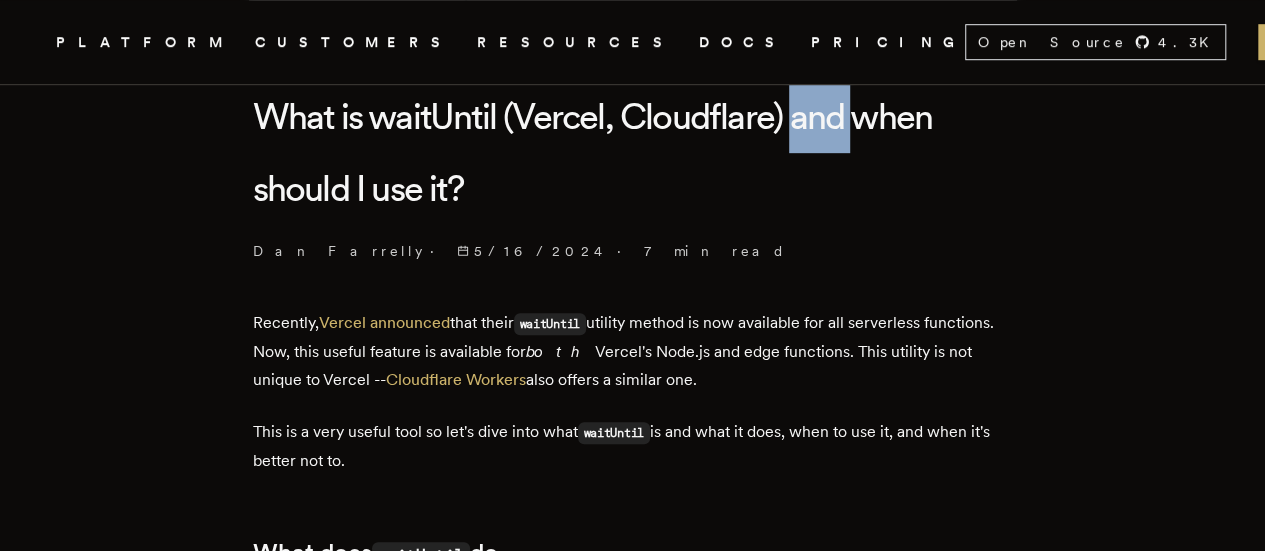 click on "What is waitUntil (Vercel, Cloudflare) and when should I use it?" at bounding box center [633, 153] 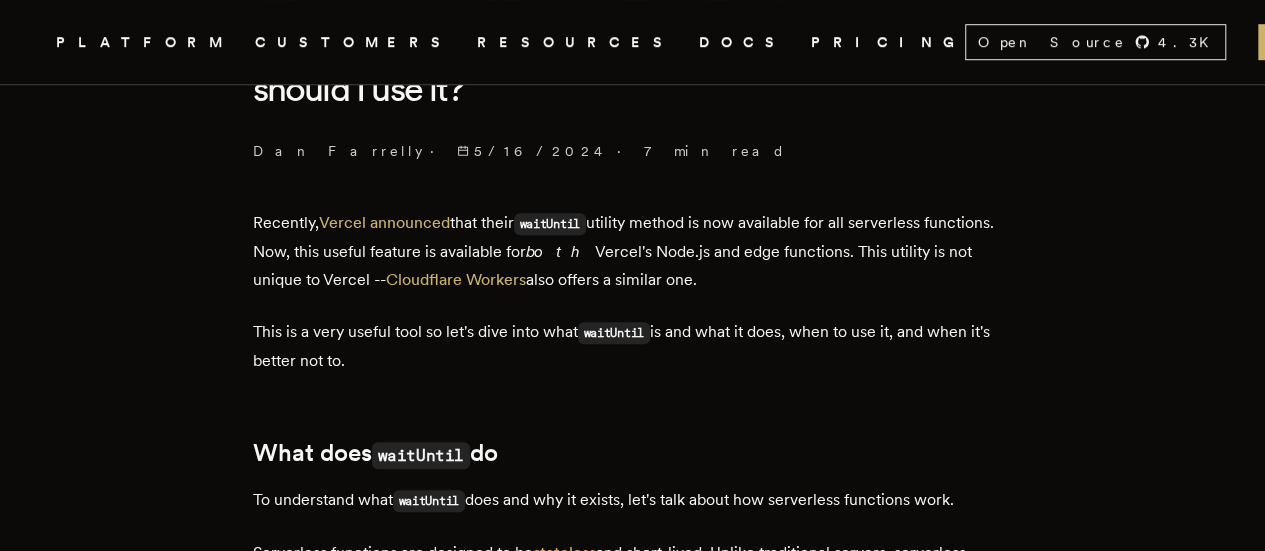 click on "Recently, Vercel announced that their waitUntil utility method is now available for all serverless functions. Now, this useful feature is available for both Vercel's Node.js and edge functions. This utility is not unique to Vercel -- Cloudflare Workers also offers a similar one." at bounding box center (633, 251) 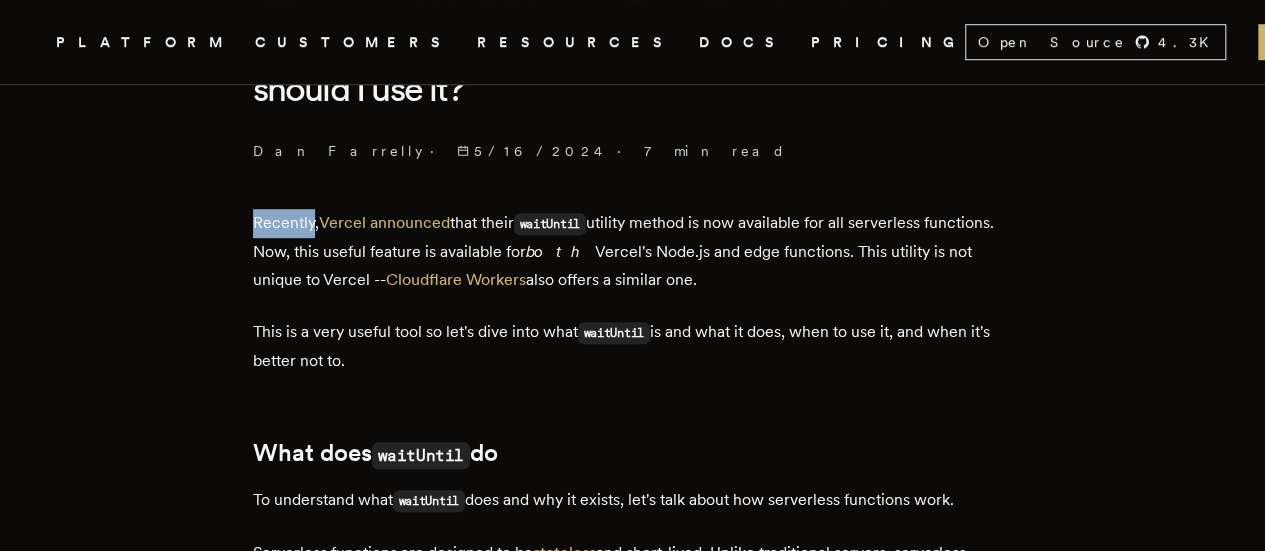 click on "Recently, Vercel announced that their waitUntil utility method is now available for all serverless functions. Now, this useful feature is available for both Vercel's Node.js and edge functions. This utility is not unique to Vercel -- Cloudflare Workers also offers a similar one." at bounding box center [633, 251] 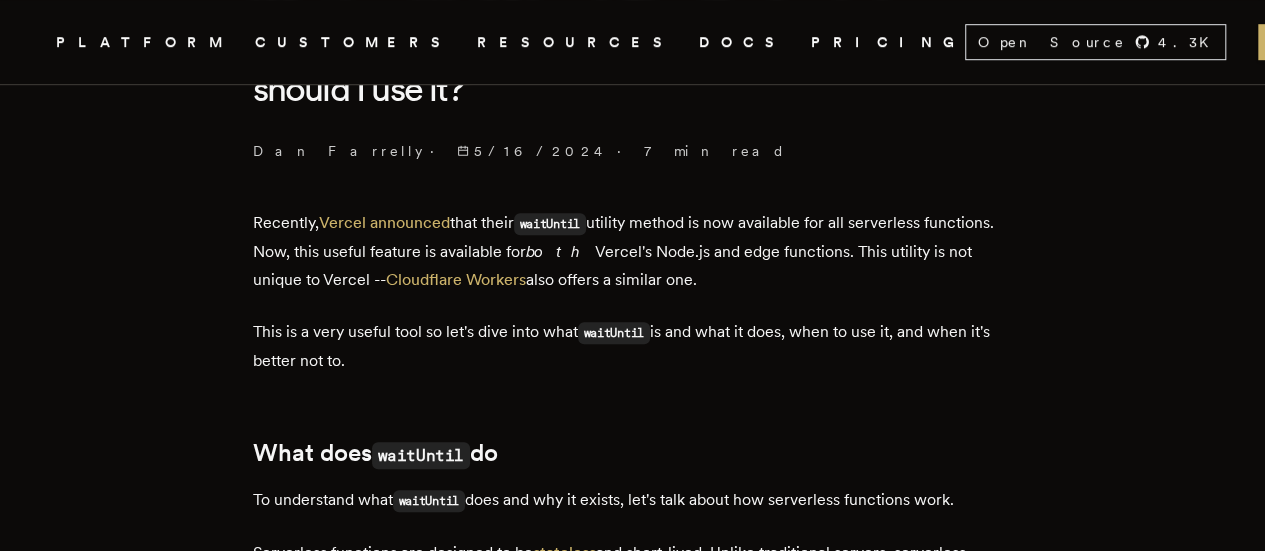 click on "Recently, Vercel announced that their waitUntil utility method is now available for all serverless functions. Now, this useful feature is available for both Vercel's Node.js and edge functions. This utility is not unique to Vercel -- Cloudflare Workers also offers a similar one." at bounding box center (633, 251) 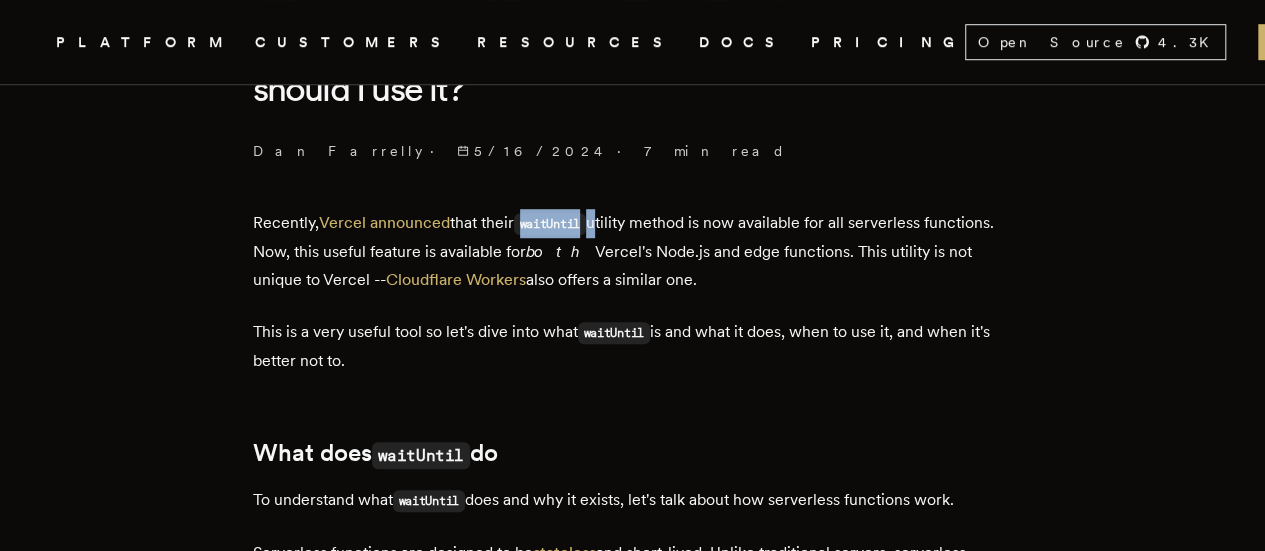 click on "waitUntil" at bounding box center [550, 224] 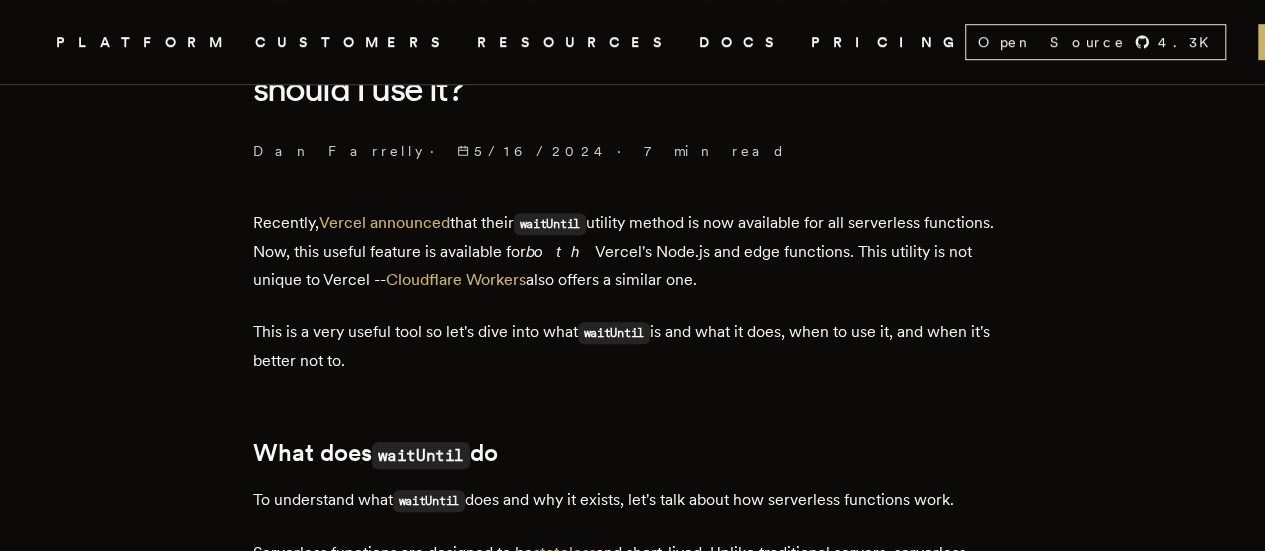 click on "Recently, Vercel announced that their waitUntil utility method is now available for all serverless functions. Now, this useful feature is available for both Vercel's Node.js and edge functions. This utility is not unique to Vercel -- Cloudflare Workers also offers a similar one." at bounding box center (633, 251) 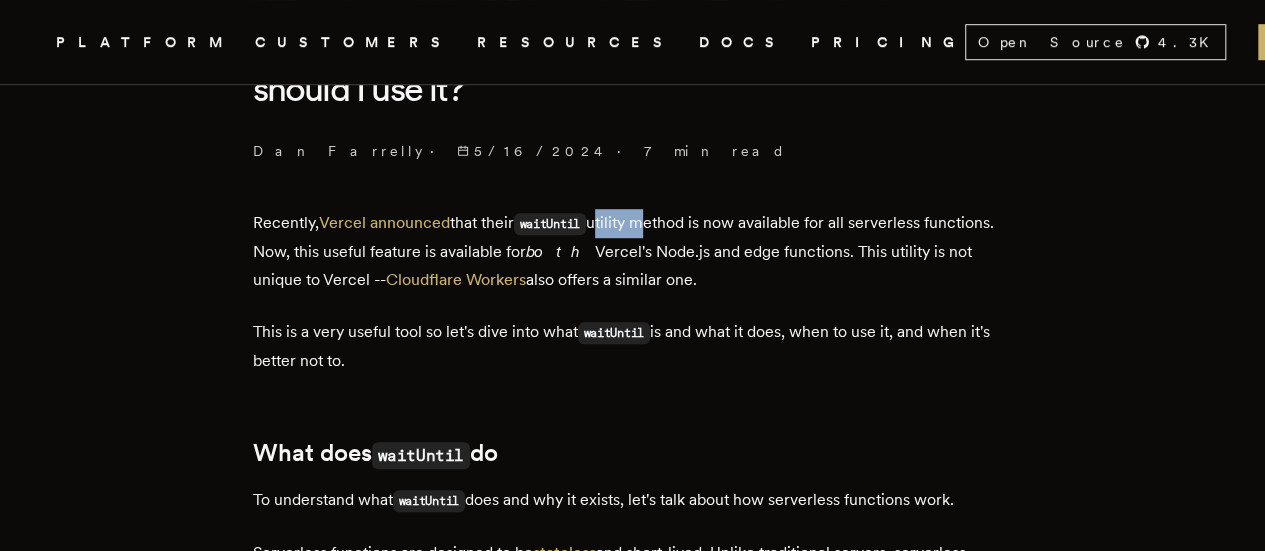 click on "Recently, Vercel announced that their waitUntil utility method is now available for all serverless functions. Now, this useful feature is available for both Vercel's Node.js and edge functions. This utility is not unique to Vercel -- Cloudflare Workers also offers a similar one." at bounding box center (633, 251) 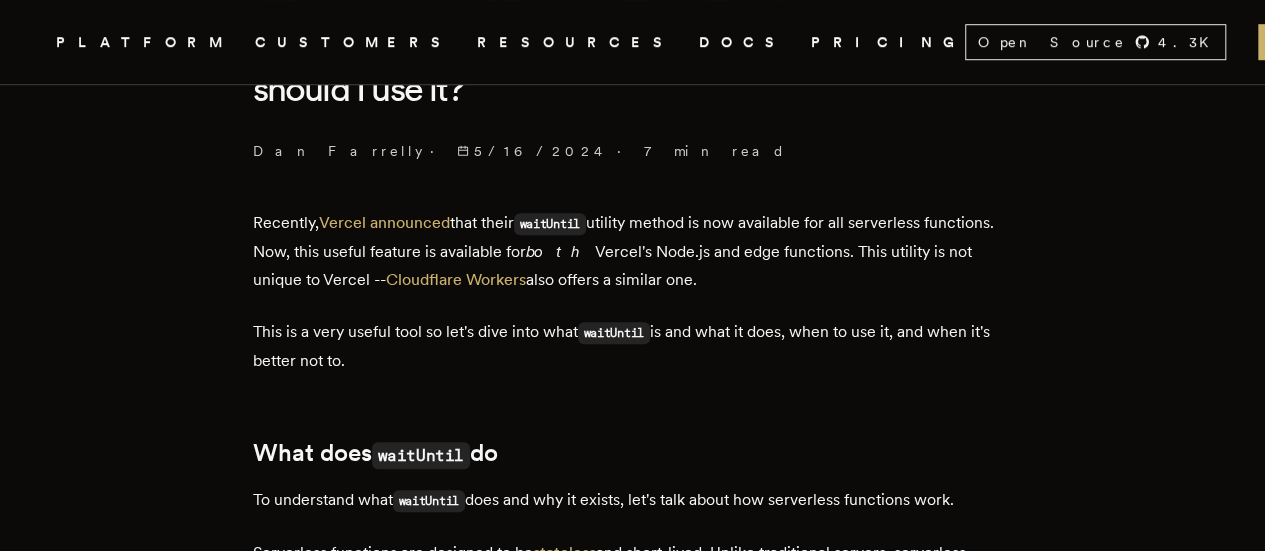 click on "Recently, Vercel announced that their waitUntil utility method is now available for all serverless functions. Now, this useful feature is available for both Vercel's Node.js and edge functions. This utility is not unique to Vercel -- Cloudflare Workers also offers a similar one." at bounding box center (633, 251) 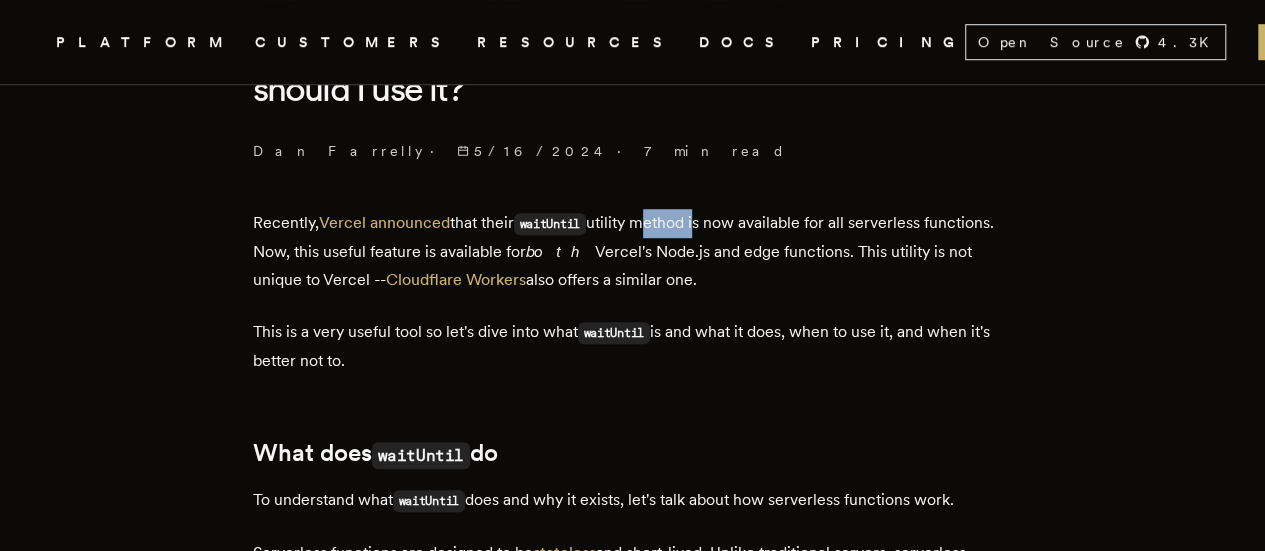 click on "Recently, Vercel announced that their waitUntil utility method is now available for all serverless functions. Now, this useful feature is available for both Vercel's Node.js and edge functions. This utility is not unique to Vercel -- Cloudflare Workers also offers a similar one." at bounding box center [633, 251] 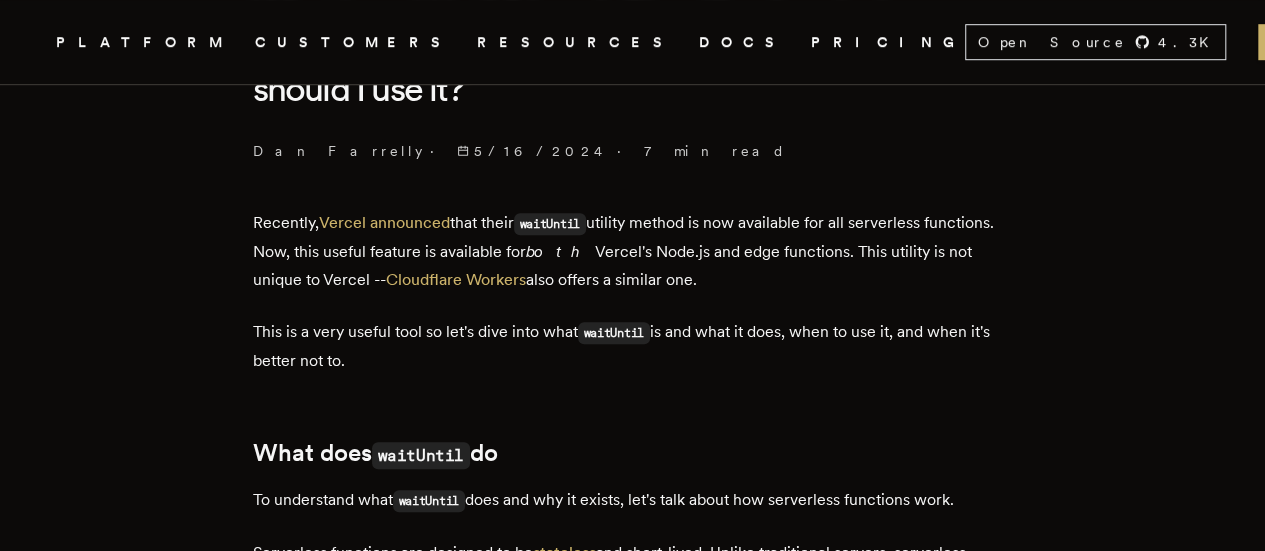 click on "Recently, Vercel announced that their waitUntil utility method is now available for all serverless functions. Now, this useful feature is available for both Vercel's Node.js and edge functions. This utility is not unique to Vercel -- Cloudflare Workers also offers a similar one." at bounding box center [633, 251] 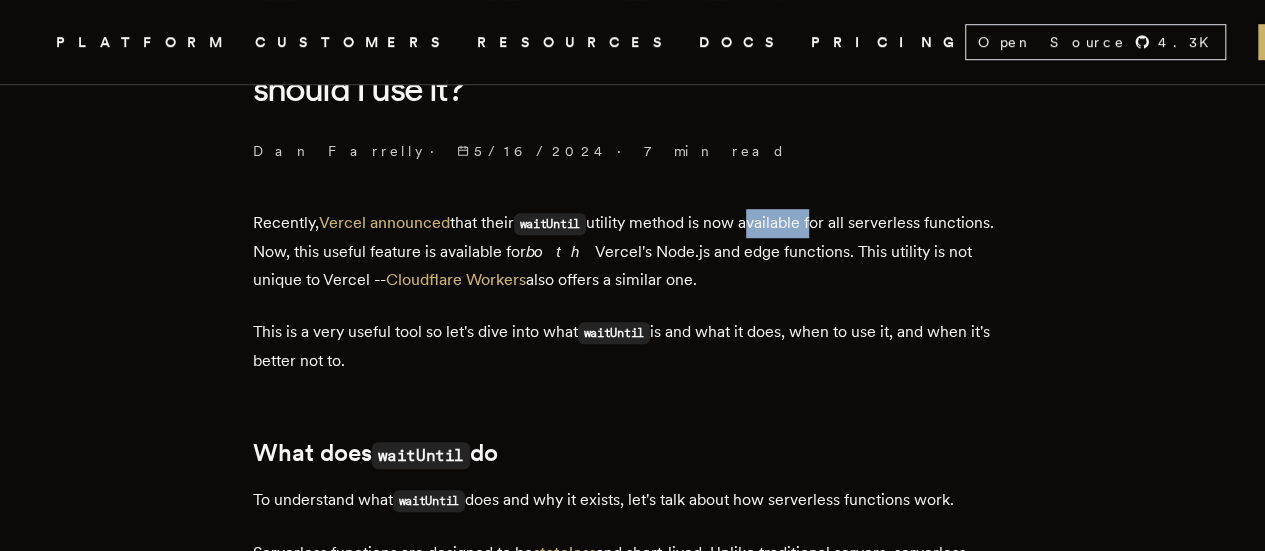 click on "Recently, Vercel announced that their waitUntil utility method is now available for all serverless functions. Now, this useful feature is available for both Vercel's Node.js and edge functions. This utility is not unique to Vercel -- Cloudflare Workers also offers a similar one." at bounding box center (633, 251) 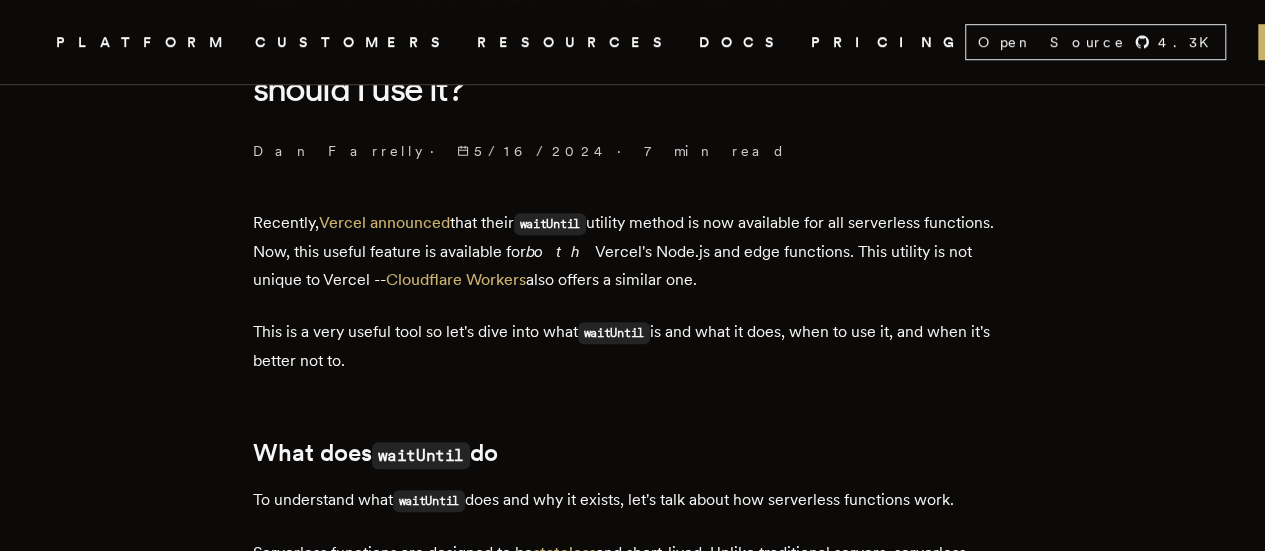 click on "Recently, Vercel announced that their waitUntil utility method is now available for all serverless functions. Now, this useful feature is available for both Vercel's Node.js and edge functions. This utility is not unique to Vercel -- Cloudflare Workers also offers a similar one." at bounding box center (633, 251) 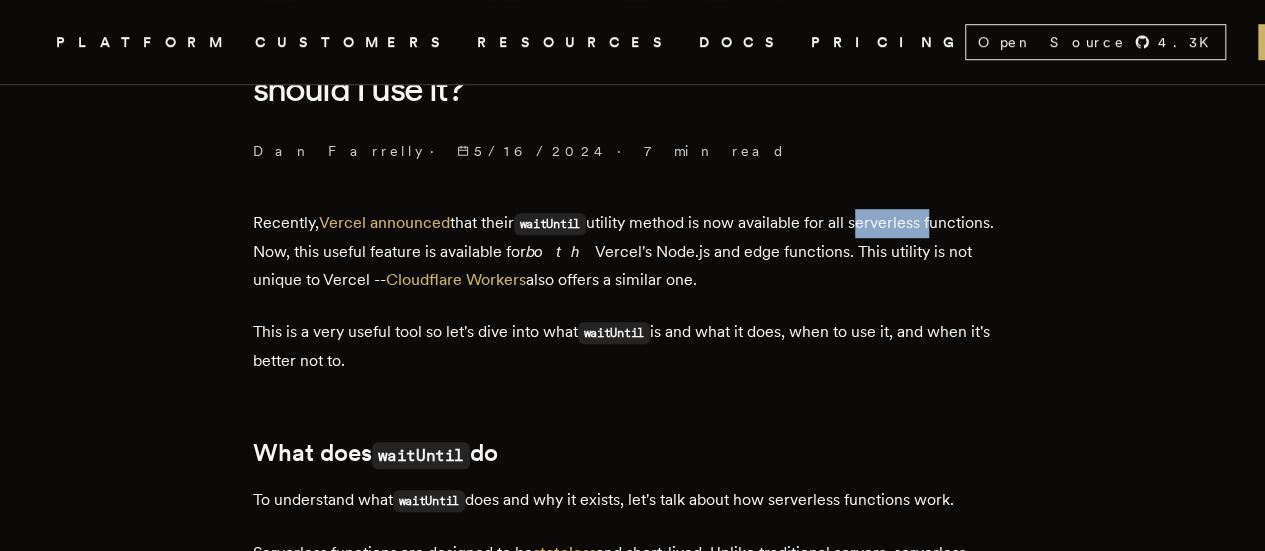 click on "Recently, Vercel announced that their waitUntil utility method is now available for all serverless functions. Now, this useful feature is available for both Vercel's Node.js and edge functions. This utility is not unique to Vercel -- Cloudflare Workers also offers a similar one." at bounding box center [633, 251] 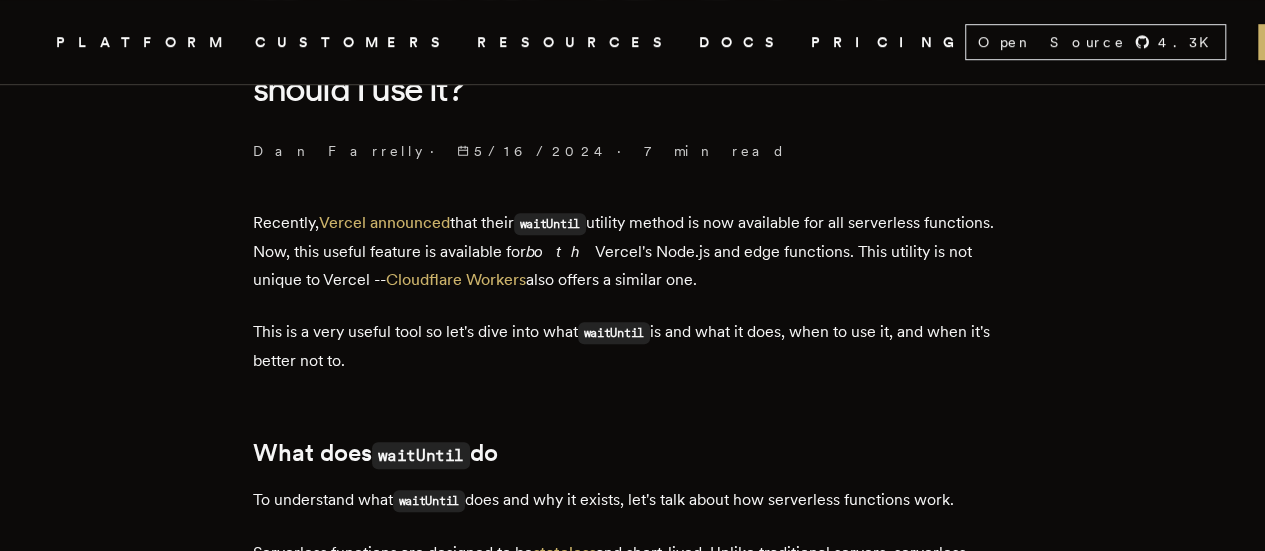 click on "Recently, Vercel announced that their waitUntil utility method is now available for all serverless functions. Now, this useful feature is available for both Vercel's Node.js and edge functions. This utility is not unique to Vercel -- Cloudflare Workers also offers a similar one." at bounding box center (633, 251) 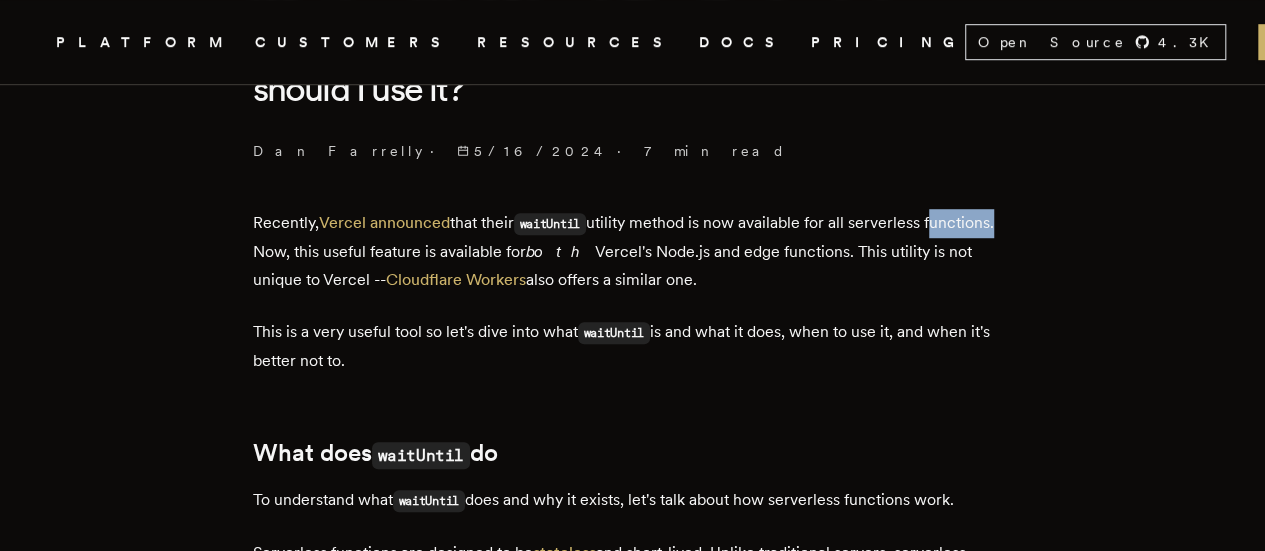 click on "Recently, Vercel announced that their waitUntil utility method is now available for all serverless functions. Now, this useful feature is available for both Vercel's Node.js and edge functions. This utility is not unique to Vercel -- Cloudflare Workers also offers a similar one." at bounding box center (633, 251) 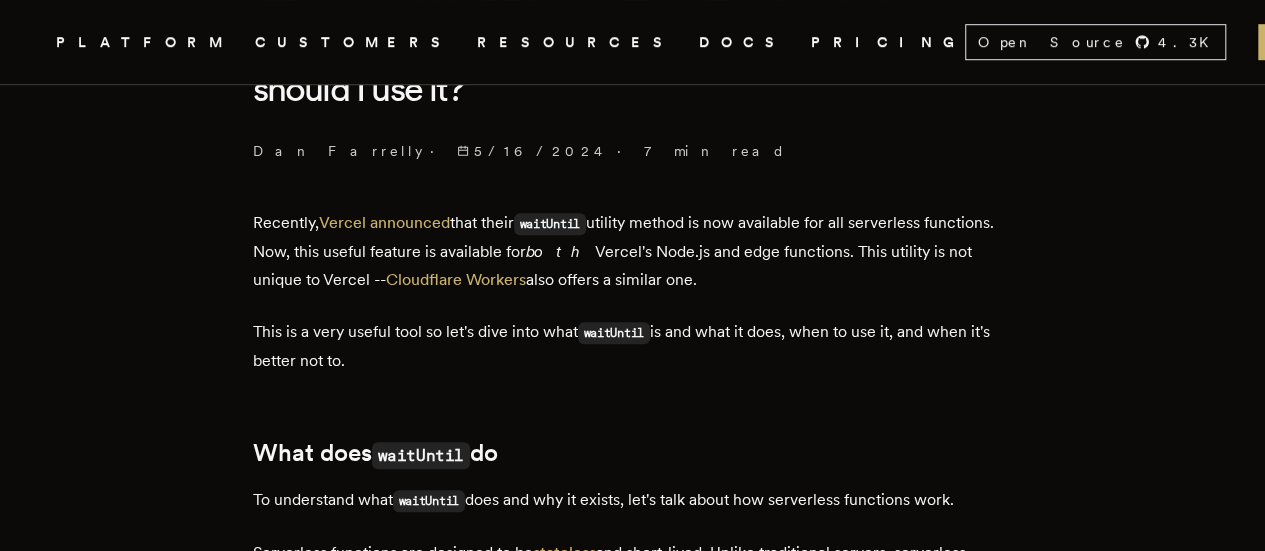 click on "Recently, Vercel announced that their waitUntil utility method is now available for all serverless functions. Now, this useful feature is available for both Vercel's Node.js and edge functions. This utility is not unique to Vercel -- Cloudflare Workers also offers a similar one." at bounding box center (633, 251) 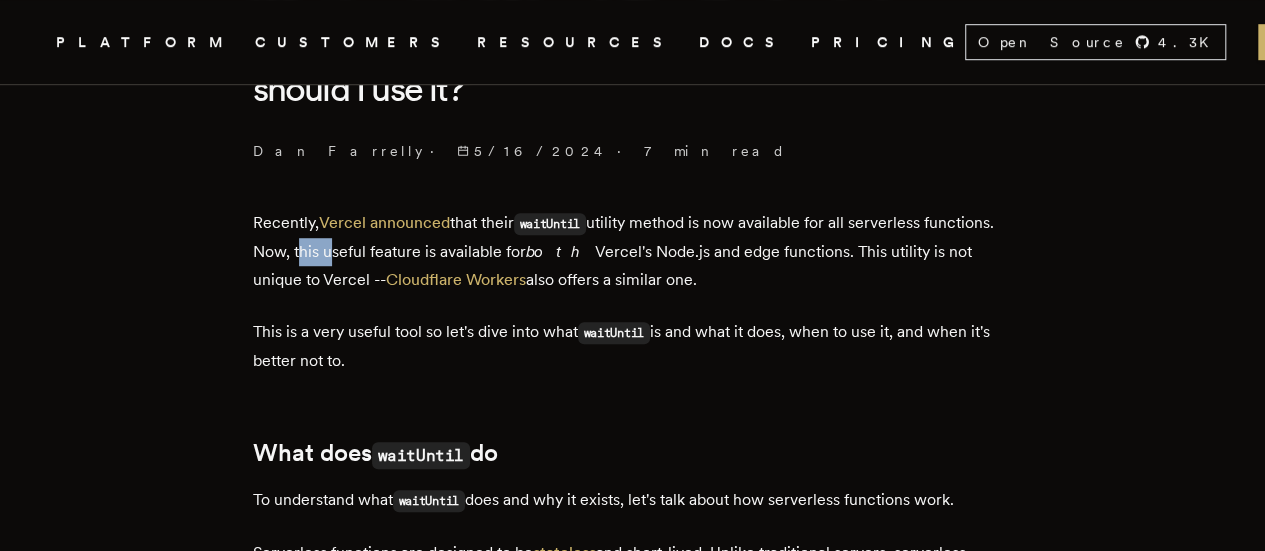 click on "Recently, Vercel announced that their waitUntil utility method is now available for all serverless functions. Now, this useful feature is available for both Vercel's Node.js and edge functions. This utility is not unique to Vercel -- Cloudflare Workers also offers a similar one." at bounding box center (633, 251) 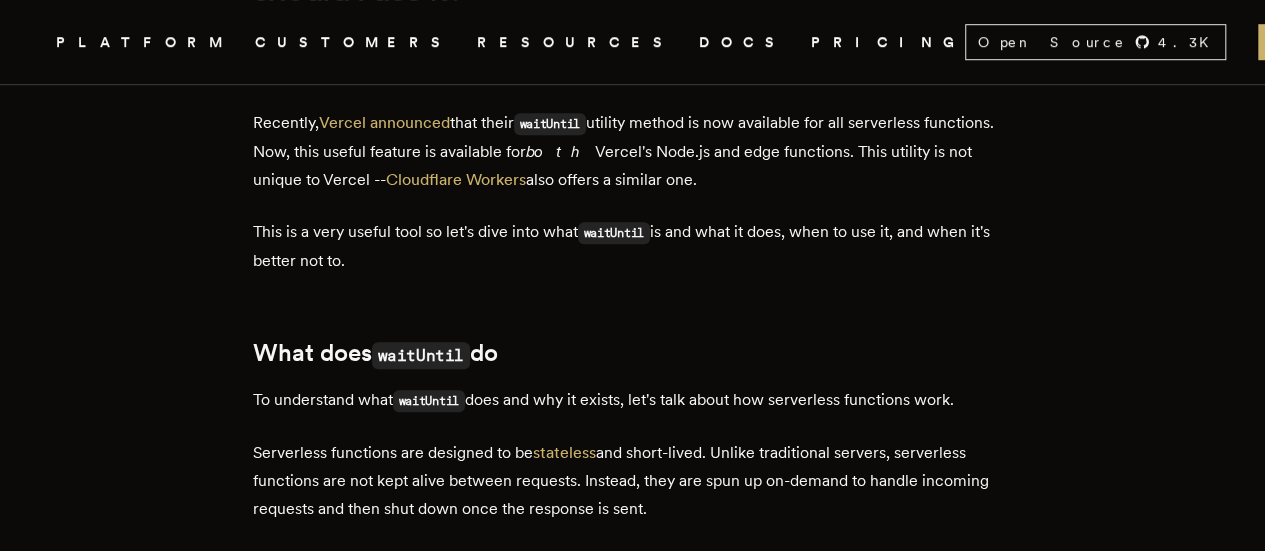 click on "Recently, Vercel announced that their waitUntil utility method is now available for all serverless functions. Now, this useful feature is available for both Vercel's Node.js and edge functions. This utility is not unique to Vercel -- Cloudflare Workers also offers a similar one." at bounding box center (633, 151) 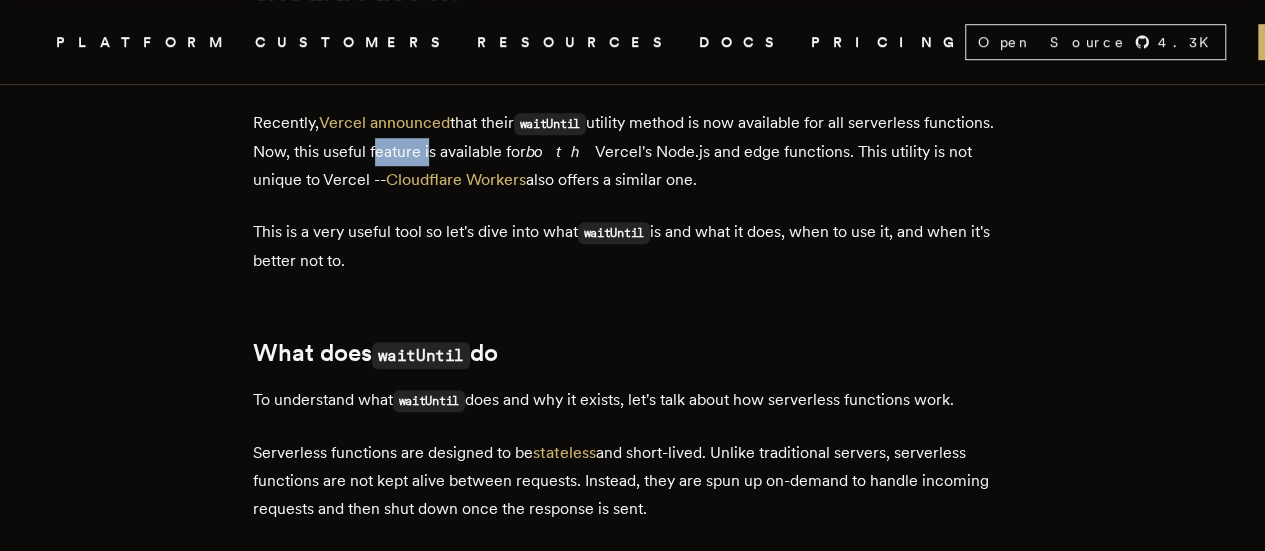 click on "Recently, Vercel announced that their waitUntil utility method is now available for all serverless functions. Now, this useful feature is available for both Vercel's Node.js and edge functions. This utility is not unique to Vercel -- Cloudflare Workers also offers a similar one." at bounding box center (633, 151) 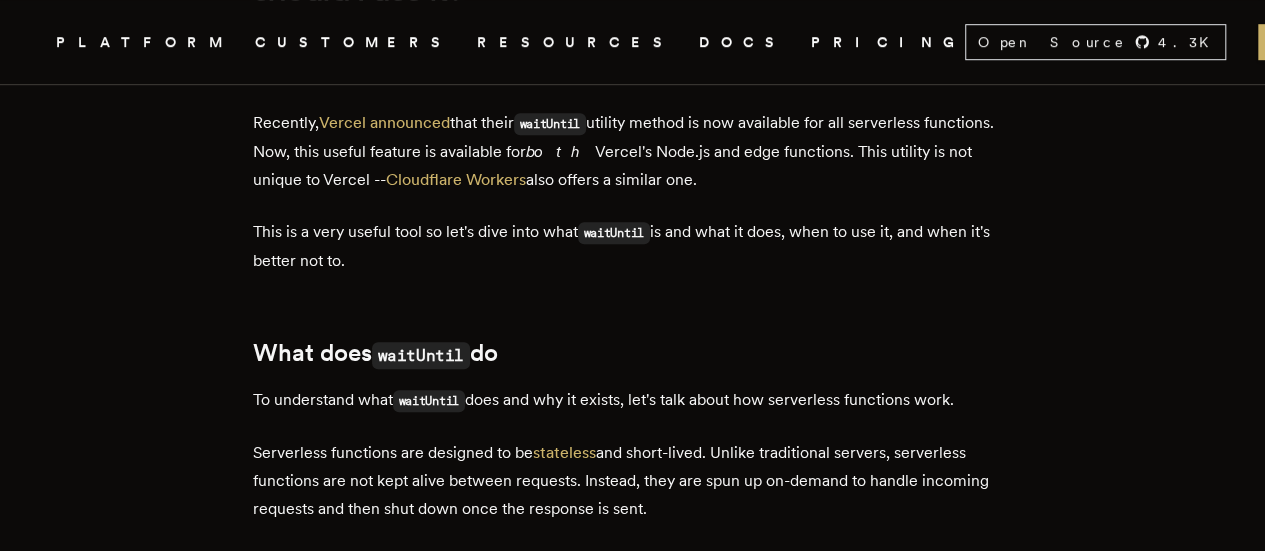 click on "Recently, Vercel announced that their waitUntil utility method is now available for all serverless functions. Now, this useful feature is available for both Vercel's Node.js and edge functions. This utility is not unique to Vercel -- Cloudflare Workers also offers a similar one." at bounding box center (633, 151) 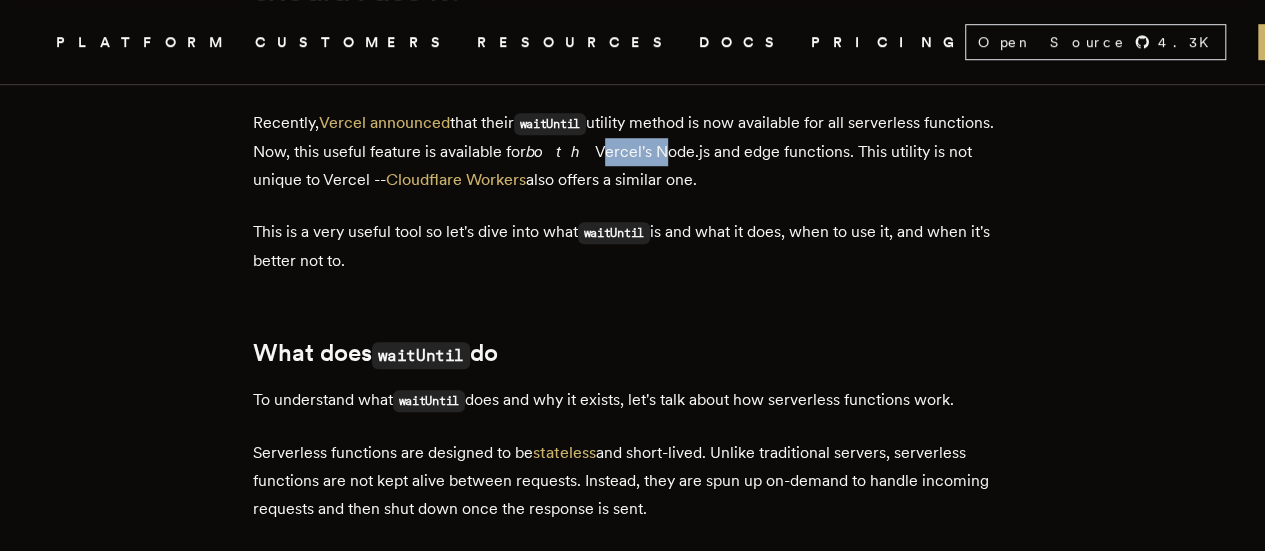 click on "Recently, Vercel announced that their waitUntil utility method is now available for all serverless functions. Now, this useful feature is available for both Vercel's Node.js and edge functions. This utility is not unique to Vercel -- Cloudflare Workers also offers a similar one." at bounding box center (633, 151) 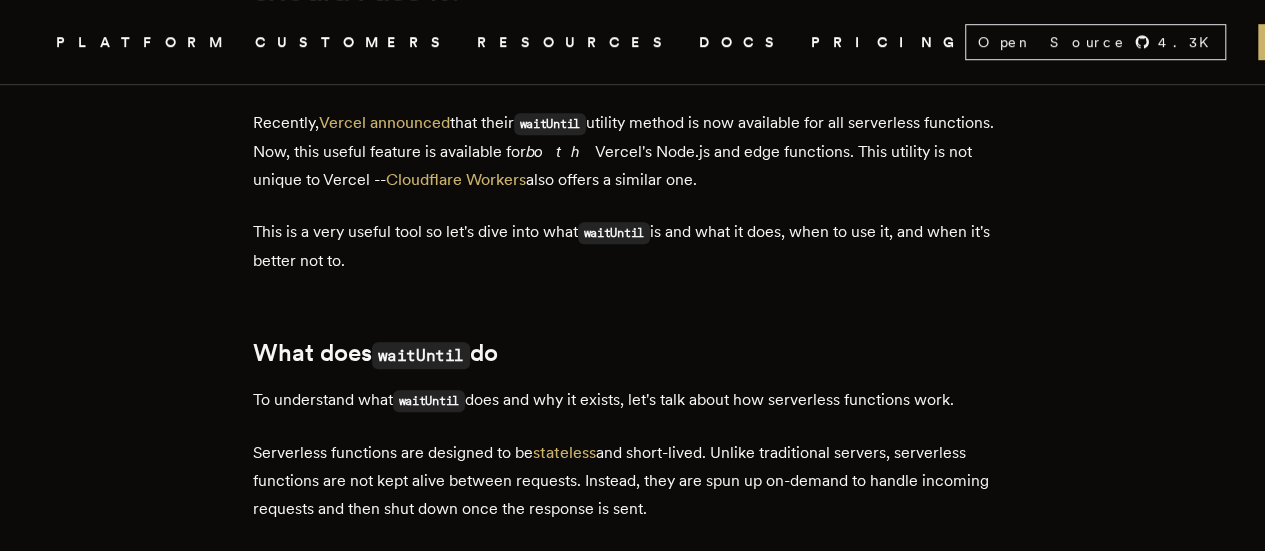 click on "Recently, Vercel announced that their waitUntil utility method is now available for all serverless functions. Now, this useful feature is available for both Vercel's Node.js and edge functions. This utility is not unique to Vercel -- Cloudflare Workers also offers a similar one." at bounding box center [633, 151] 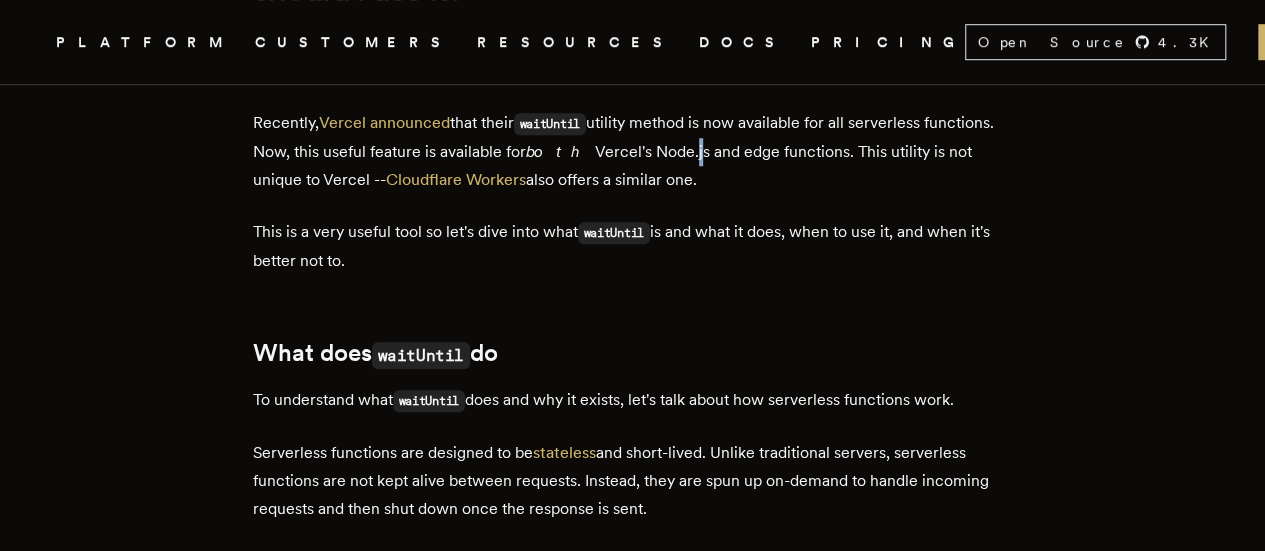 click on "Recently, Vercel announced that their waitUntil utility method is now available for all serverless functions. Now, this useful feature is available for both Vercel's Node.js and edge functions. This utility is not unique to Vercel -- Cloudflare Workers also offers a similar one." at bounding box center [633, 151] 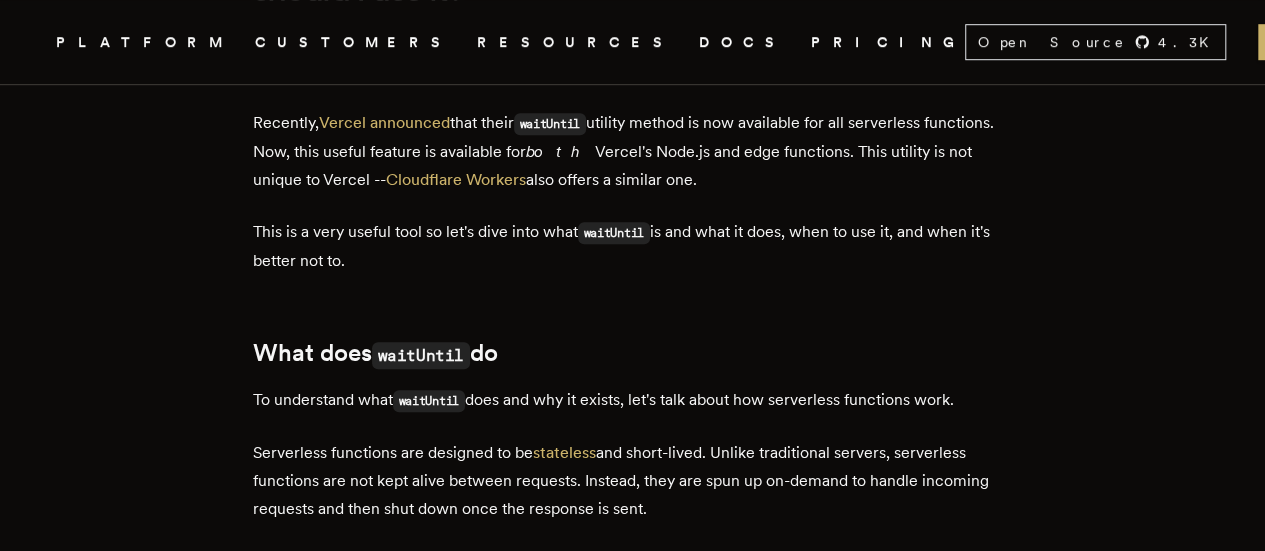 click on "Recently, Vercel announced that their waitUntil utility method is now available for all serverless functions. Now, this useful feature is available for both Vercel's Node.js and edge functions. This utility is not unique to Vercel -- Cloudflare Workers also offers a similar one." at bounding box center [633, 151] 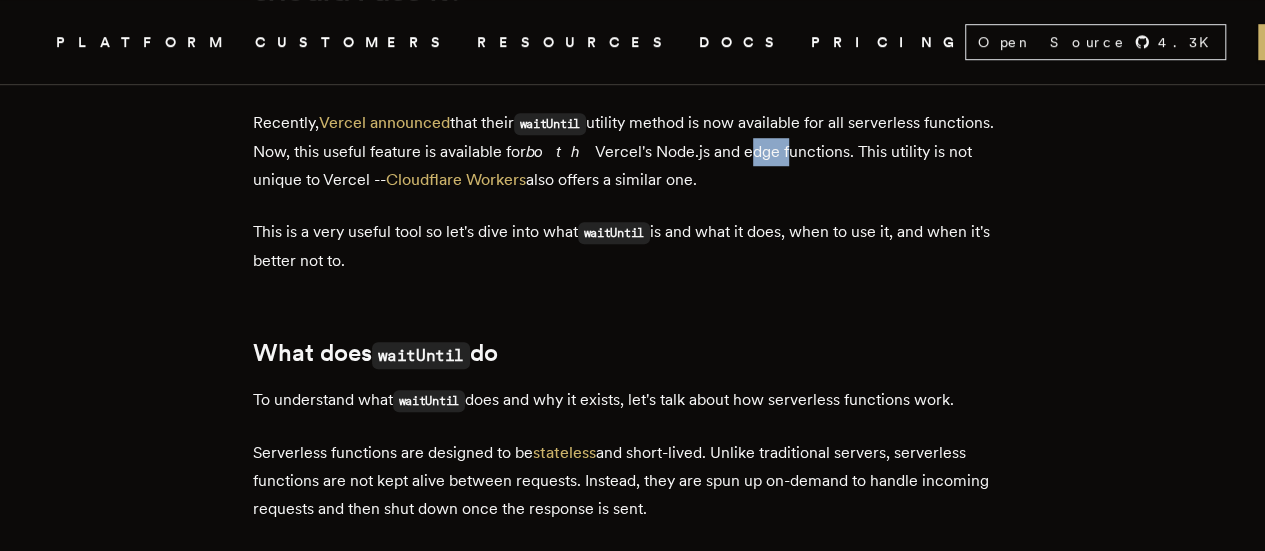 click on "Recently, Vercel announced that their waitUntil utility method is now available for all serverless functions. Now, this useful feature is available for both Vercel's Node.js and edge functions. This utility is not unique to Vercel -- Cloudflare Workers also offers a similar one." at bounding box center (633, 151) 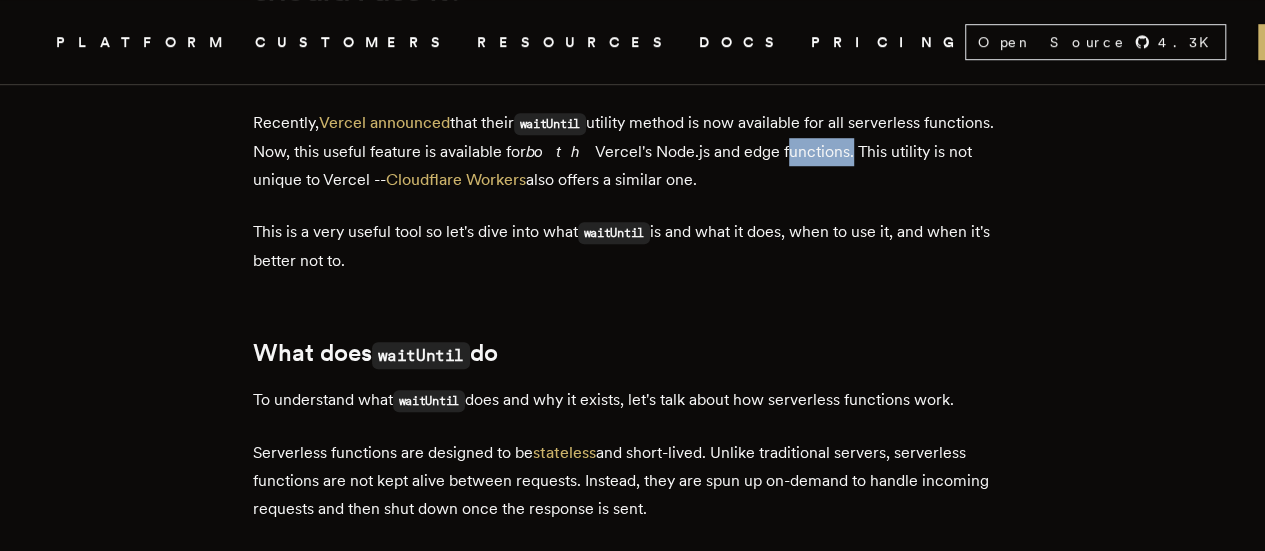 click on "Recently, Vercel announced that their waitUntil utility method is now available for all serverless functions. Now, this useful feature is available for both Vercel's Node.js and edge functions. This utility is not unique to Vercel -- Cloudflare Workers also offers a similar one." at bounding box center (633, 151) 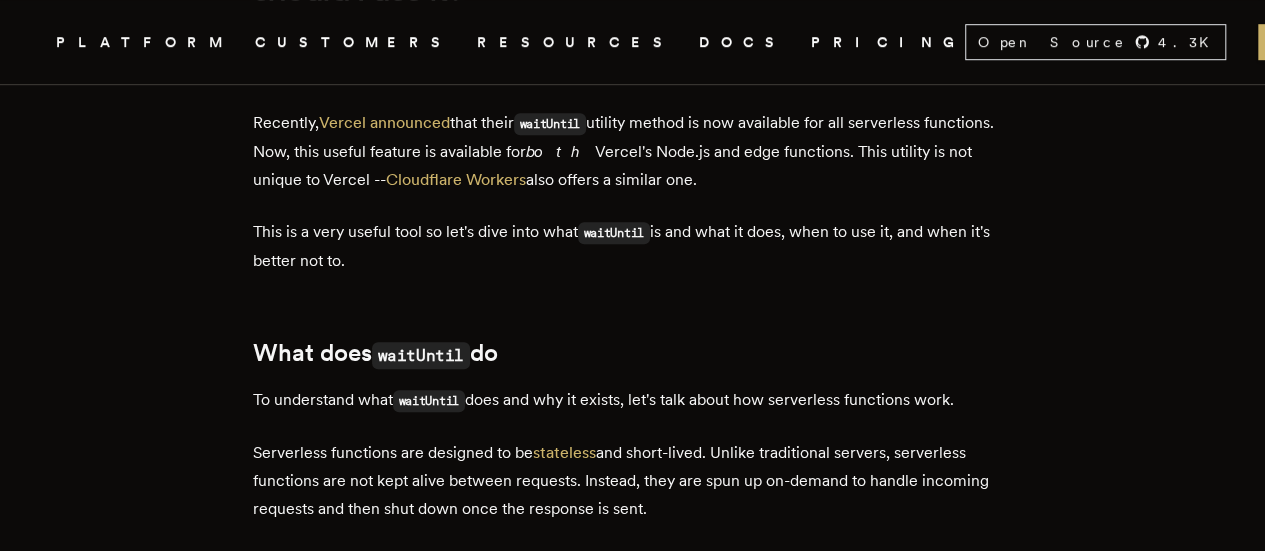 click on "Recently, Vercel announced that their waitUntil utility method is now available for all serverless functions. Now, this useful feature is available for both Vercel's Node.js and edge functions. This utility is not unique to Vercel -- Cloudflare Workers also offers a similar one." at bounding box center (633, 151) 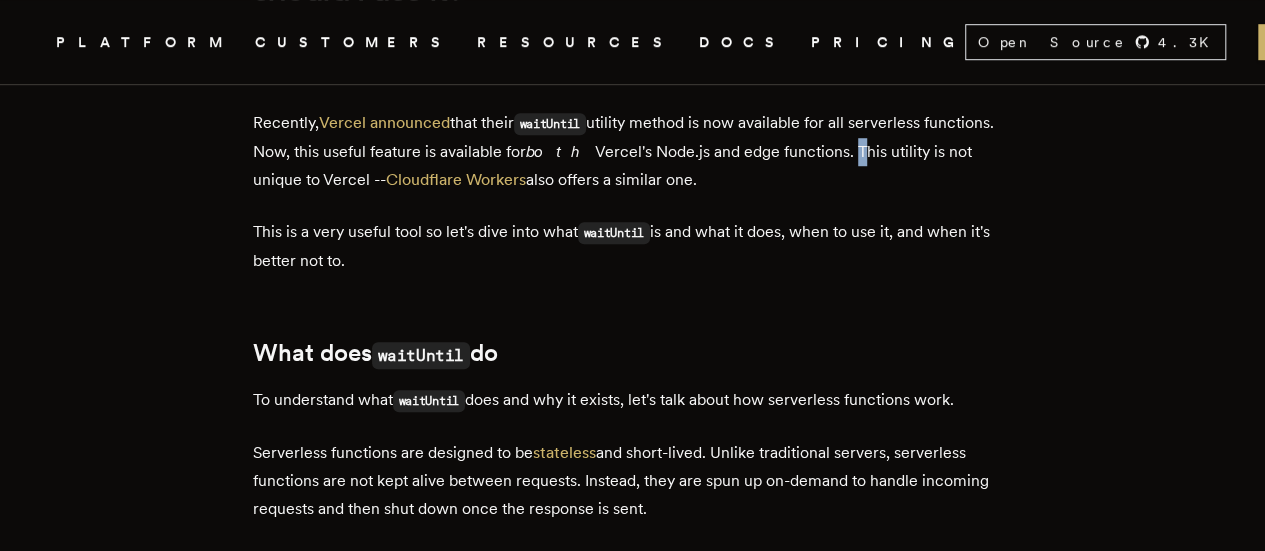 click on "Recently, Vercel announced that their waitUntil utility method is now available for all serverless functions. Now, this useful feature is available for both Vercel's Node.js and edge functions. This utility is not unique to Vercel -- Cloudflare Workers also offers a similar one." at bounding box center [633, 151] 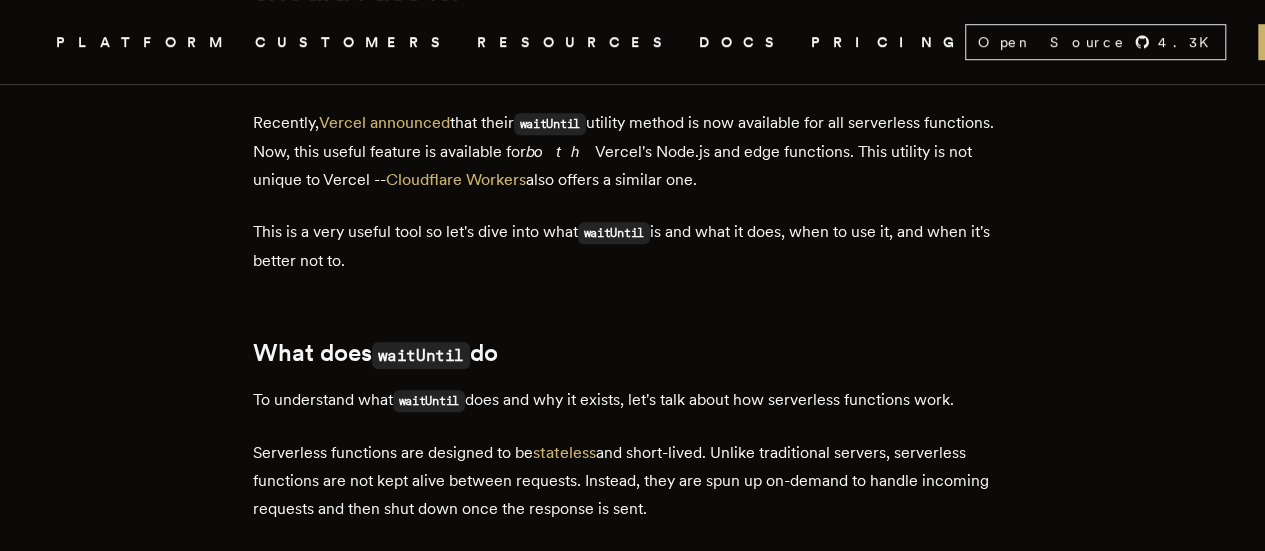 click on "Recently, Vercel announced that their waitUntil utility method is now available for all serverless functions. Now, this useful feature is available for both Vercel's Node.js and edge functions. This utility is not unique to Vercel -- Cloudflare Workers also offers a similar one." at bounding box center (633, 151) 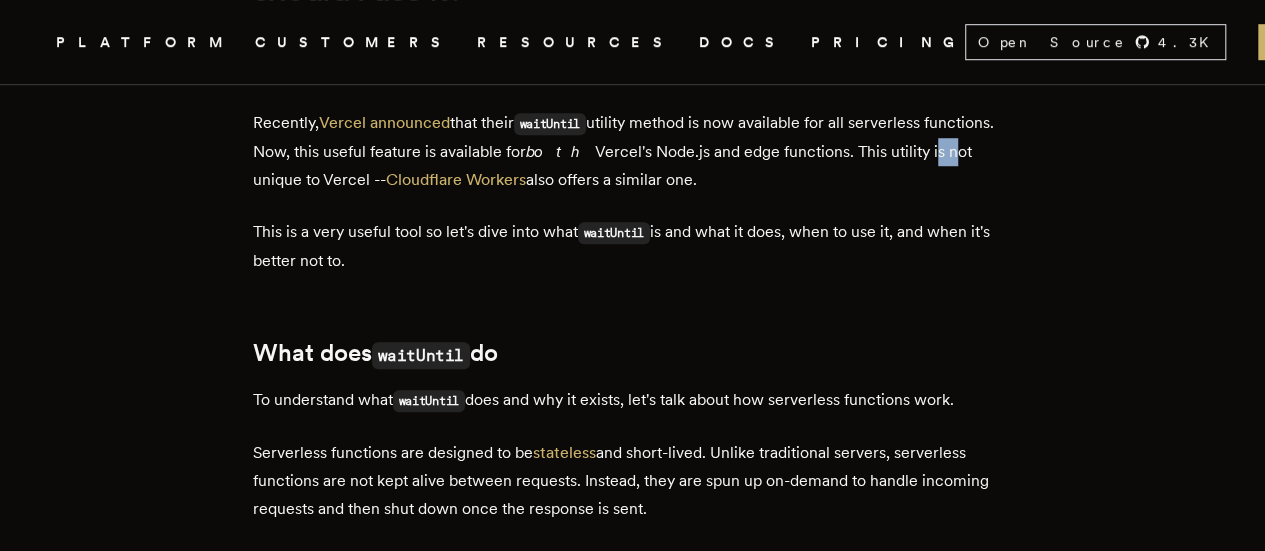 click on "Recently, Vercel announced that their waitUntil utility method is now available for all serverless functions. Now, this useful feature is available for both Vercel's Node.js and edge functions. This utility is not unique to Vercel -- Cloudflare Workers also offers a similar one." at bounding box center [633, 151] 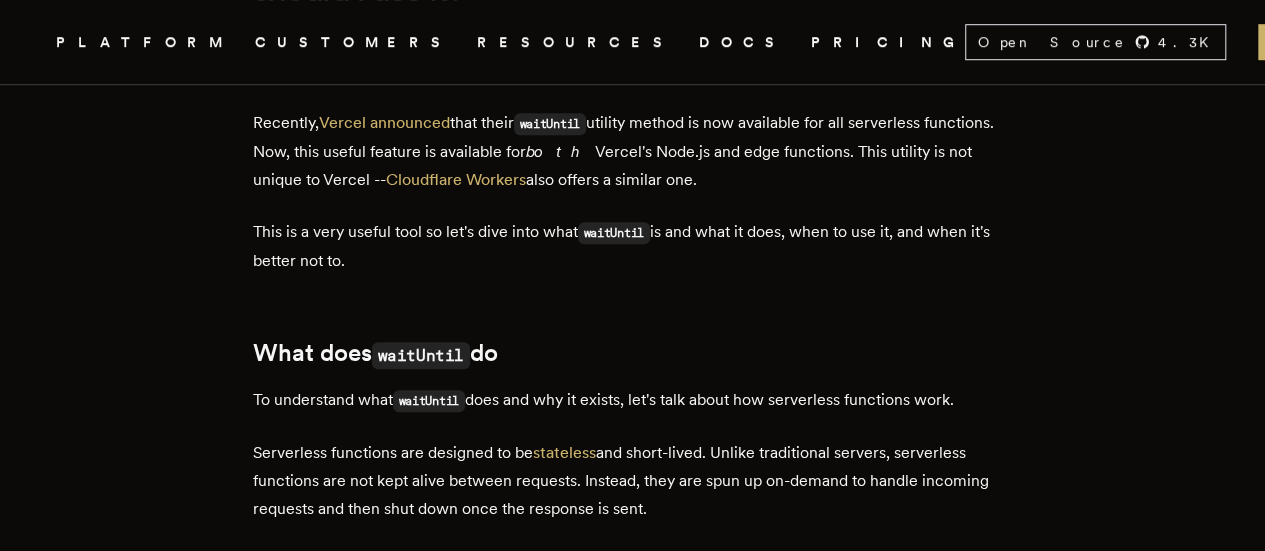 click on "Recently, Vercel announced that their waitUntil utility method is now available for all serverless functions. Now, this useful feature is available for both Vercel's Node.js and edge functions. This utility is not unique to Vercel -- Cloudflare Workers also offers a similar one." at bounding box center (633, 151) 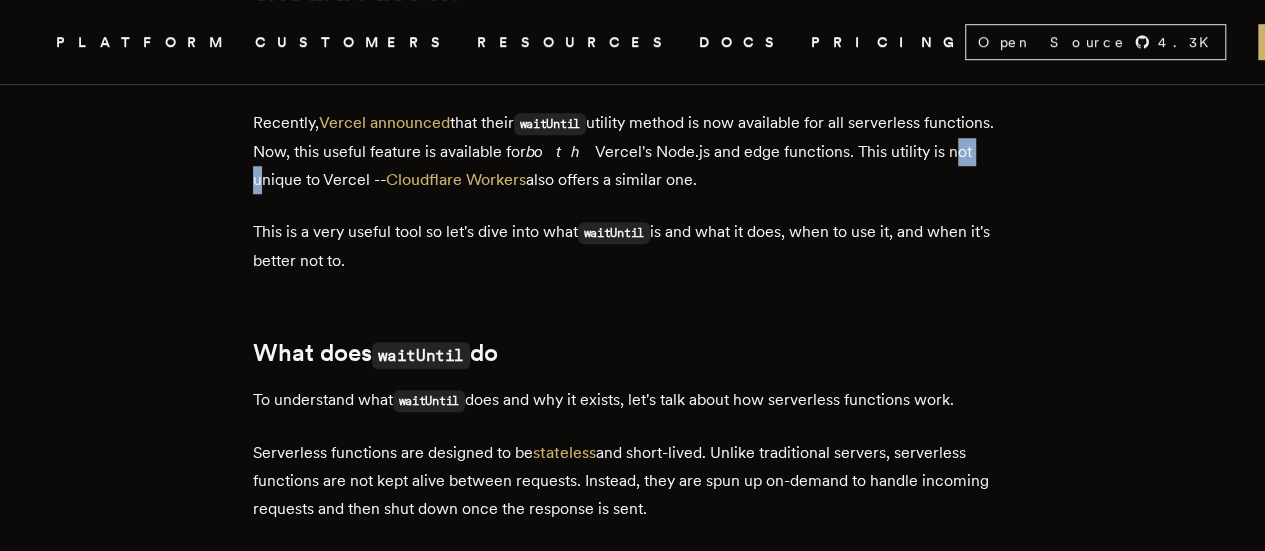 click on "Recently, Vercel announced that their waitUntil utility method is now available for all serverless functions. Now, this useful feature is available for both Vercel's Node.js and edge functions. This utility is not unique to Vercel -- Cloudflare Workers also offers a similar one." at bounding box center (633, 151) 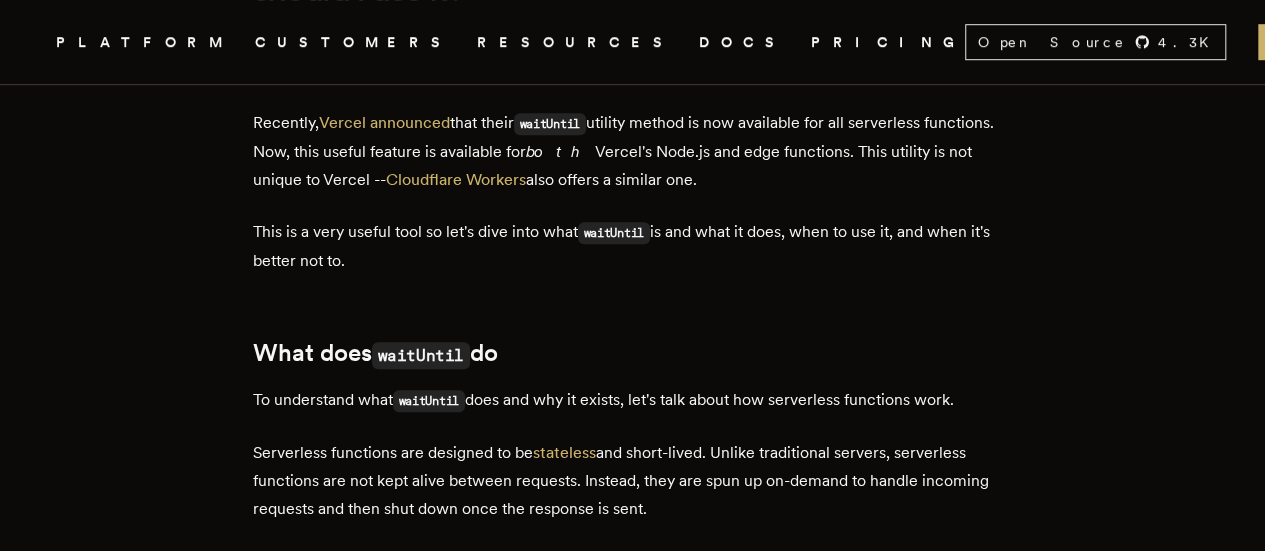click on "Recently, Vercel announced that their waitUntil utility method is now available for all serverless functions. Now, this useful feature is available for both Vercel's Node.js and edge functions. This utility is not unique to Vercel -- Cloudflare Workers also offers a similar one." at bounding box center (633, 151) 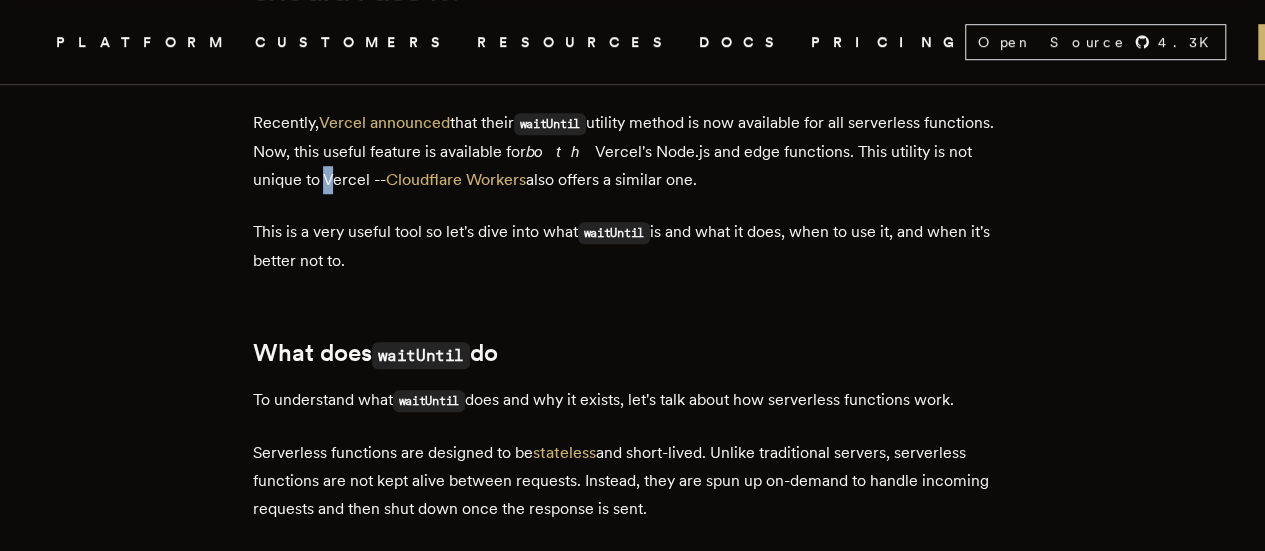 click on "Recently, Vercel announced that their waitUntil utility method is now available for all serverless functions. Now, this useful feature is available for both Vercel's Node.js and edge functions. This utility is not unique to Vercel -- Cloudflare Workers also offers a similar one." at bounding box center (633, 151) 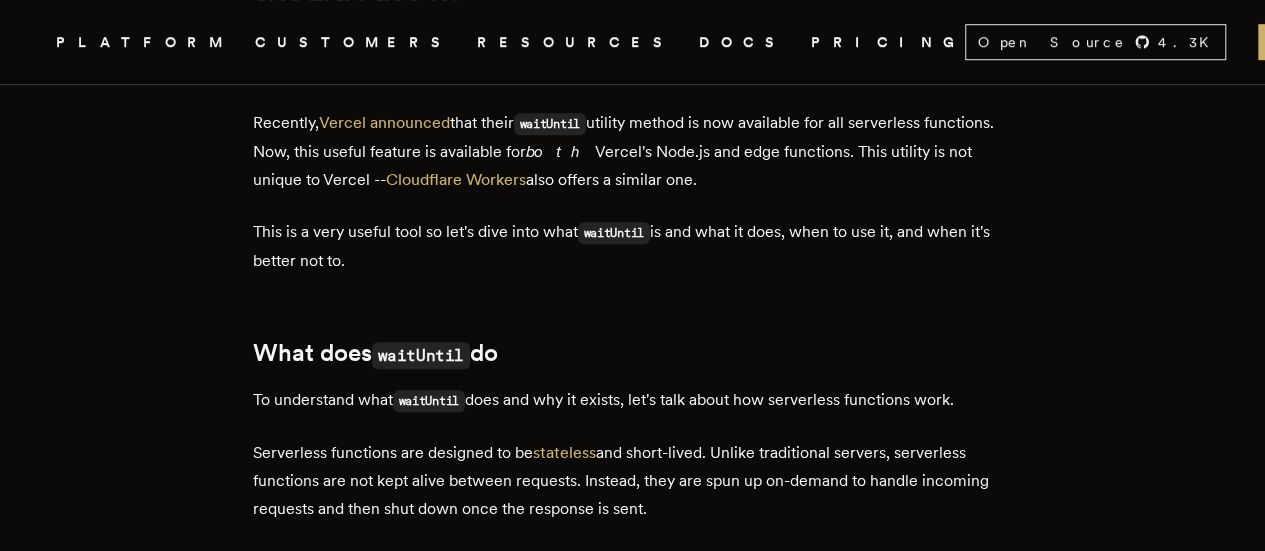 click on "Recently, Vercel announced that their waitUntil utility method is now available for all serverless functions. Now, this useful feature is available for both Vercel's Node.js and edge functions. This utility is not unique to Vercel -- Cloudflare Workers also offers a similar one." at bounding box center [633, 151] 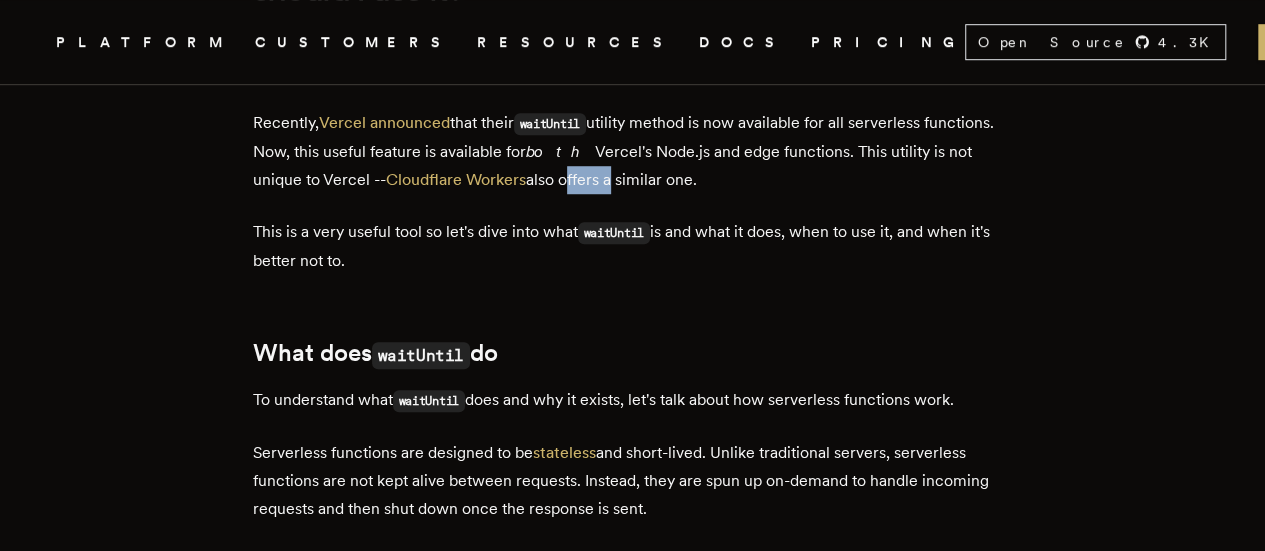click on "Recently, Vercel announced that their waitUntil utility method is now available for all serverless functions. Now, this useful feature is available for both Vercel's Node.js and edge functions. This utility is not unique to Vercel -- Cloudflare Workers also offers a similar one." at bounding box center (633, 151) 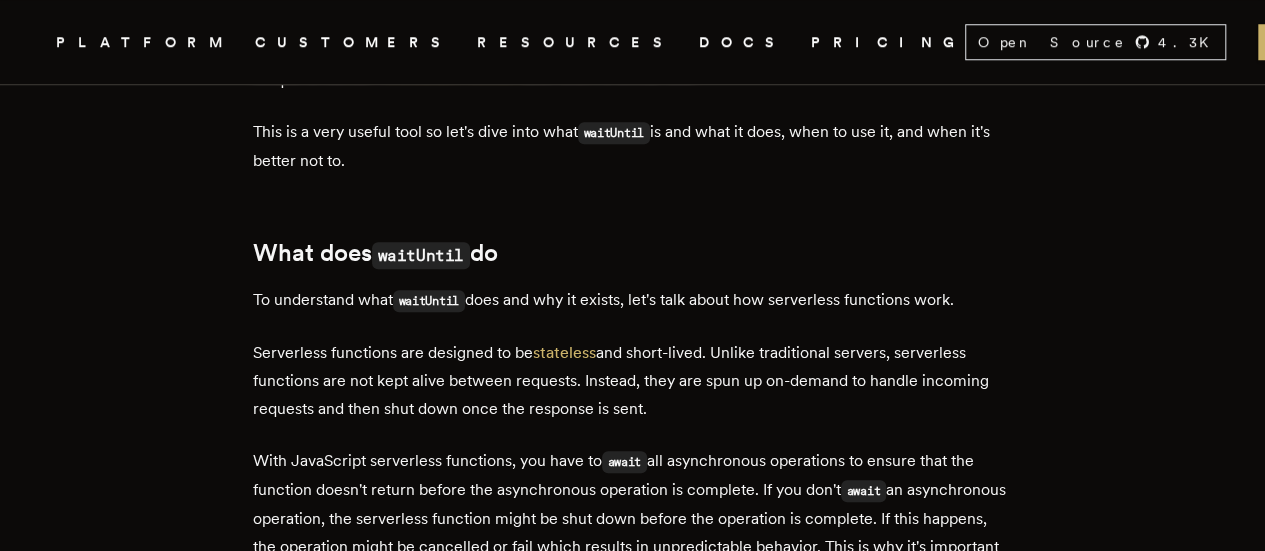 click on "This is a very useful tool so let's dive into what  waitUntil  is and what it does, when to use it, and when it's better not to." at bounding box center (633, 146) 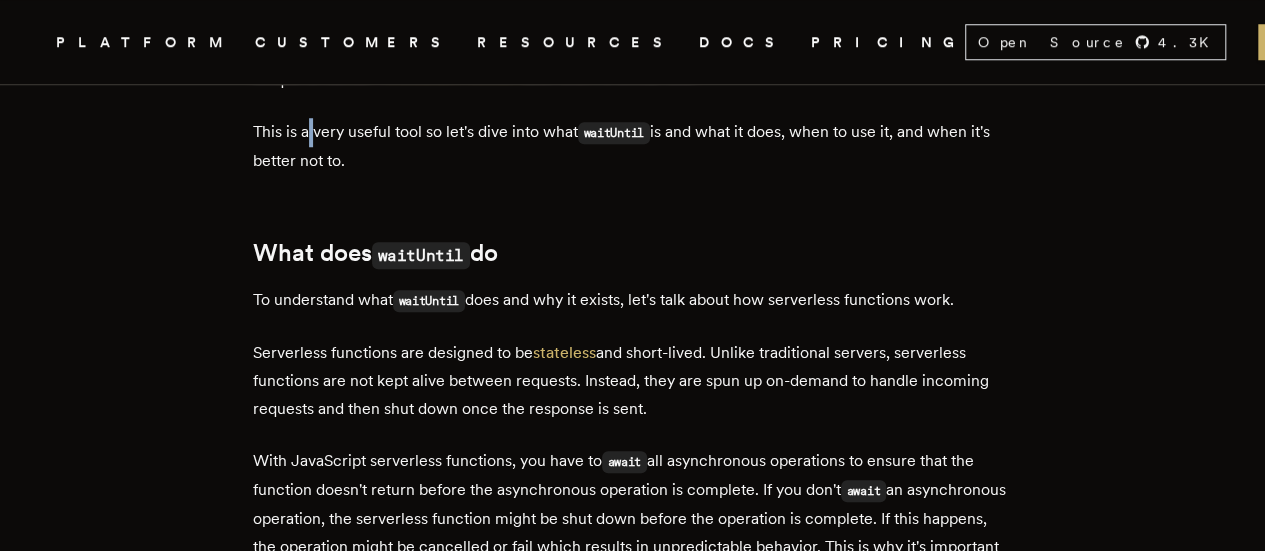 click on "This is a very useful tool so let's dive into what  waitUntil  is and what it does, when to use it, and when it's better not to." at bounding box center (633, 146) 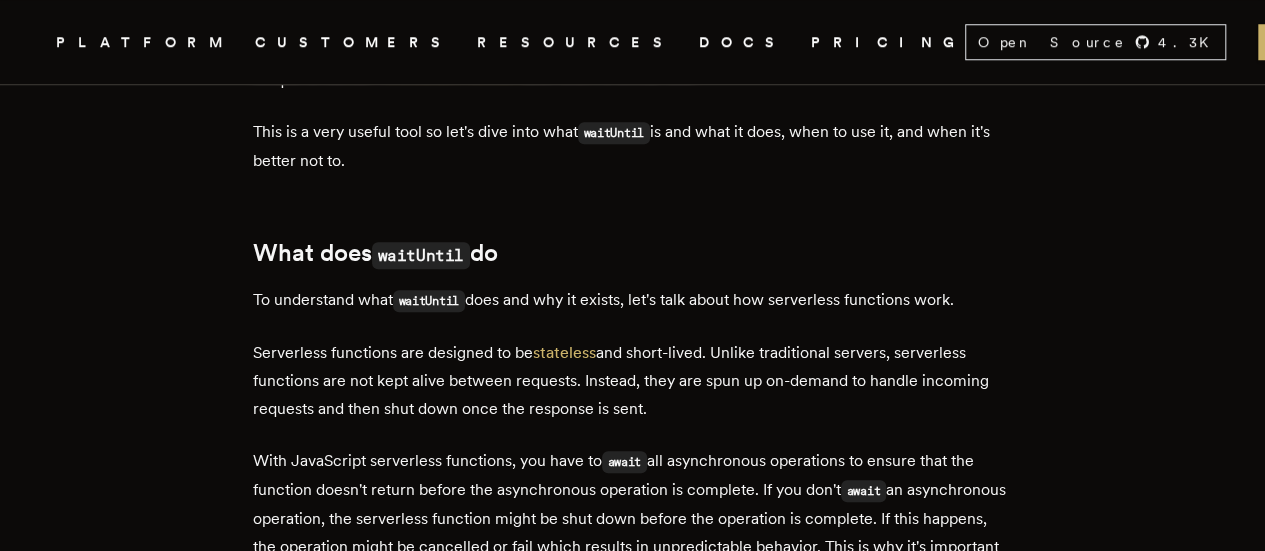 click on "This is a very useful tool so let's dive into what  waitUntil  is and what it does, when to use it, and when it's better not to." at bounding box center (633, 146) 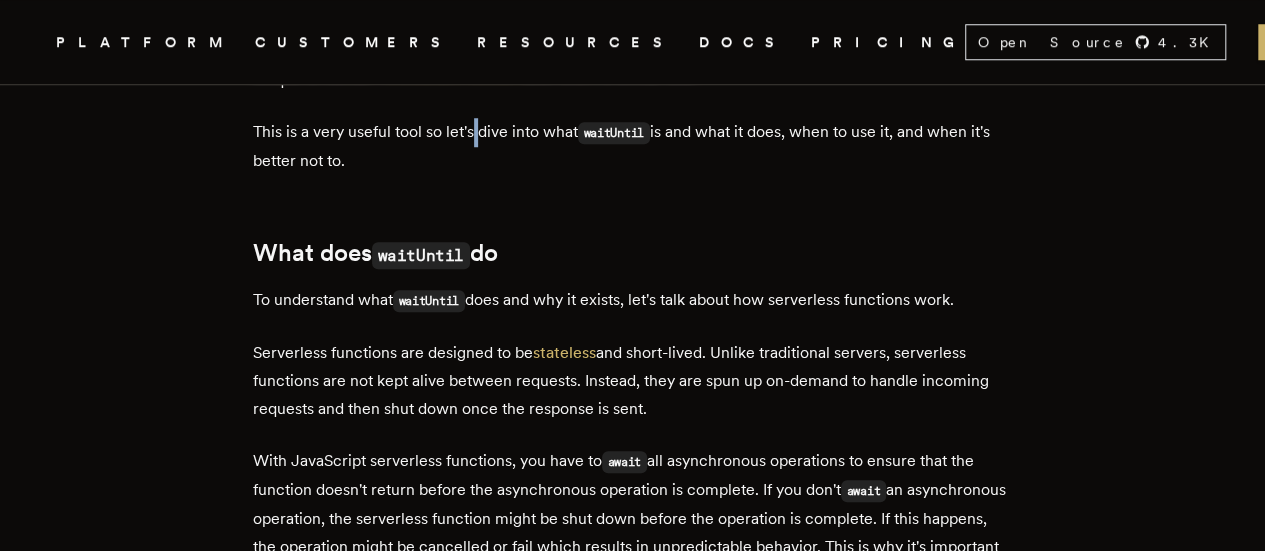 click on "This is a very useful tool so let's dive into what  waitUntil  is and what it does, when to use it, and when it's better not to." at bounding box center [633, 146] 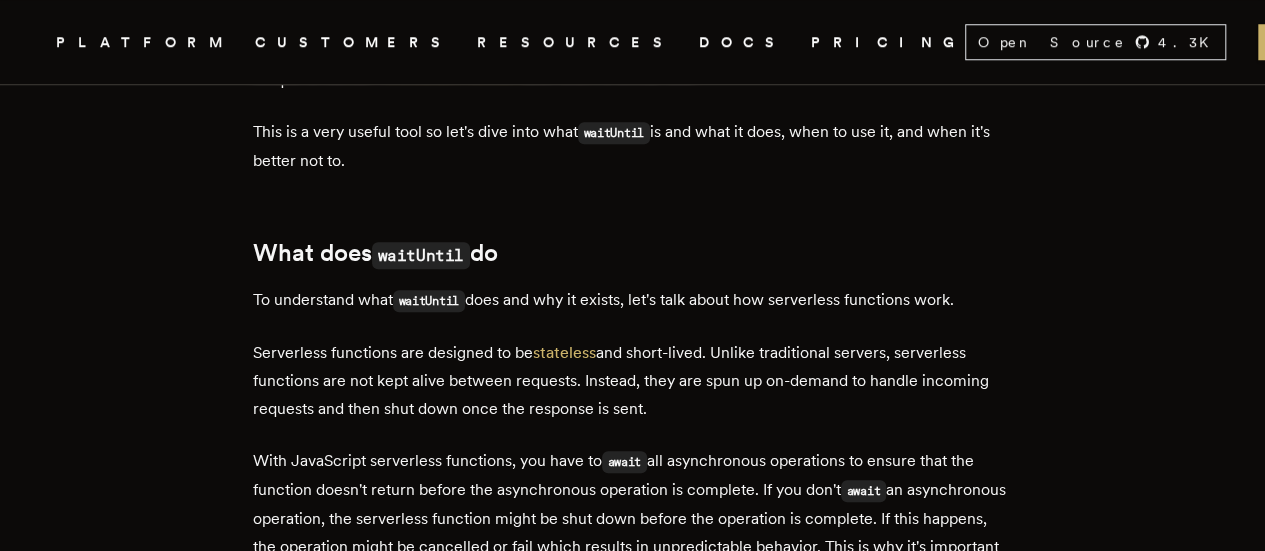 click on "This is a very useful tool so let's dive into what  waitUntil  is and what it does, when to use it, and when it's better not to." at bounding box center [633, 146] 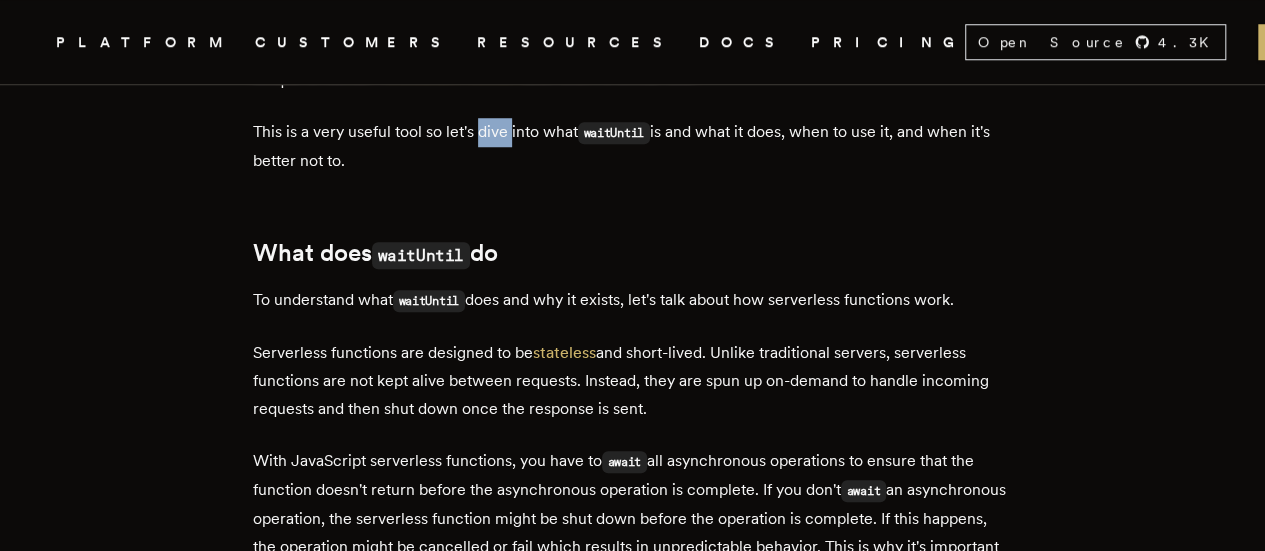 click on "This is a very useful tool so let's dive into what  waitUntil  is and what it does, when to use it, and when it's better not to." at bounding box center [633, 146] 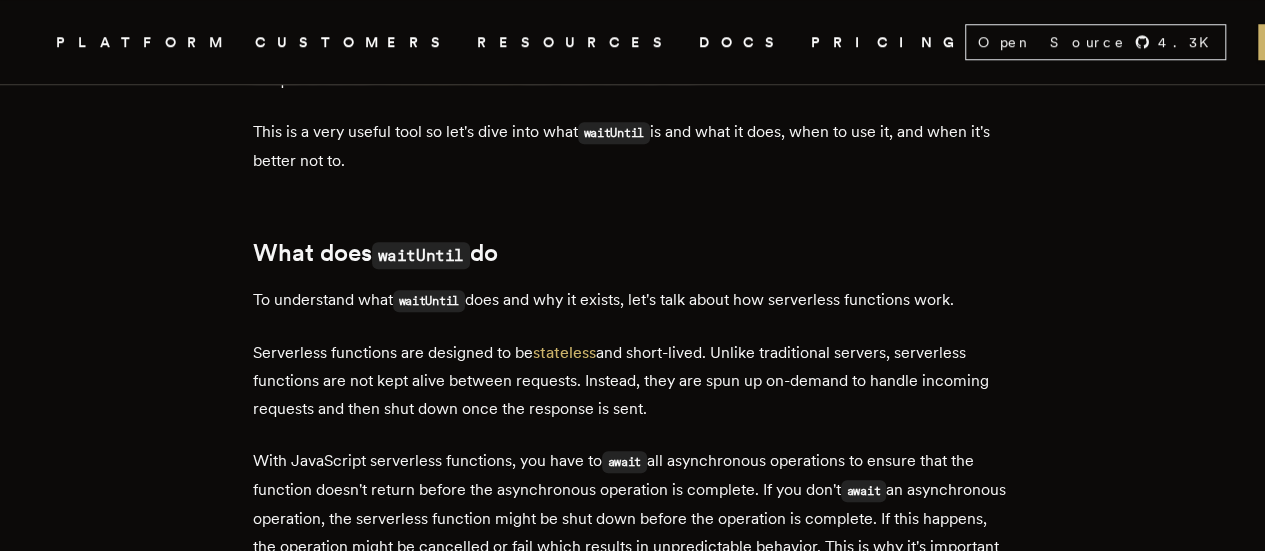 click on "This is a very useful tool so let's dive into what  waitUntil  is and what it does, when to use it, and when it's better not to." at bounding box center [633, 146] 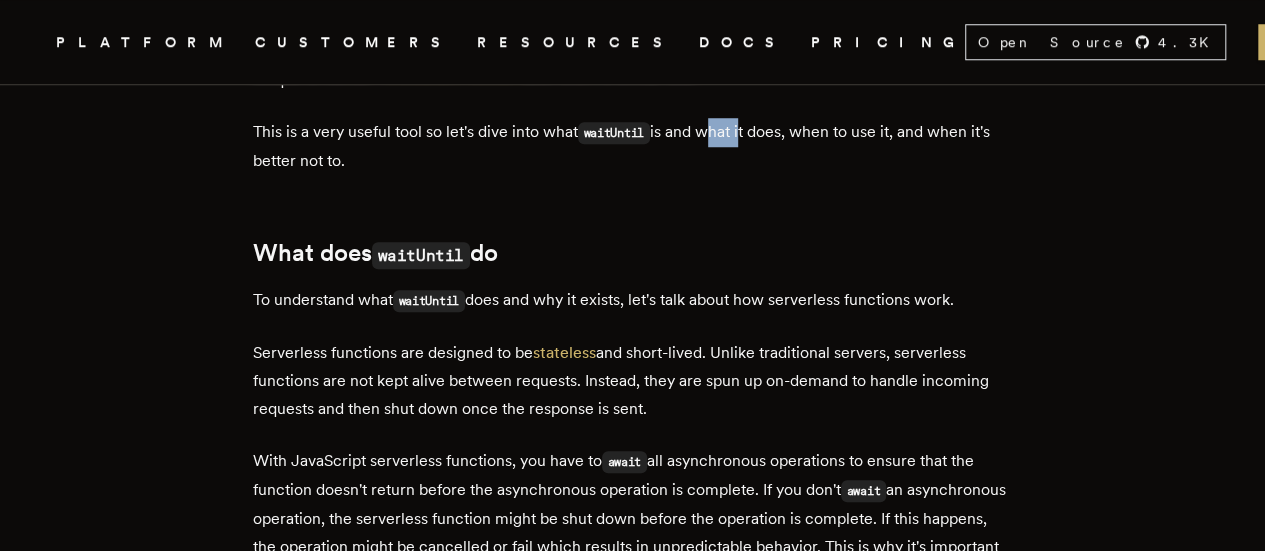 click on "This is a very useful tool so let's dive into what  waitUntil  is and what it does, when to use it, and when it's better not to." at bounding box center (633, 146) 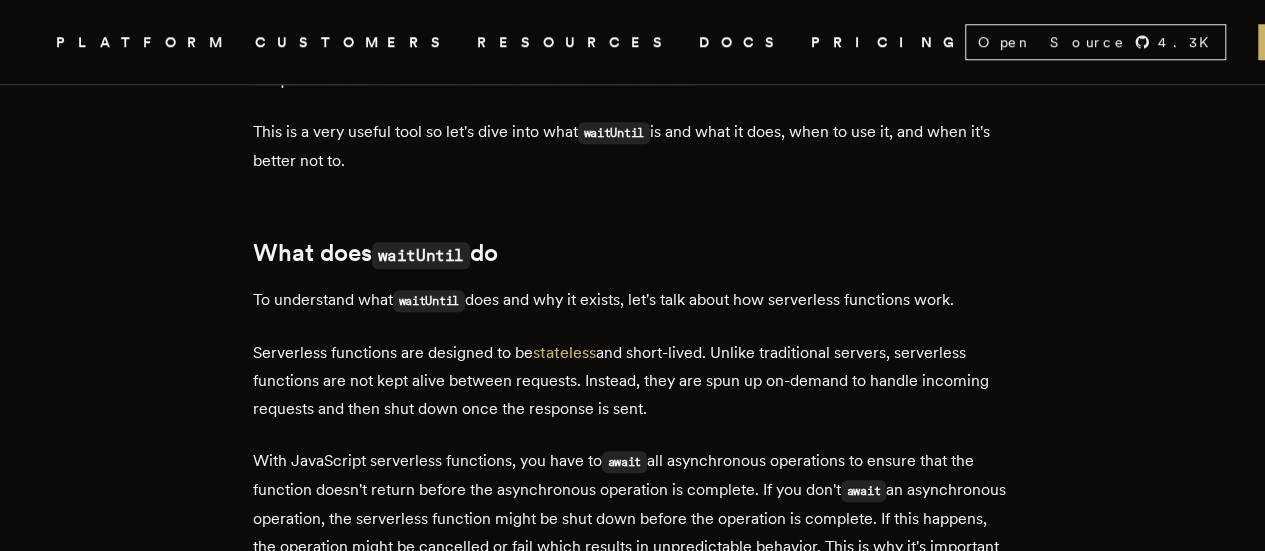 click on "This is a very useful tool so let's dive into what  waitUntil  is and what it does, when to use it, and when it's better not to." at bounding box center [633, 146] 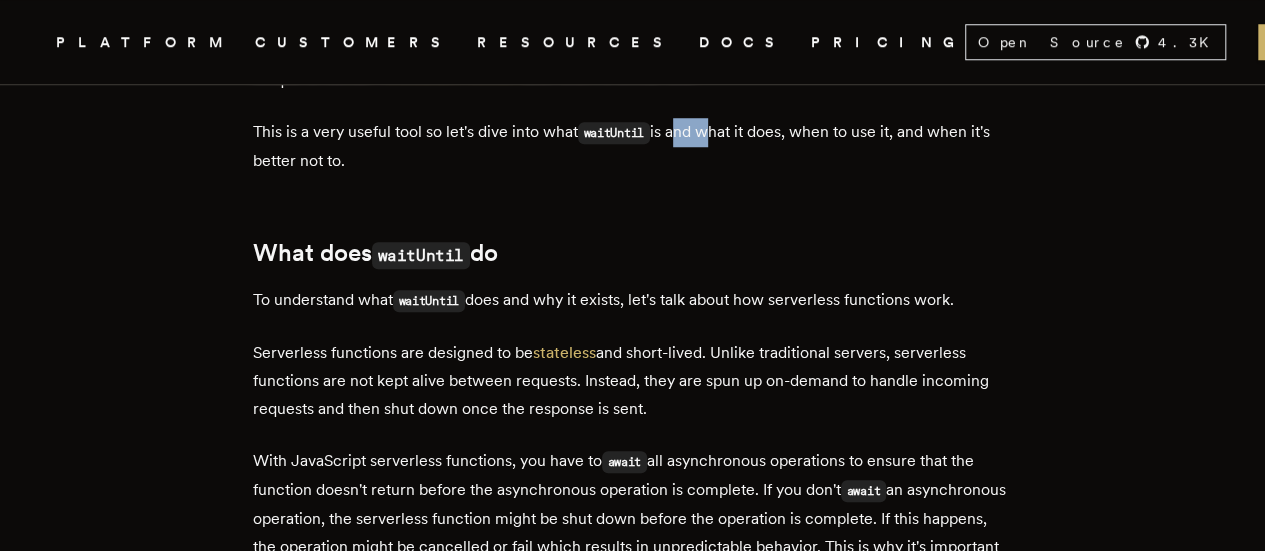 click on "This is a very useful tool so let's dive into what  waitUntil  is and what it does, when to use it, and when it's better not to." at bounding box center [633, 146] 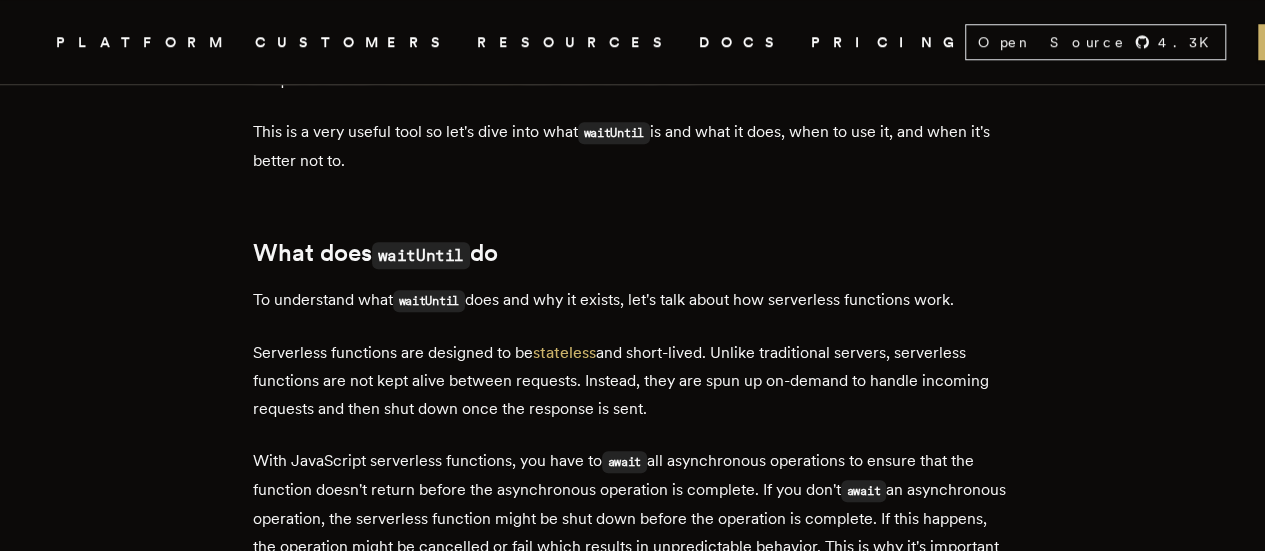 click on "This is a very useful tool so let's dive into what  waitUntil  is and what it does, when to use it, and when it's better not to." at bounding box center [633, 146] 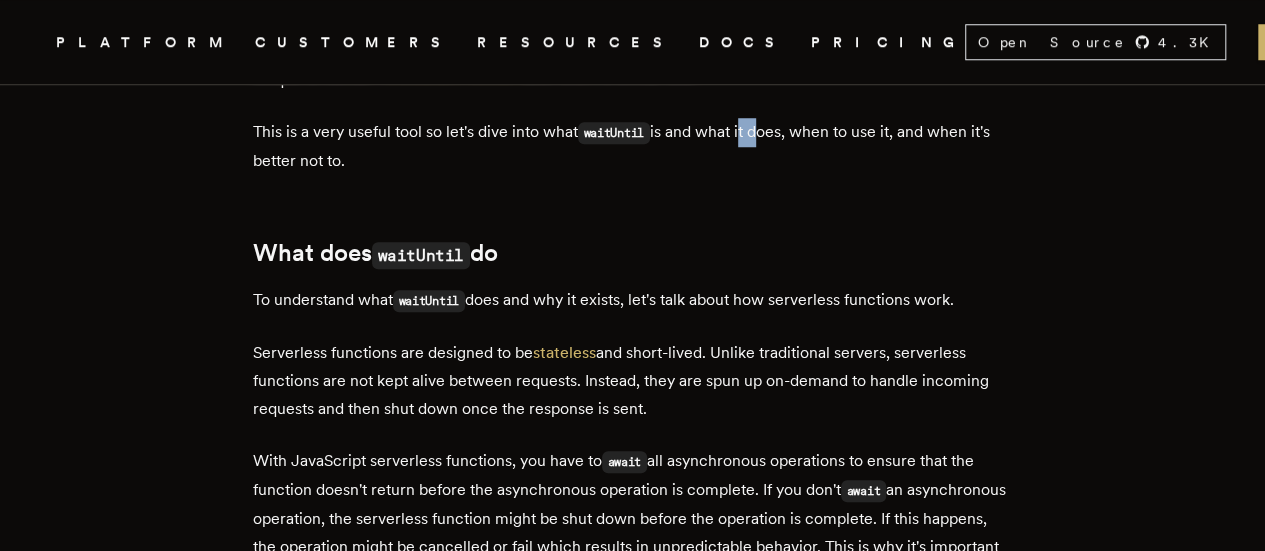 click on "This is a very useful tool so let's dive into what  waitUntil  is and what it does, when to use it, and when it's better not to." at bounding box center (633, 146) 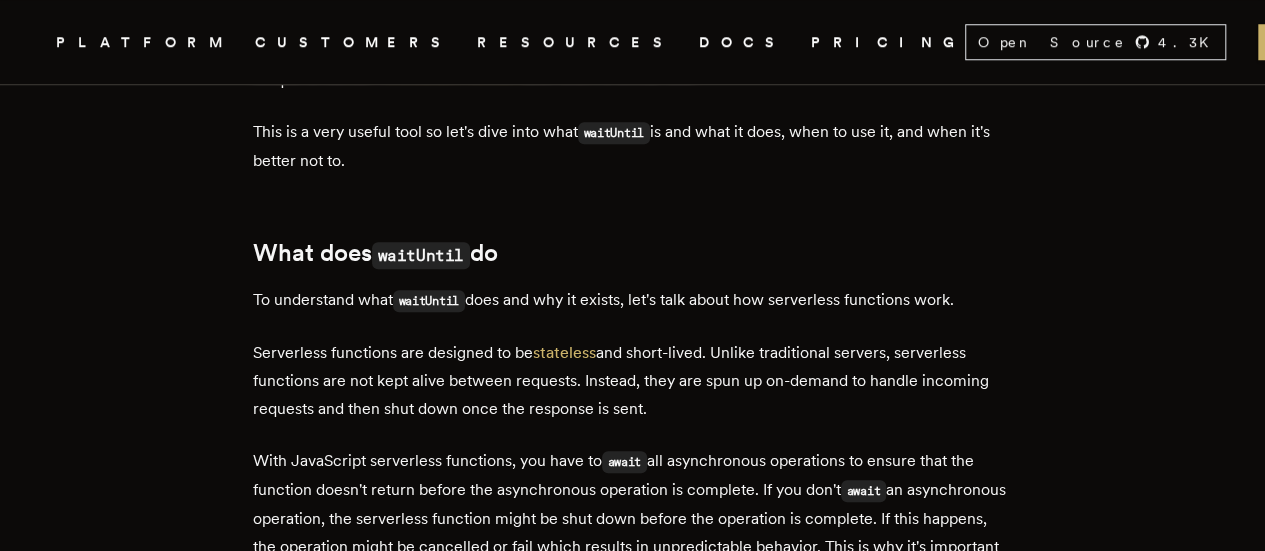 click on "This is a very useful tool so let's dive into what  waitUntil  is and what it does, when to use it, and when it's better not to." at bounding box center (633, 146) 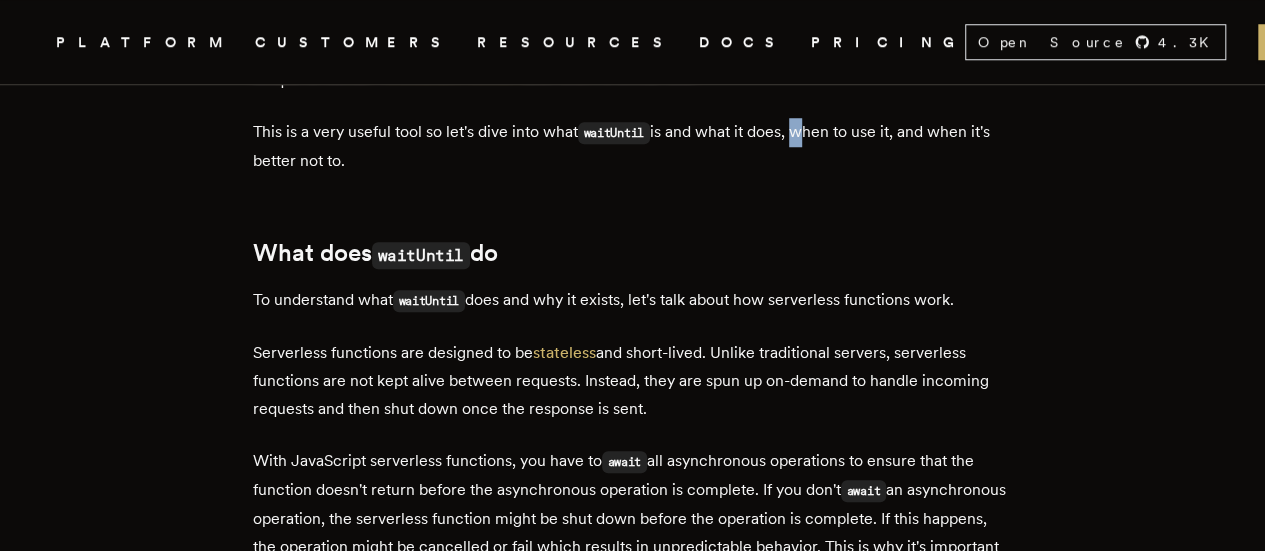 click on "This is a very useful tool so let's dive into what  waitUntil  is and what it does, when to use it, and when it's better not to." at bounding box center (633, 146) 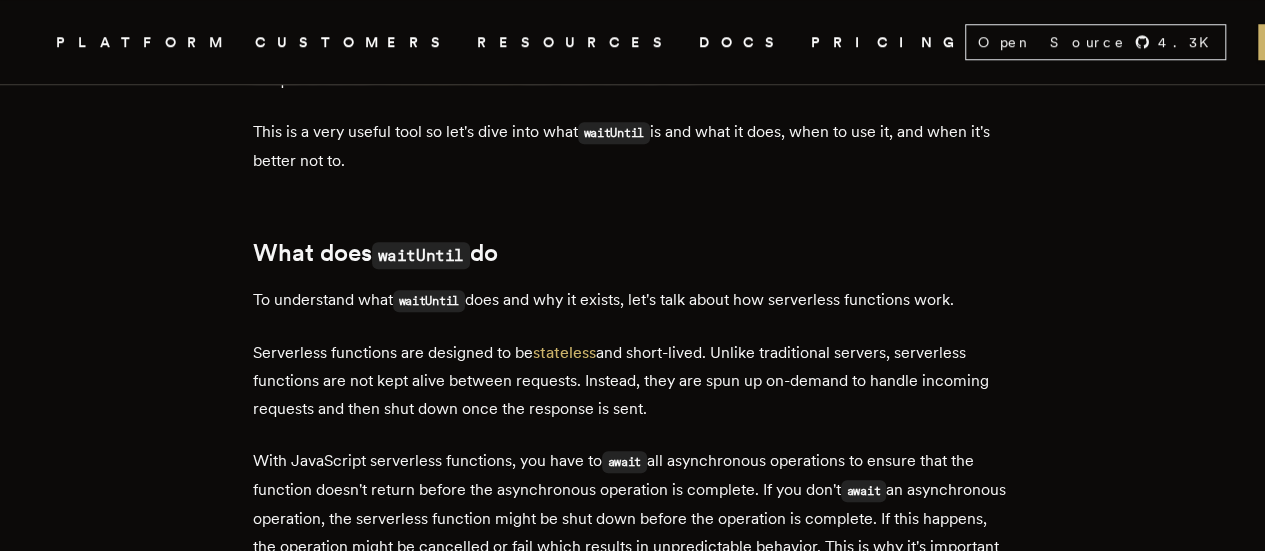 click on "This is a very useful tool so let's dive into what  waitUntil  is and what it does, when to use it, and when it's better not to." at bounding box center [633, 146] 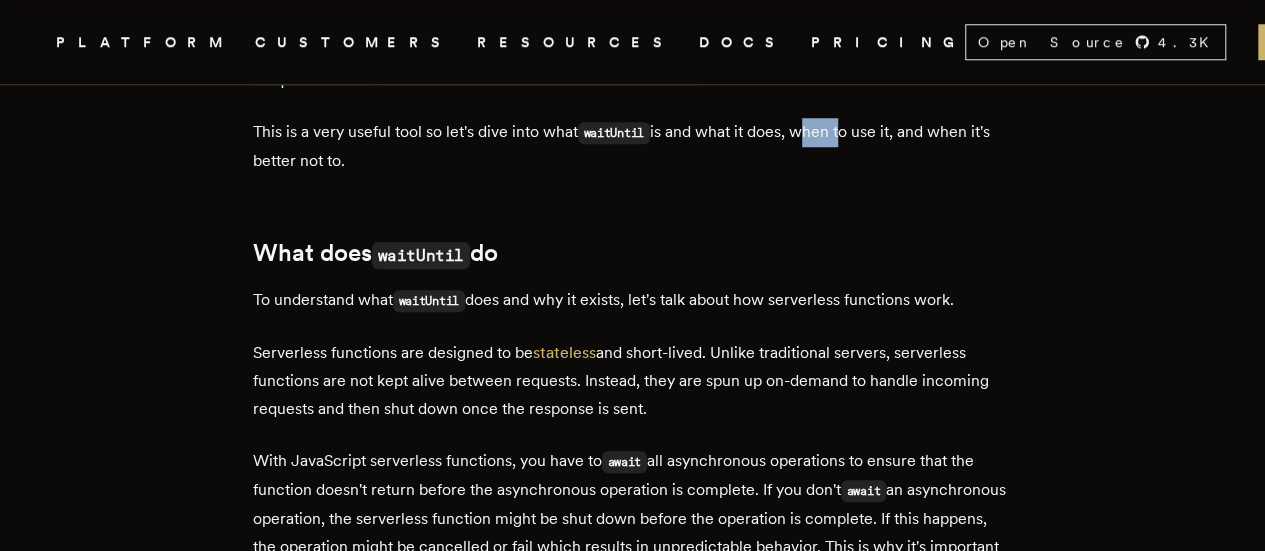 drag, startPoint x: 828, startPoint y: 107, endPoint x: 874, endPoint y: 112, distance: 46.270943 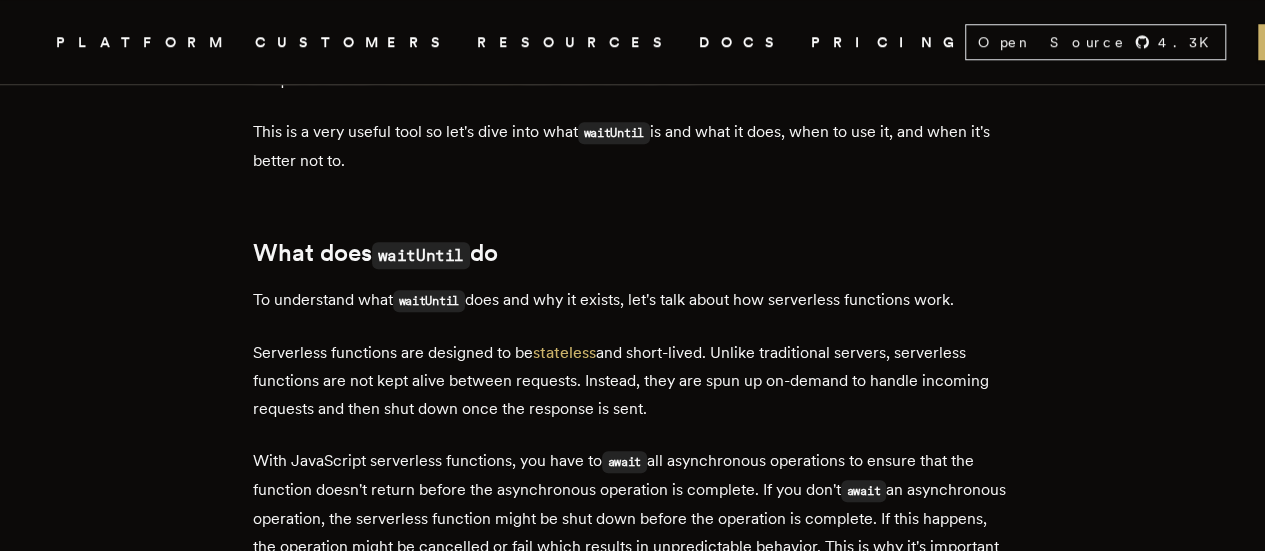 click on "This is a very useful tool so let's dive into what  waitUntil  is and what it does, when to use it, and when it's better not to." at bounding box center (633, 146) 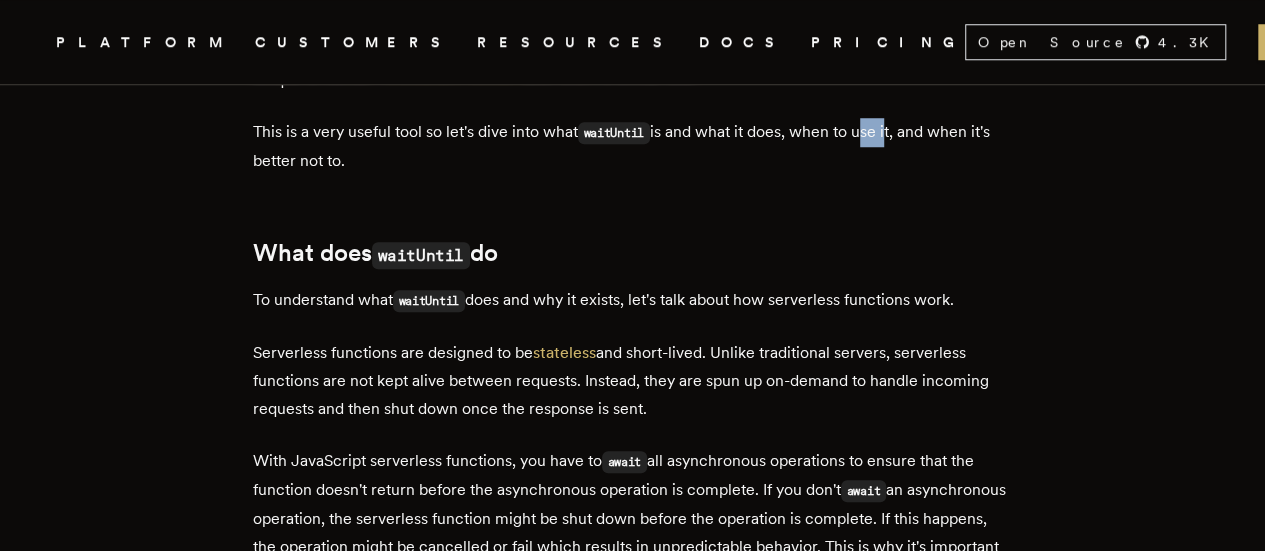 drag, startPoint x: 874, startPoint y: 112, endPoint x: 895, endPoint y: 113, distance: 21.023796 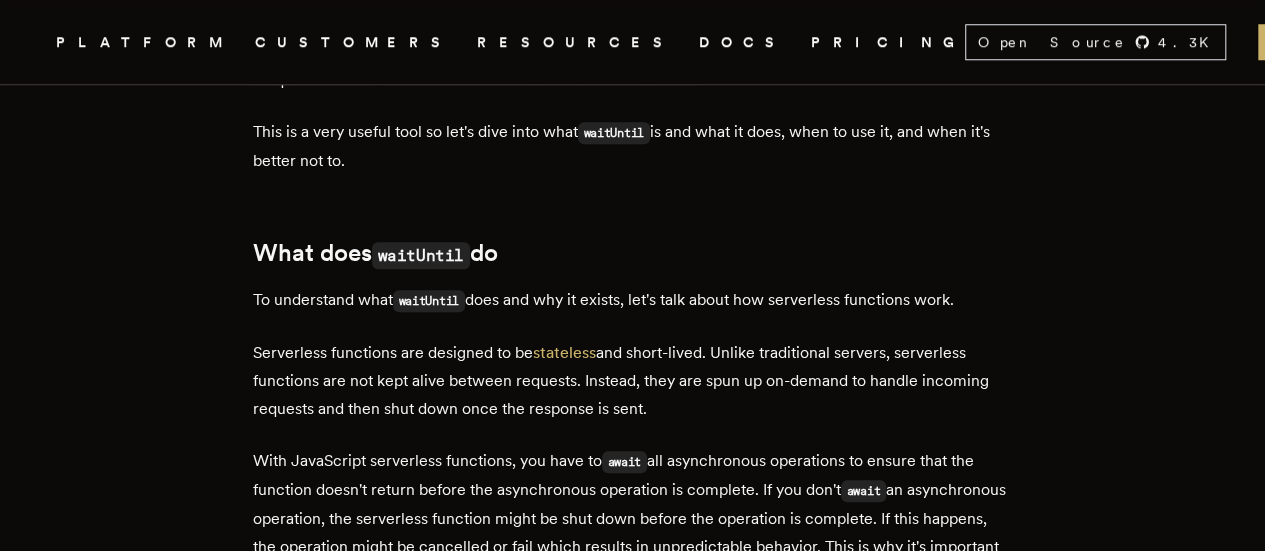 click on "This is a very useful tool so let's dive into what  waitUntil  is and what it does, when to use it, and when it's better not to." at bounding box center (633, 146) 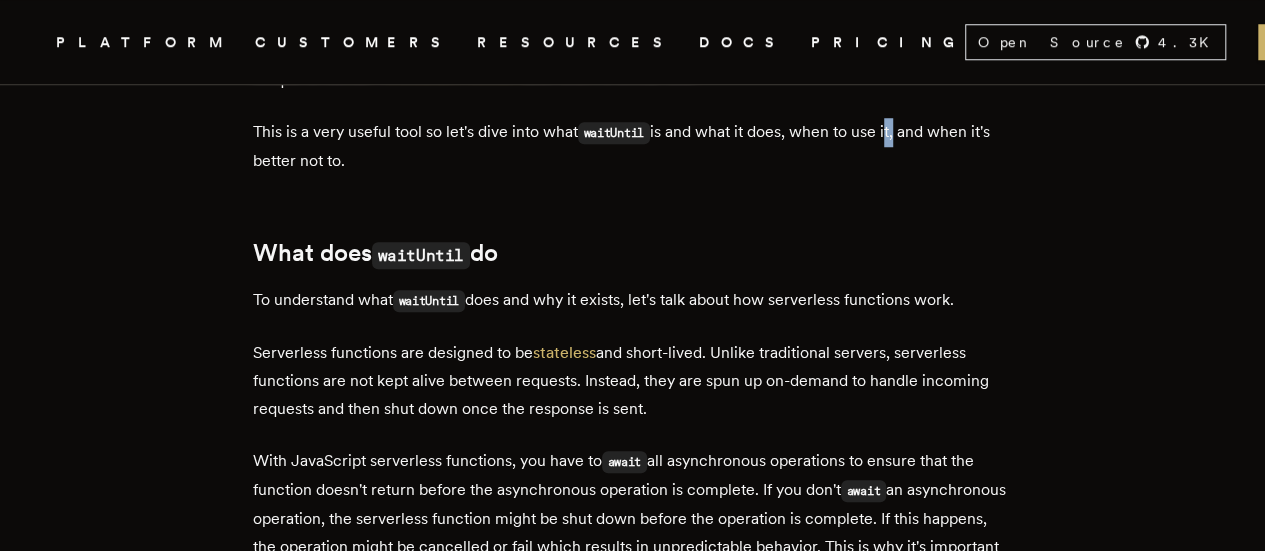 click on "This is a very useful tool so let's dive into what  waitUntil  is and what it does, when to use it, and when it's better not to." at bounding box center (633, 146) 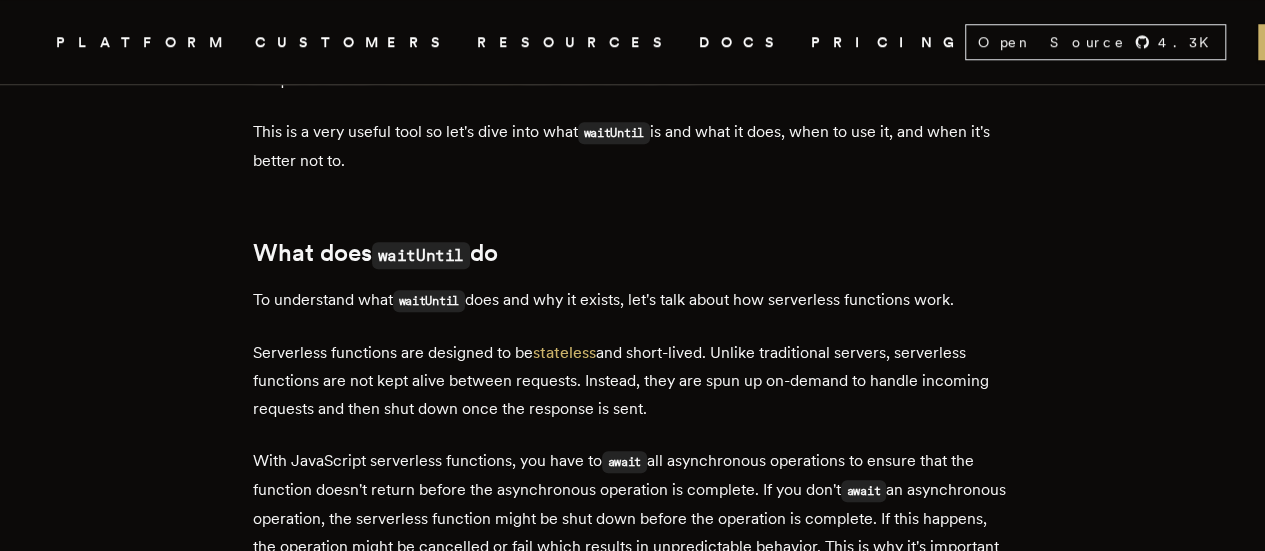 click on "This is a very useful tool so let's dive into what  waitUntil  is and what it does, when to use it, and when it's better not to." at bounding box center (633, 146) 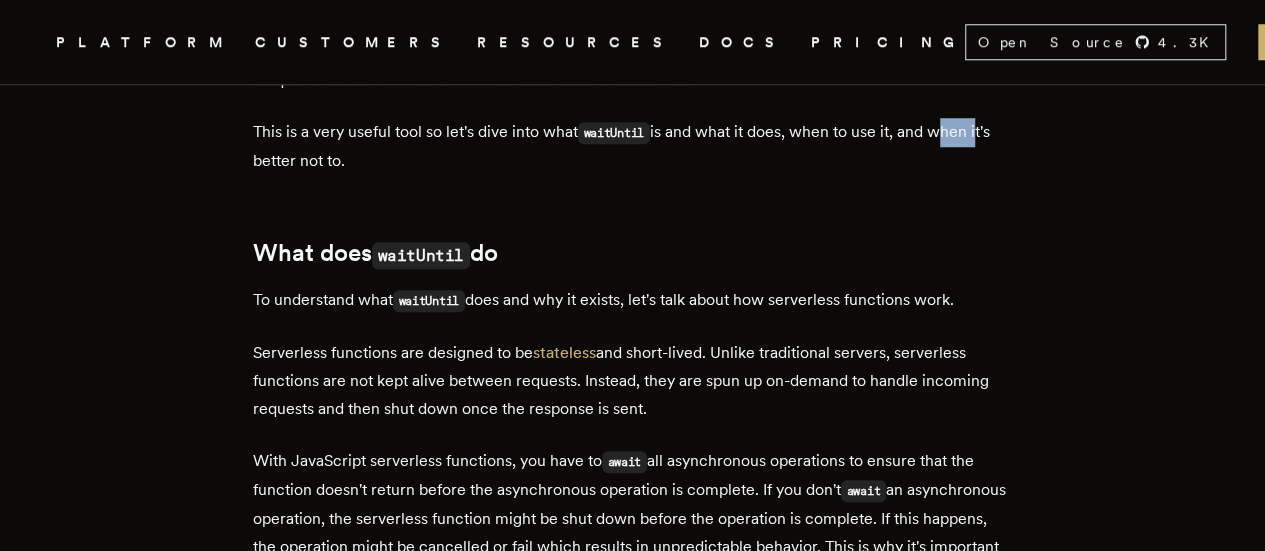 click on "This is a very useful tool so let's dive into what  waitUntil  is and what it does, when to use it, and when it's better not to." at bounding box center (633, 146) 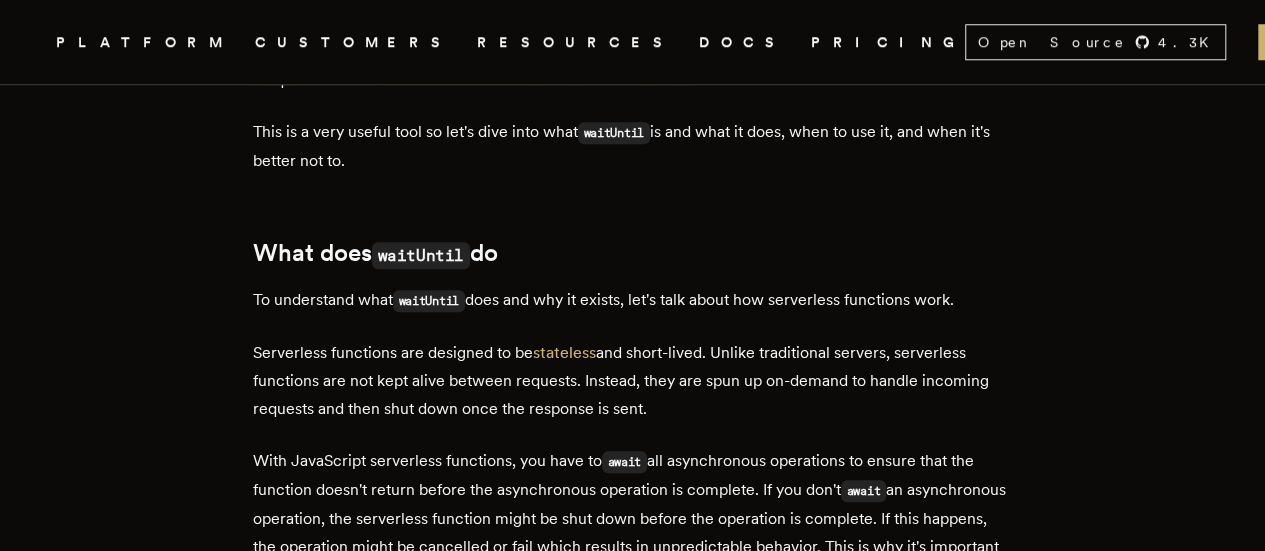click on "This is a very useful tool so let's dive into what  waitUntil  is and what it does, when to use it, and when it's better not to." at bounding box center [633, 146] 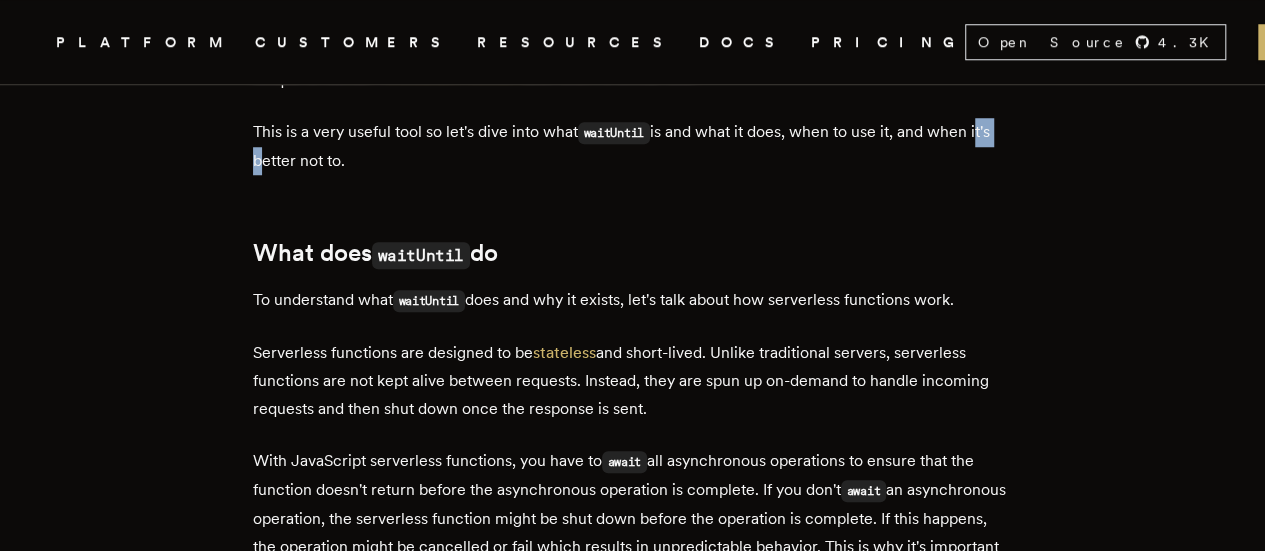 click on "This is a very useful tool so let's dive into what  waitUntil  is and what it does, when to use it, and when it's better not to." at bounding box center [633, 146] 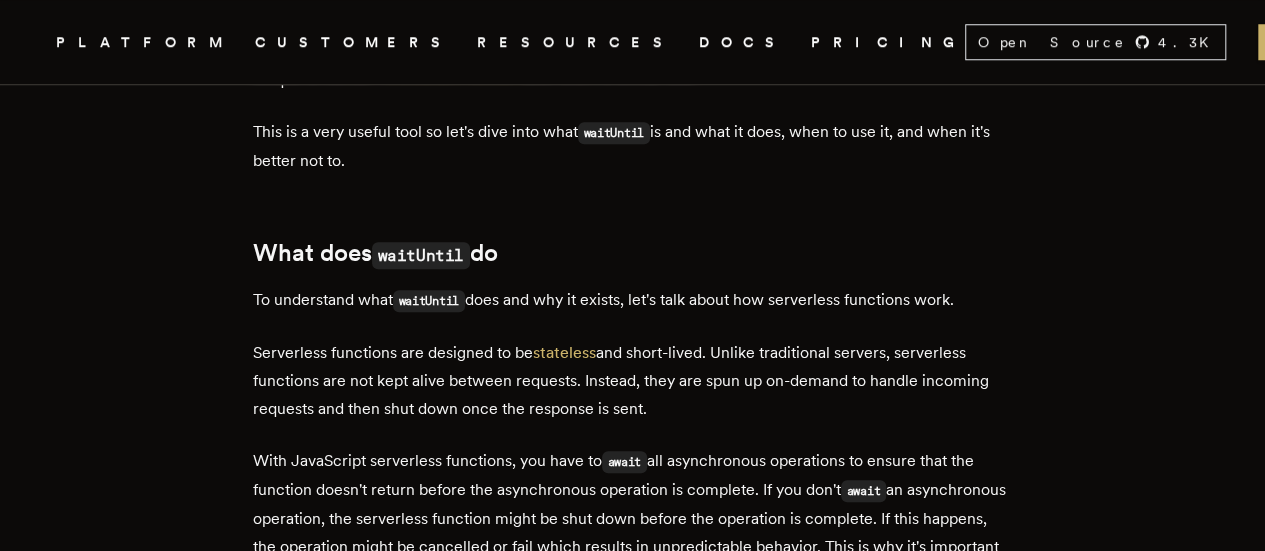 click on "This is a very useful tool so let's dive into what  waitUntil  is and what it does, when to use it, and when it's better not to." at bounding box center [633, 146] 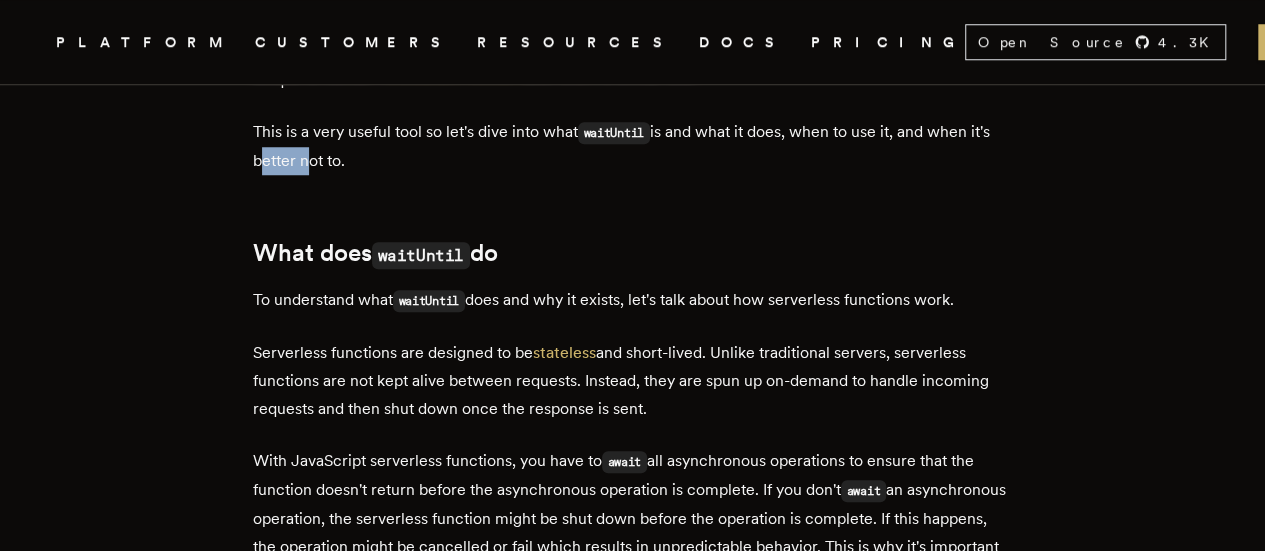 click on "This is a very useful tool so let's dive into what  waitUntil  is and what it does, when to use it, and when it's better not to." at bounding box center [633, 146] 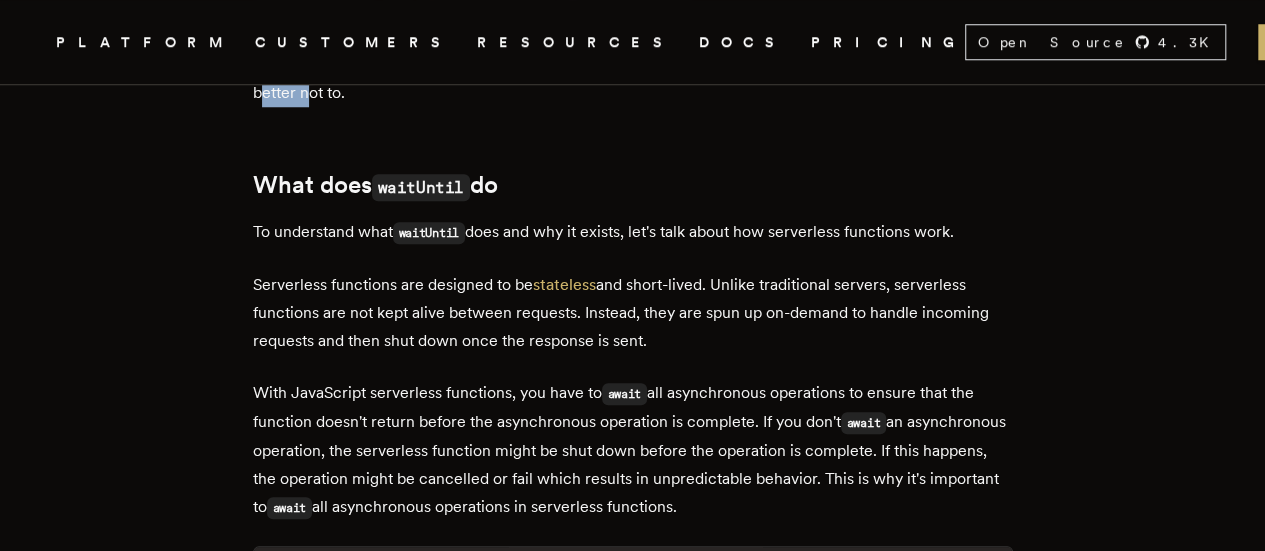 scroll, scrollTop: 900, scrollLeft: 0, axis: vertical 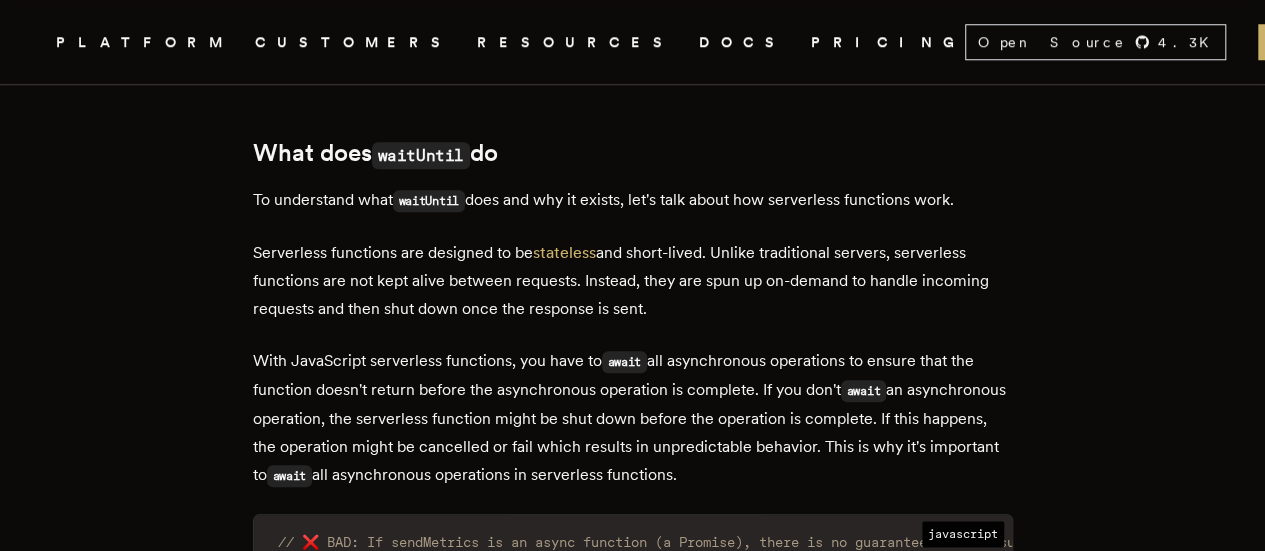 click on "What does  waitUntil  do" at bounding box center [633, 154] 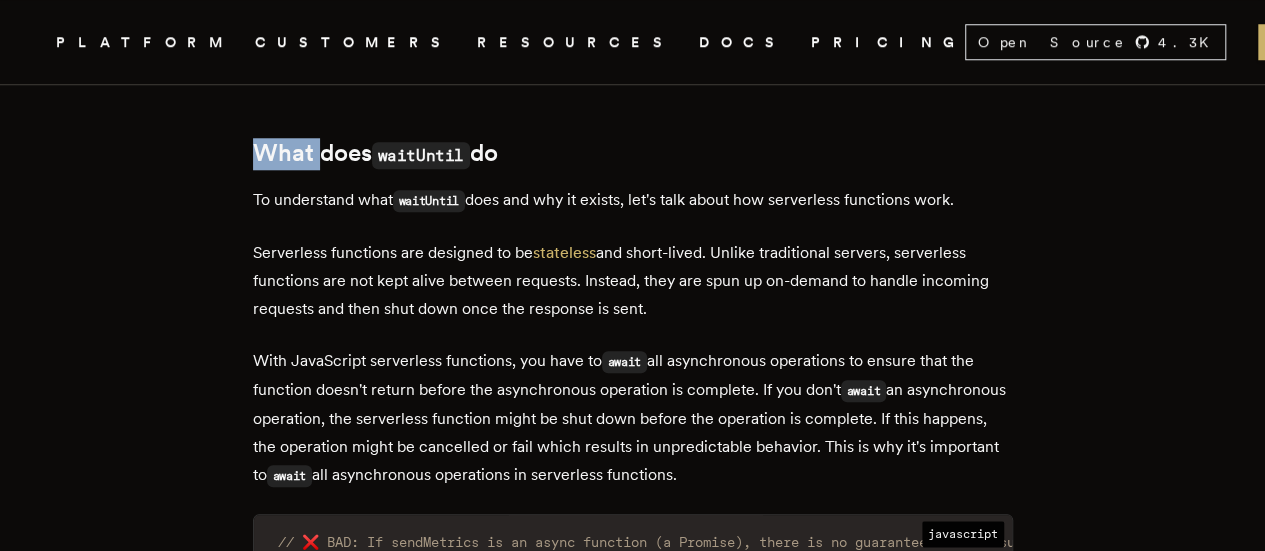 click on "What does  waitUntil  do" at bounding box center [633, 154] 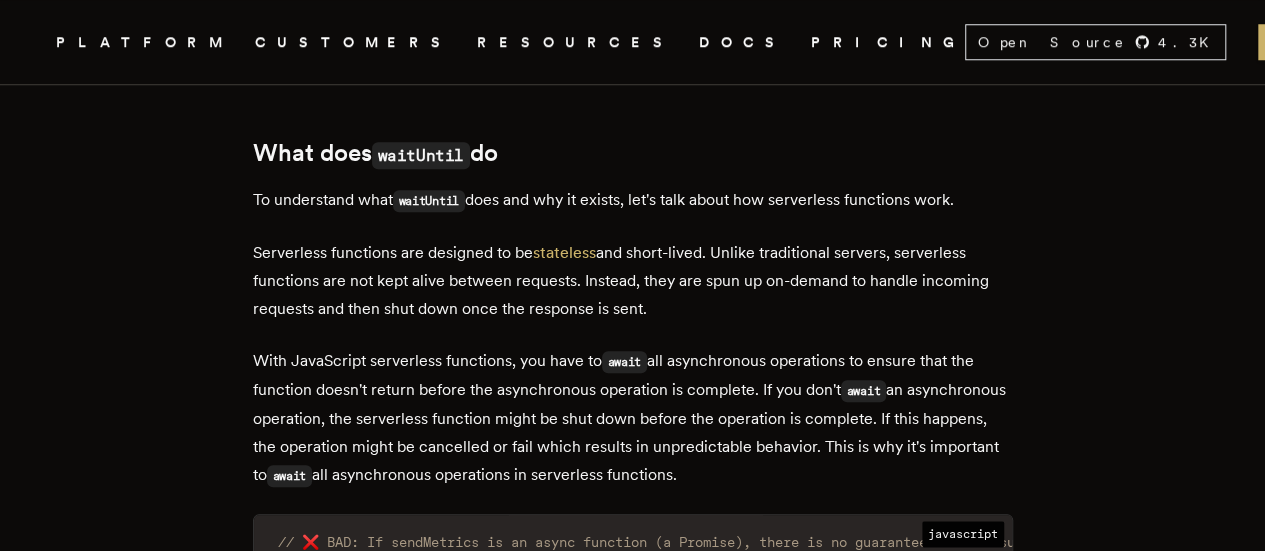 click on "waitUntil" at bounding box center (421, 155) 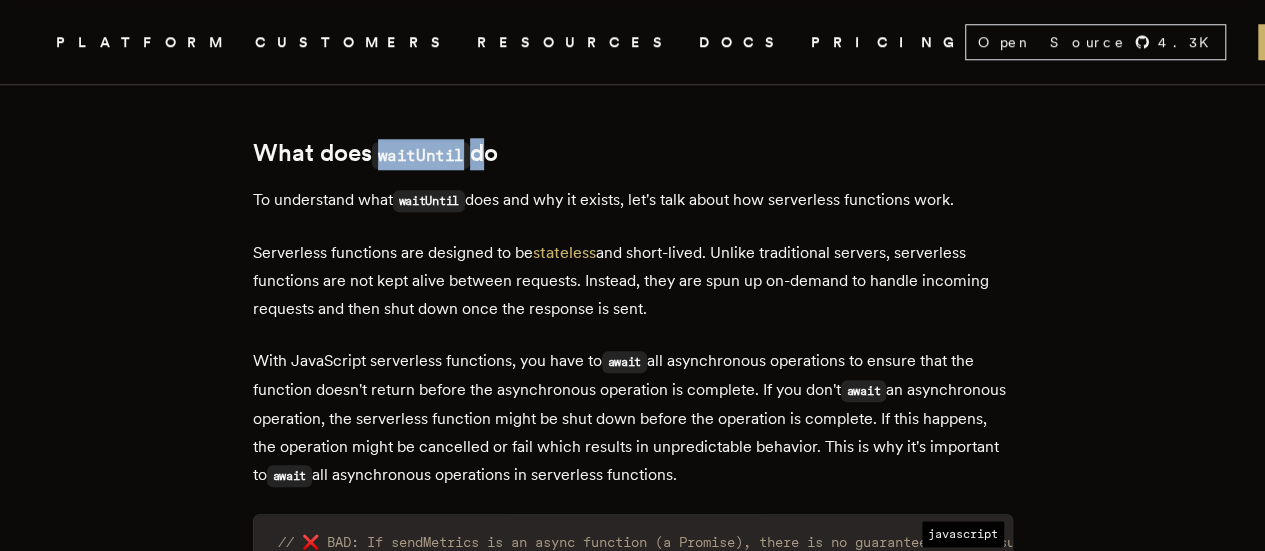 click on "waitUntil" at bounding box center (421, 155) 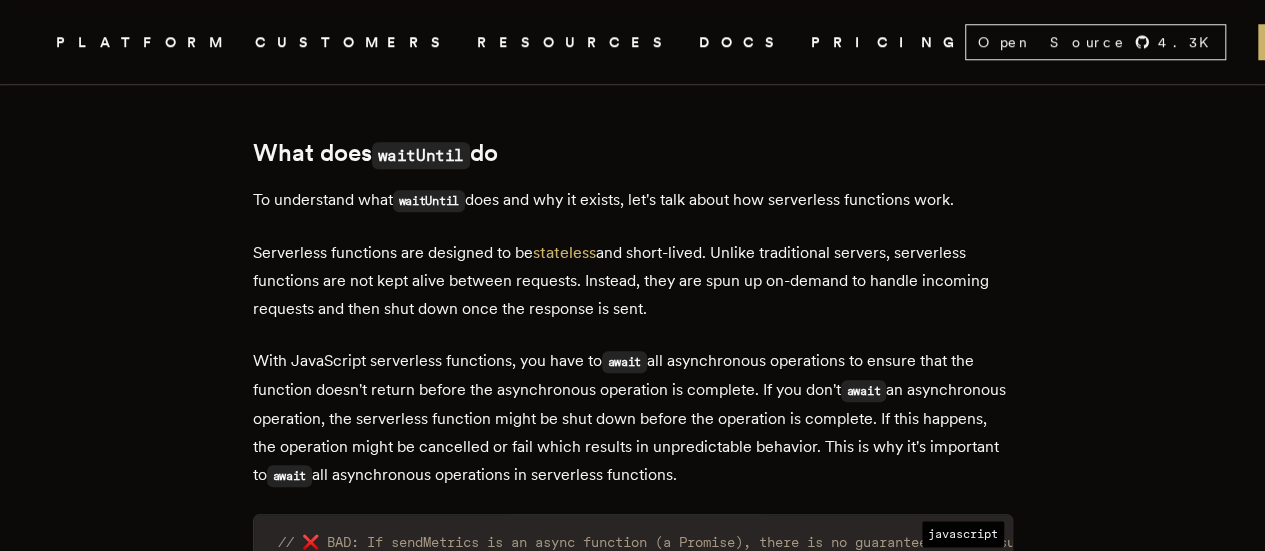 click on "What is waitUntil (Vercel, Cloudflare) and when should I use it? Dan Farrelly · 5/16/2024 · 7 min read Recently, Vercel announced that their waitUntil utility method is now available for all serverless functions. Now, this useful feature is available for both Vercel's Node.js and edge functions. This utility is not unique to Vercel -- Cloudflare Workers also offers a similar one.
This is a very useful tool so let's dive into what waitUntil is and what it does, when to use it, and when it's better not to.
What does waitUntil do
To understand what waitUntil does and why it exists, let's talk about how serverless functions work.
Serverless functions are designed to be stateless and short-lived. Unlike traditional servers, serverless functions are not kept alive between requests. Instead, they are spun up on-demand to handle incoming requests and then shut down once the response is sent.
With JavaScript serverless functions, you have to await await await
javascript
async" at bounding box center [633, 1877] 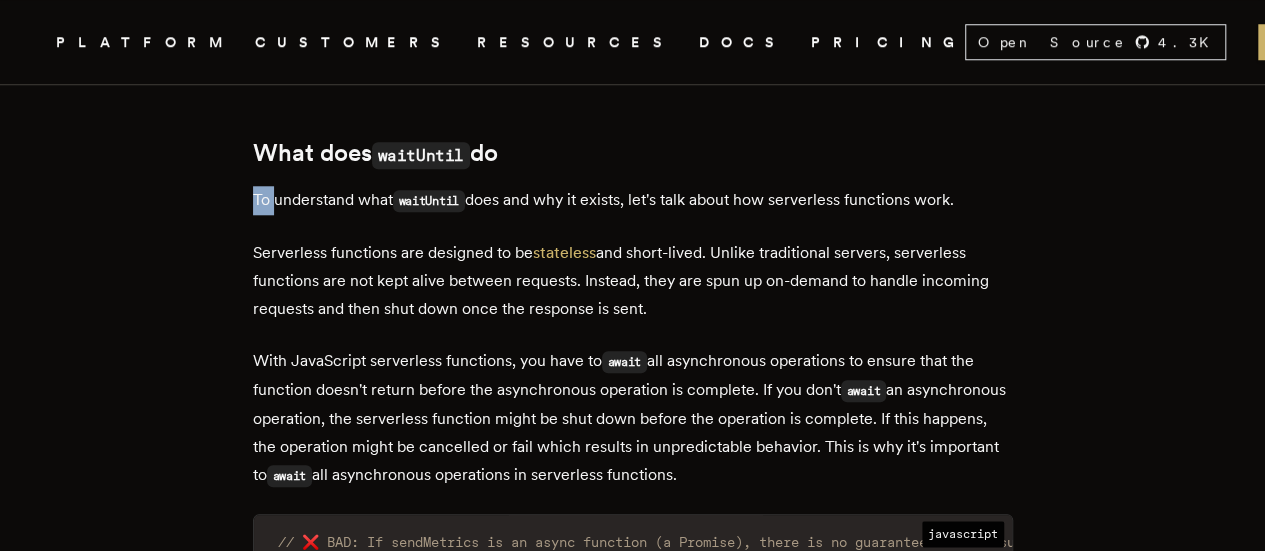 click on "What is waitUntil (Vercel, Cloudflare) and when should I use it? Dan Farrelly · 5/16/2024 · 7 min read Recently, Vercel announced that their waitUntil utility method is now available for all serverless functions. Now, this useful feature is available for both Vercel's Node.js and edge functions. This utility is not unique to Vercel -- Cloudflare Workers also offers a similar one.
This is a very useful tool so let's dive into what waitUntil is and what it does, when to use it, and when it's better not to.
What does waitUntil do
To understand what waitUntil does and why it exists, let's talk about how serverless functions work.
Serverless functions are designed to be stateless and short-lived. Unlike traditional servers, serverless functions are not kept alive between requests. Instead, they are spun up on-demand to handle incoming requests and then shut down once the response is sent.
With JavaScript serverless functions, you have to await await await
javascript
async" at bounding box center [633, 1877] 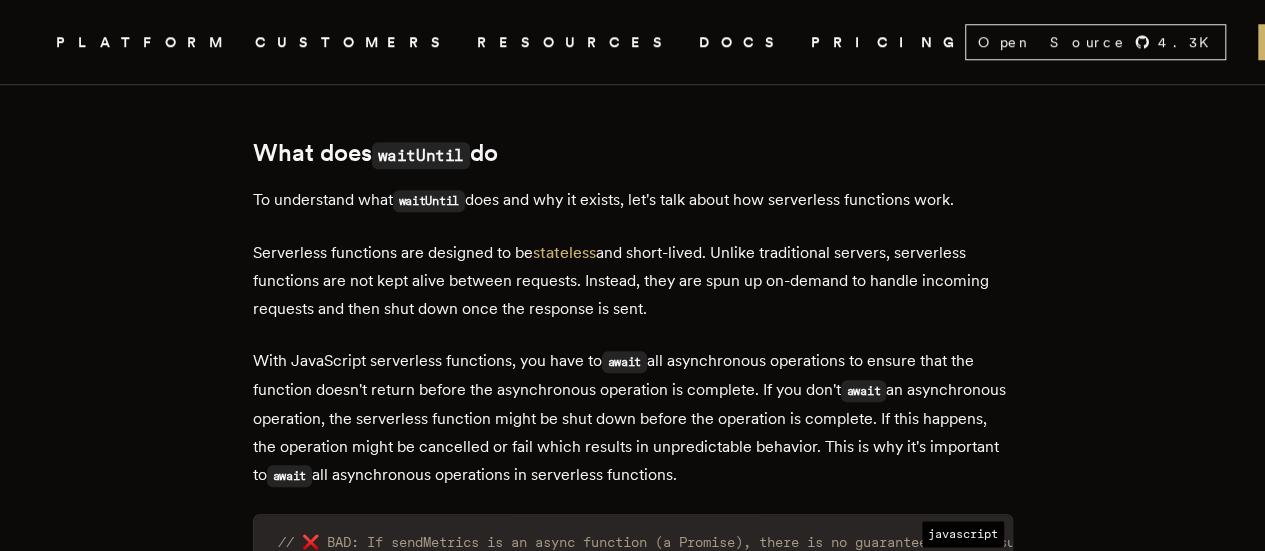 click on "To understand what  waitUntil  does and why it exists, let's talk about how serverless functions work." at bounding box center [633, 200] 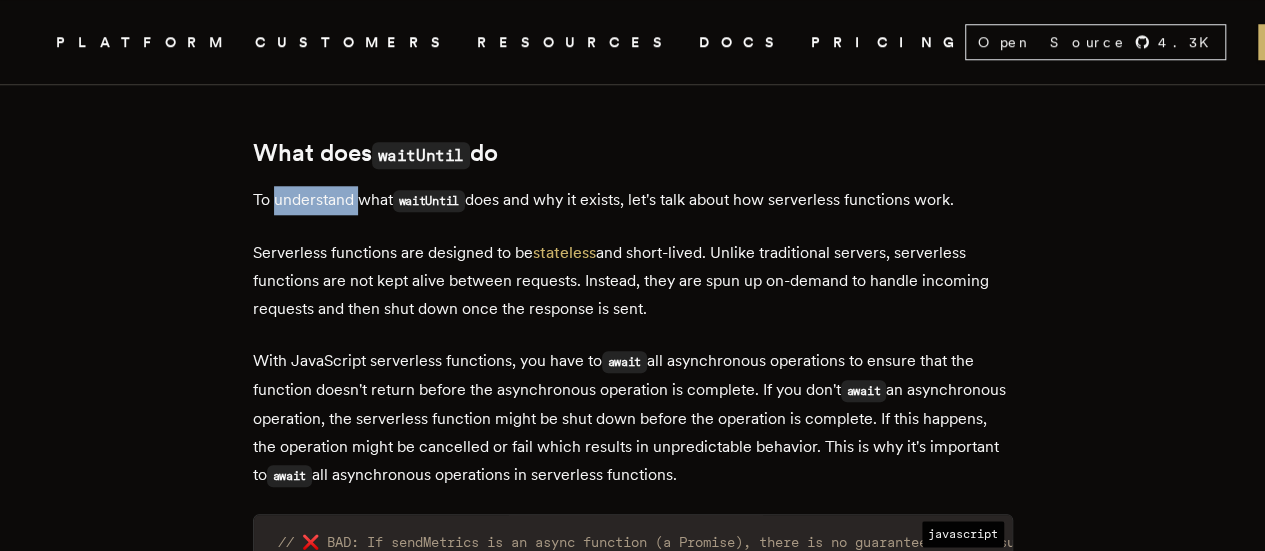 click on "To understand what  waitUntil  does and why it exists, let's talk about how serverless functions work." at bounding box center [633, 200] 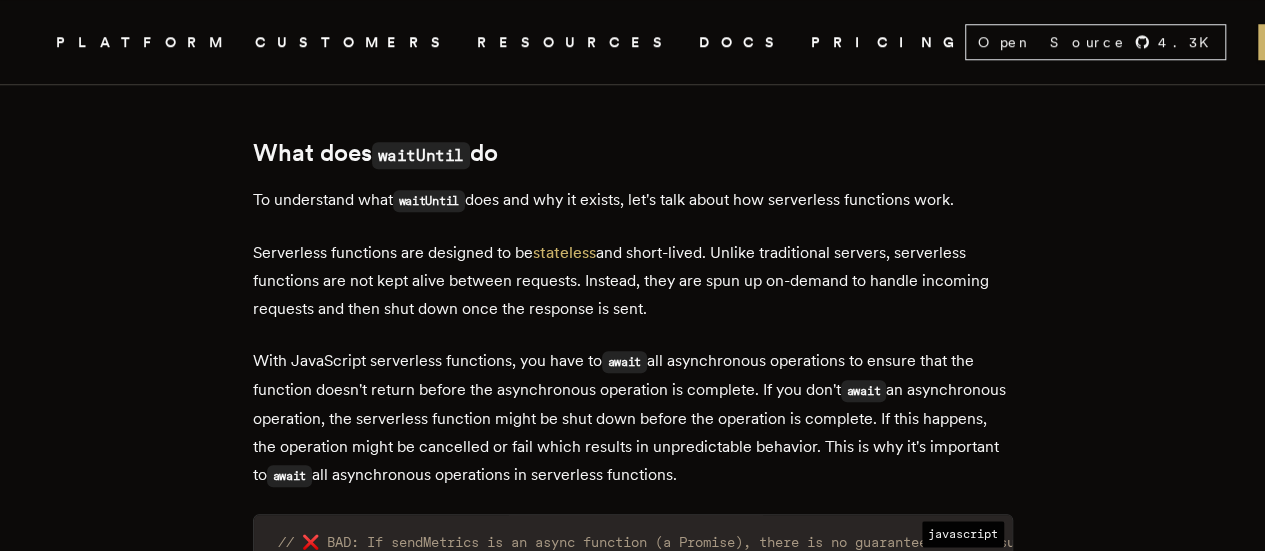 click on "To understand what  waitUntil  does and why it exists, let's talk about how serverless functions work." at bounding box center (633, 200) 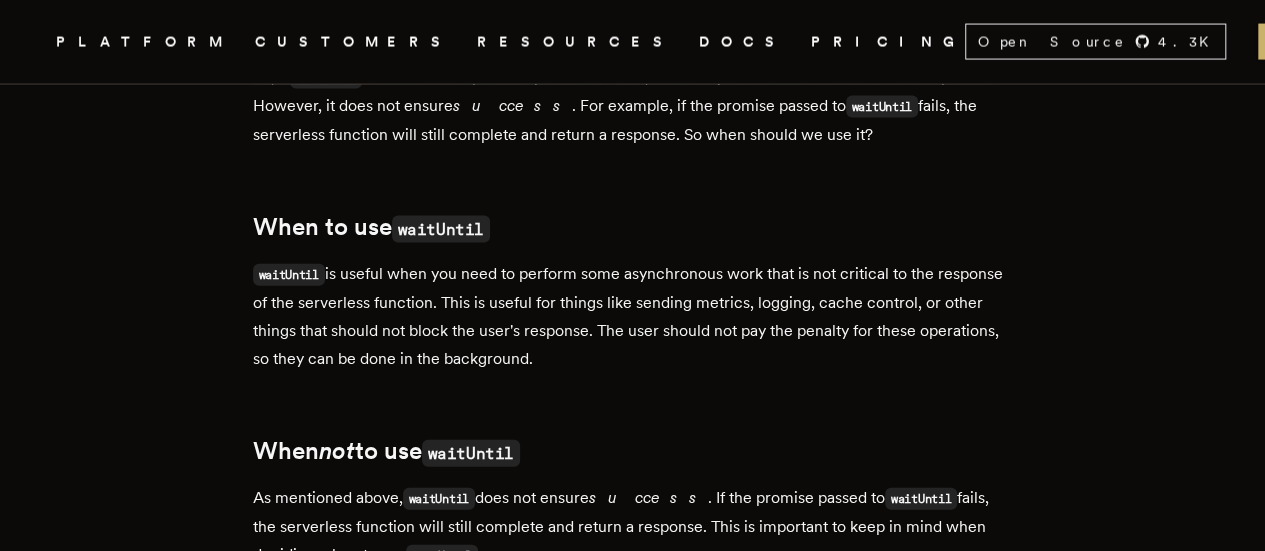 scroll, scrollTop: 2218, scrollLeft: 0, axis: vertical 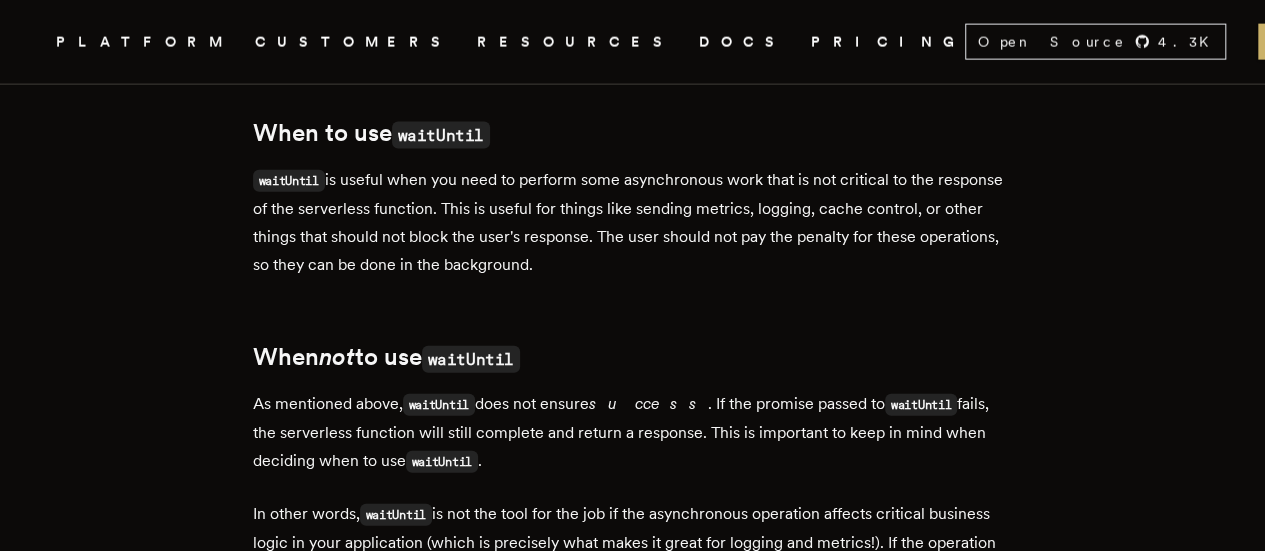 click on "waitUntil  is useful when you need to perform some asynchronous work that is not critical to the response of the serverless function. This is useful for things like sending metrics, logging, cache control, or other things that should not block the user's response. The user should not pay the penalty for these operations, so they can be done in the background." at bounding box center (633, 222) 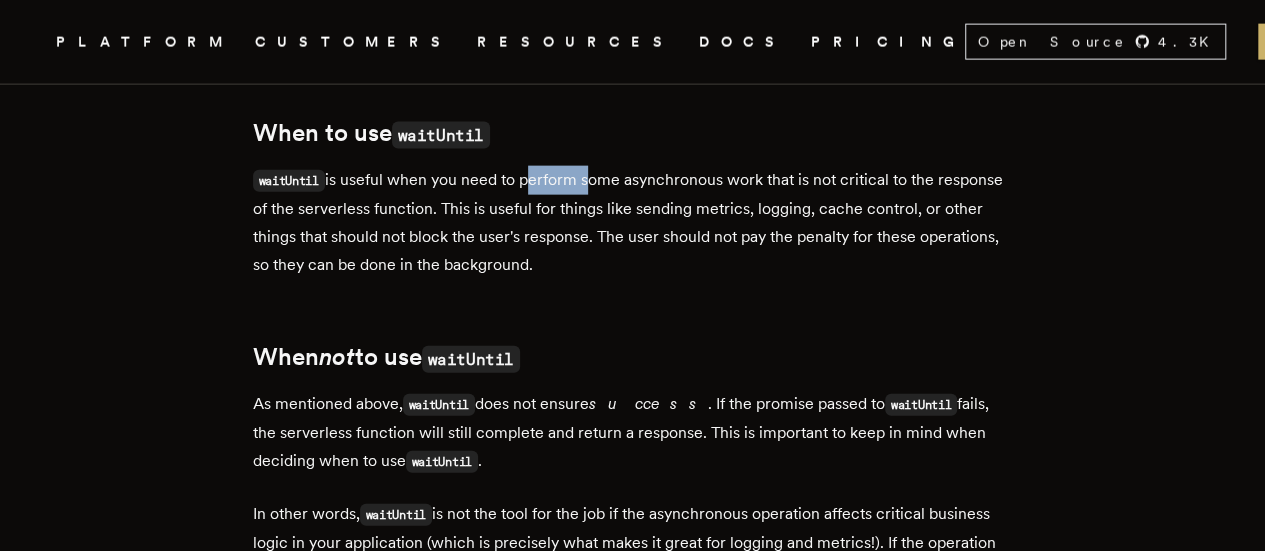 click on "waitUntil  is useful when you need to perform some asynchronous work that is not critical to the response of the serverless function. This is useful for things like sending metrics, logging, cache control, or other things that should not block the user's response. The user should not pay the penalty for these operations, so they can be done in the background." at bounding box center (633, 222) 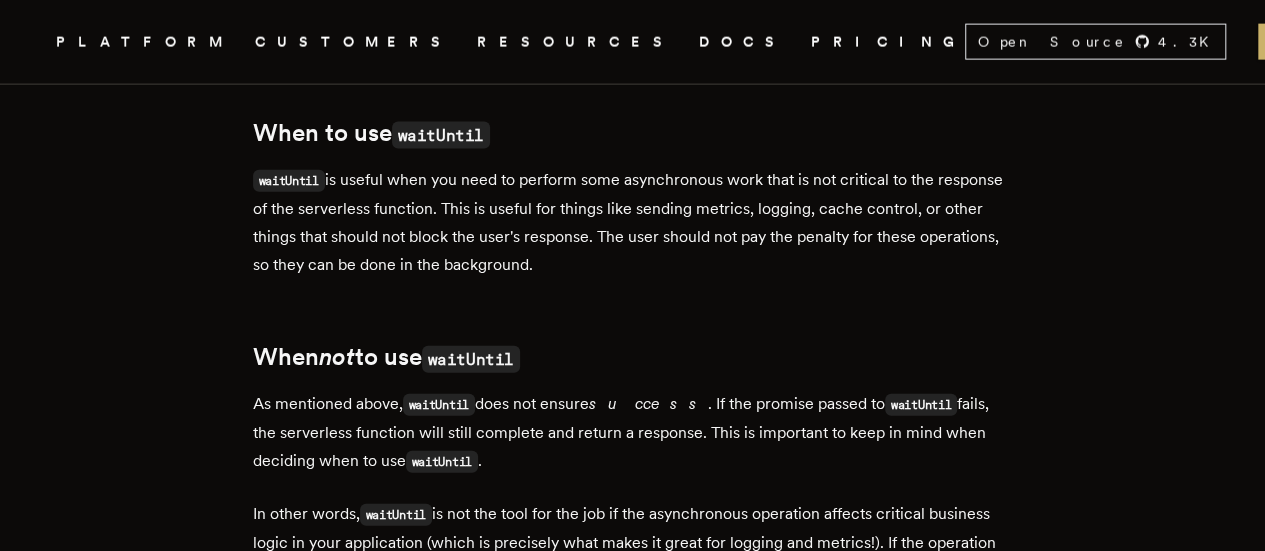 click on "waitUntil  is useful when you need to perform some asynchronous work that is not critical to the response of the serverless function. This is useful for things like sending metrics, logging, cache control, or other things that should not block the user's response. The user should not pay the penalty for these operations, so they can be done in the background." at bounding box center [633, 222] 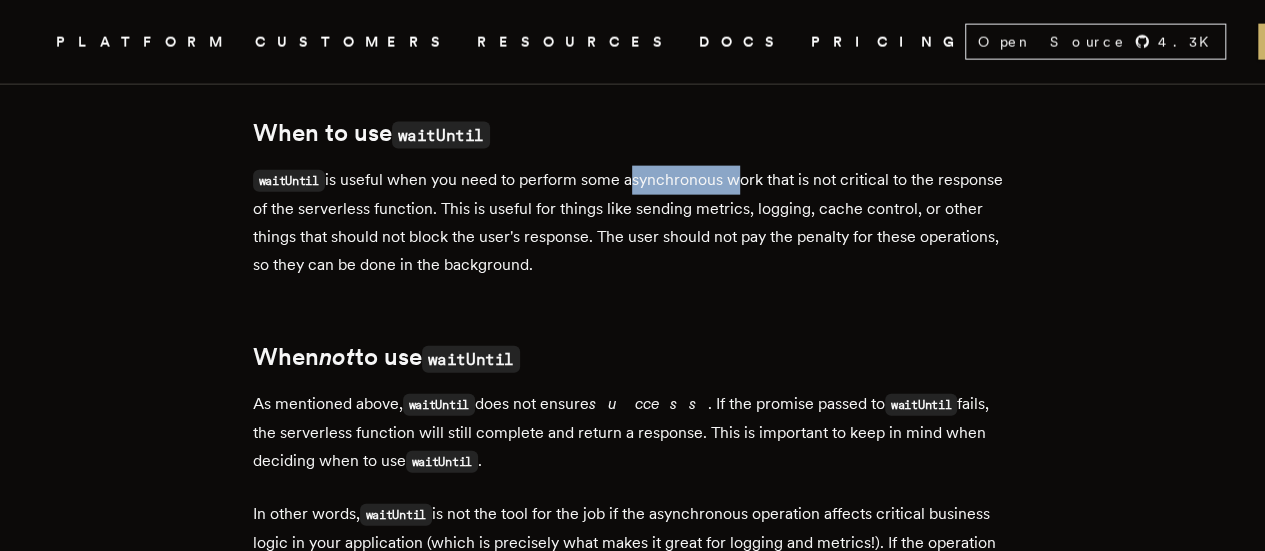 click on "waitUntil  is useful when you need to perform some asynchronous work that is not critical to the response of the serverless function. This is useful for things like sending metrics, logging, cache control, or other things that should not block the user's response. The user should not pay the penalty for these operations, so they can be done in the background." at bounding box center [633, 222] 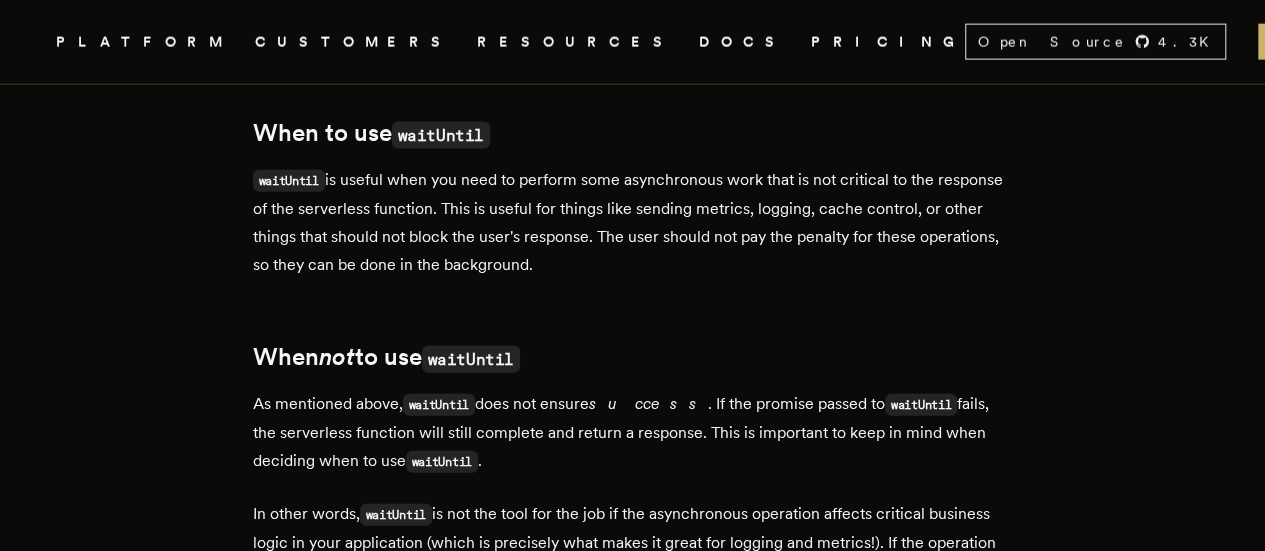 click on "waitUntil  is useful when you need to perform some asynchronous work that is not critical to the response of the serverless function. This is useful for things like sending metrics, logging, cache control, or other things that should not block the user's response. The user should not pay the penalty for these operations, so they can be done in the background." at bounding box center [633, 222] 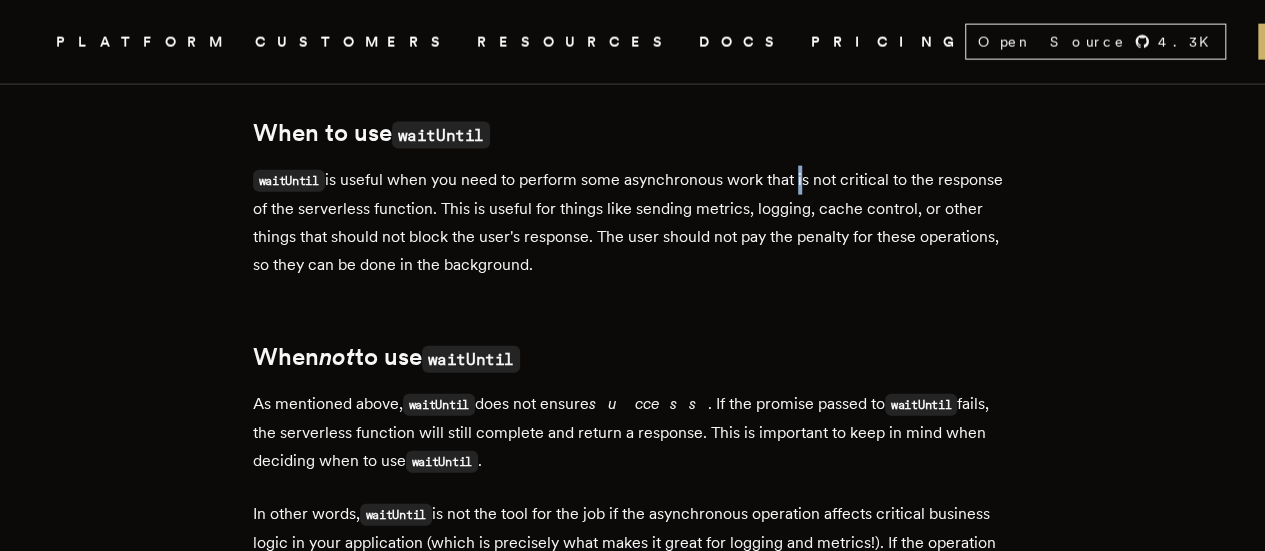 click on "waitUntil  is useful when you need to perform some asynchronous work that is not critical to the response of the serverless function. This is useful for things like sending metrics, logging, cache control, or other things that should not block the user's response. The user should not pay the penalty for these operations, so they can be done in the background." at bounding box center (633, 222) 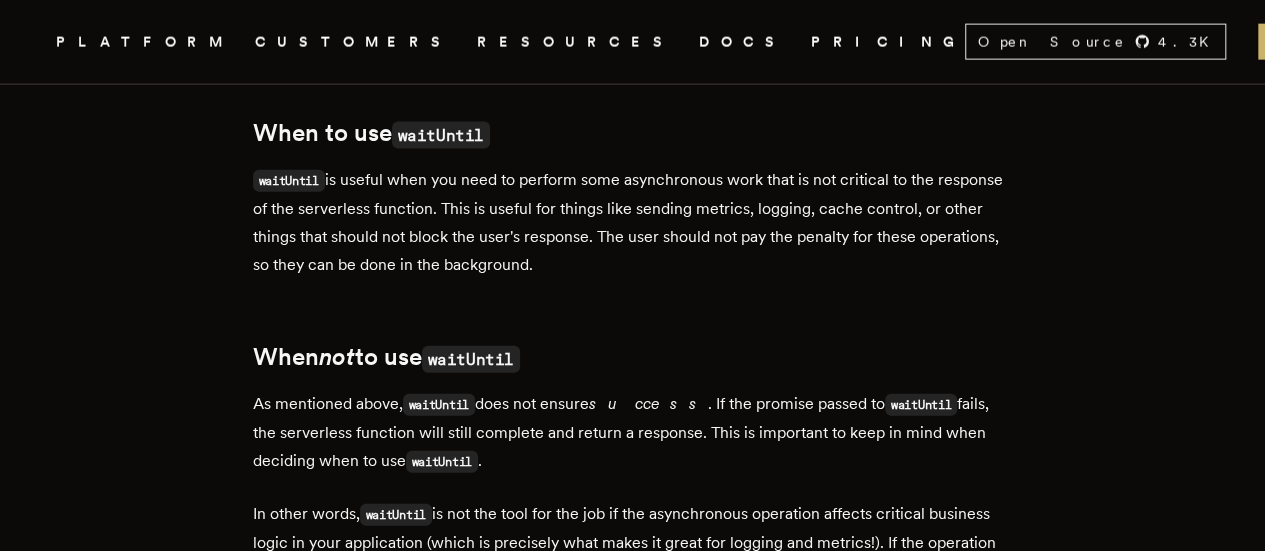 click on "waitUntil  is useful when you need to perform some asynchronous work that is not critical to the response of the serverless function. This is useful for things like sending metrics, logging, cache control, or other things that should not block the user's response. The user should not pay the penalty for these operations, so they can be done in the background." at bounding box center (633, 222) 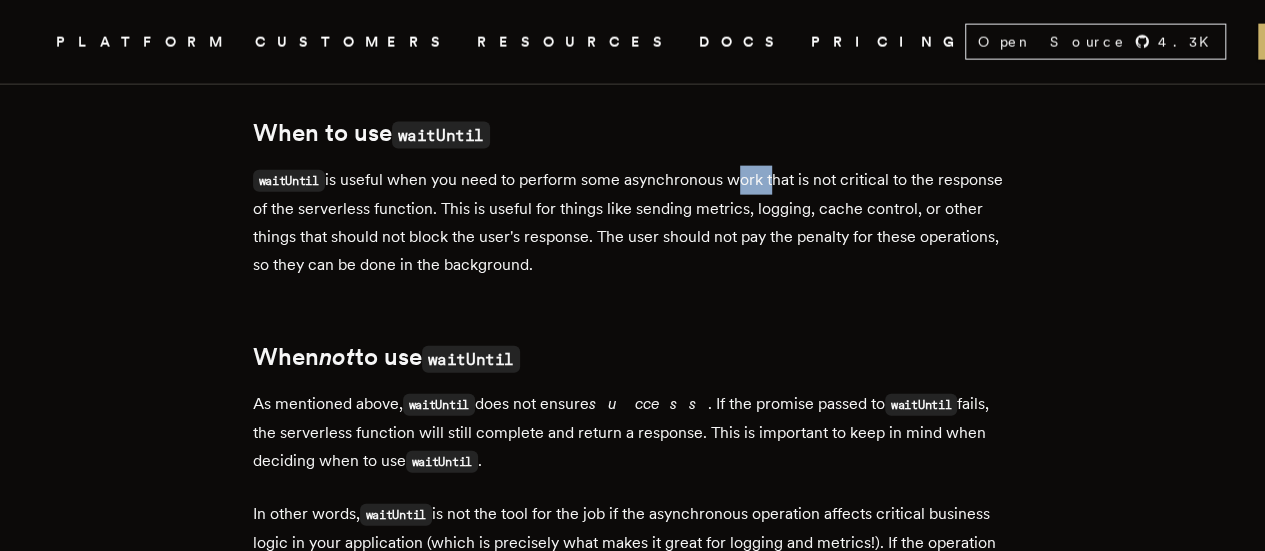 click on "waitUntil  is useful when you need to perform some asynchronous work that is not critical to the response of the serverless function. This is useful for things like sending metrics, logging, cache control, or other things that should not block the user's response. The user should not pay the penalty for these operations, so they can be done in the background." at bounding box center (633, 222) 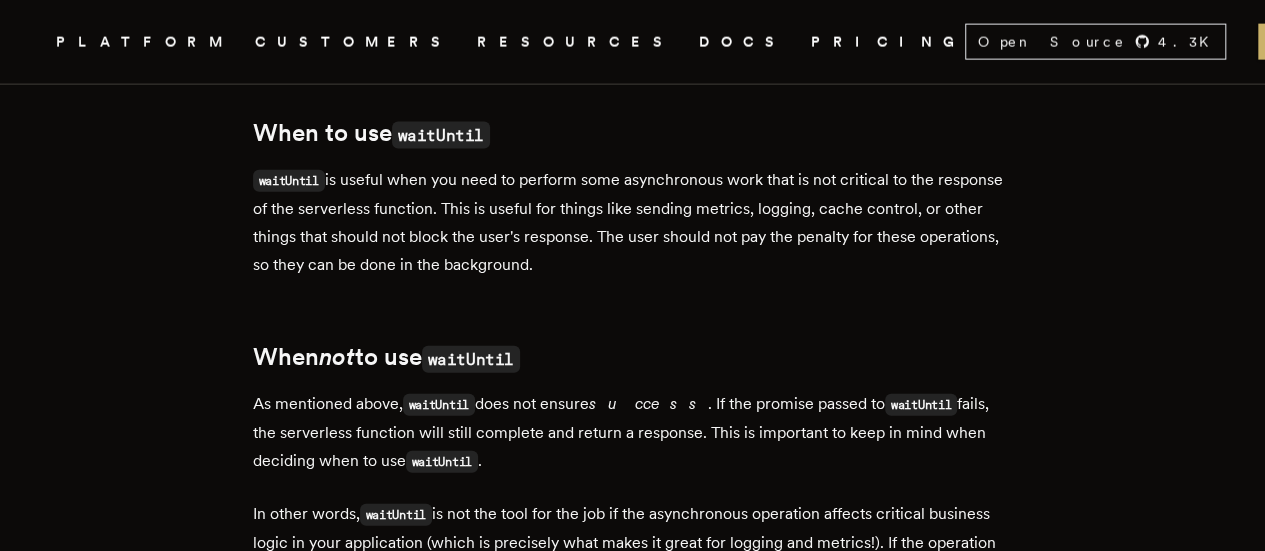 click on "waitUntil  is useful when you need to perform some asynchronous work that is not critical to the response of the serverless function. This is useful for things like sending metrics, logging, cache control, or other things that should not block the user's response. The user should not pay the penalty for these operations, so they can be done in the background." at bounding box center (633, 222) 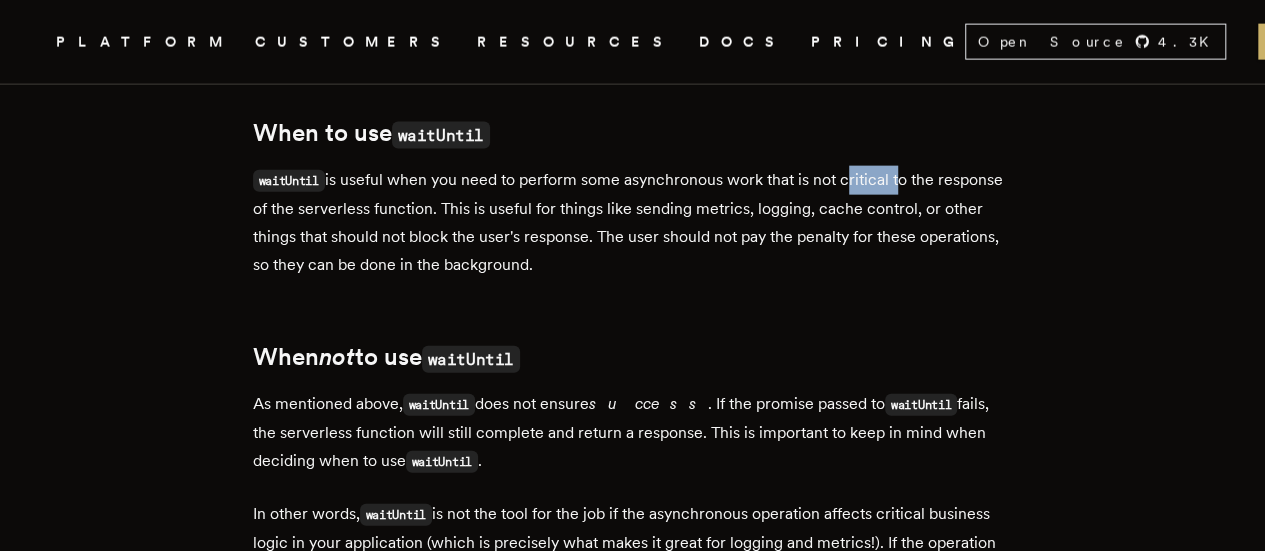 click on "waitUntil  is useful when you need to perform some asynchronous work that is not critical to the response of the serverless function. This is useful for things like sending metrics, logging, cache control, or other things that should not block the user's response. The user should not pay the penalty for these operations, so they can be done in the background." at bounding box center [633, 222] 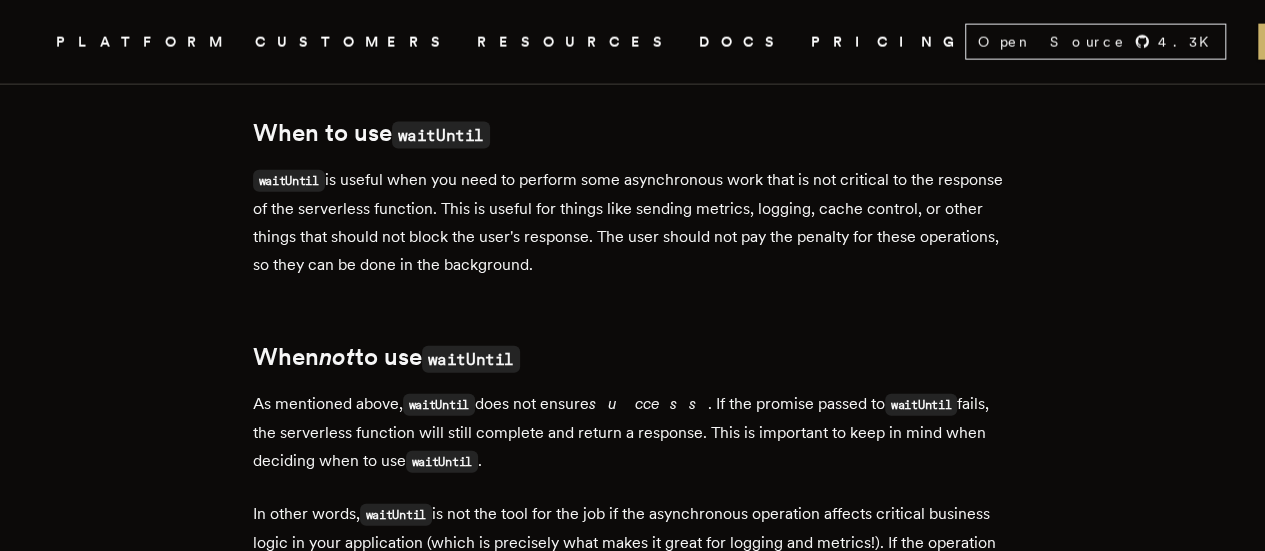 click on "waitUntil  is useful when you need to perform some asynchronous work that is not critical to the response of the serverless function. This is useful for things like sending metrics, logging, cache control, or other things that should not block the user's response. The user should not pay the penalty for these operations, so they can be done in the background." at bounding box center (633, 222) 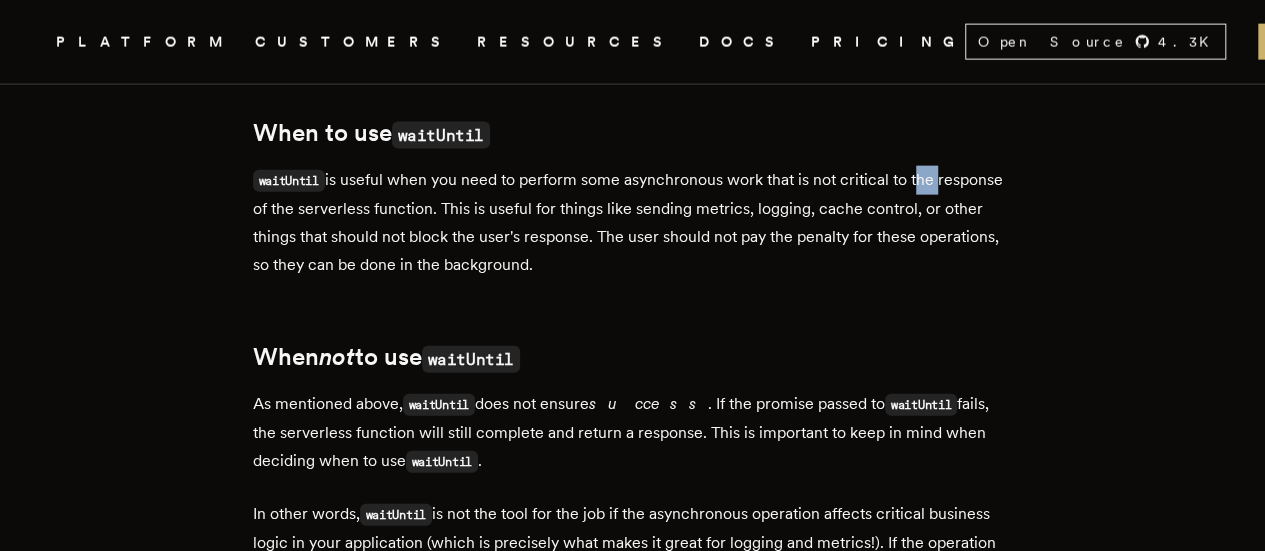 click on "waitUntil  is useful when you need to perform some asynchronous work that is not critical to the response of the serverless function. This is useful for things like sending metrics, logging, cache control, or other things that should not block the user's response. The user should not pay the penalty for these operations, so they can be done in the background." at bounding box center (633, 222) 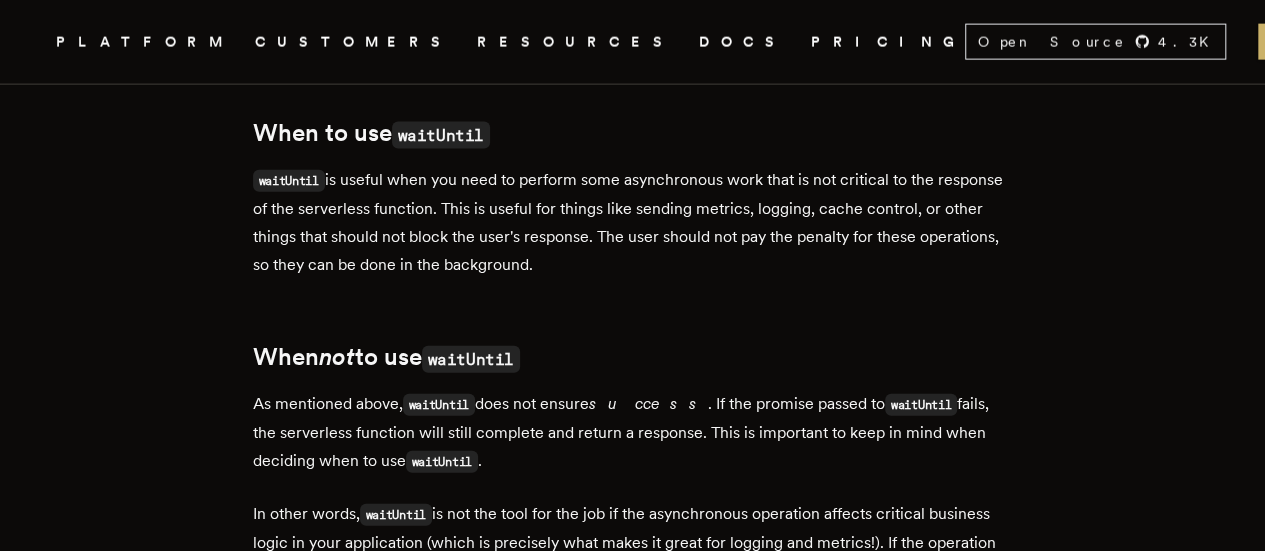 click on "waitUntil  is useful when you need to perform some asynchronous work that is not critical to the response of the serverless function. This is useful for things like sending metrics, logging, cache control, or other things that should not block the user's response. The user should not pay the penalty for these operations, so they can be done in the background." at bounding box center [633, 222] 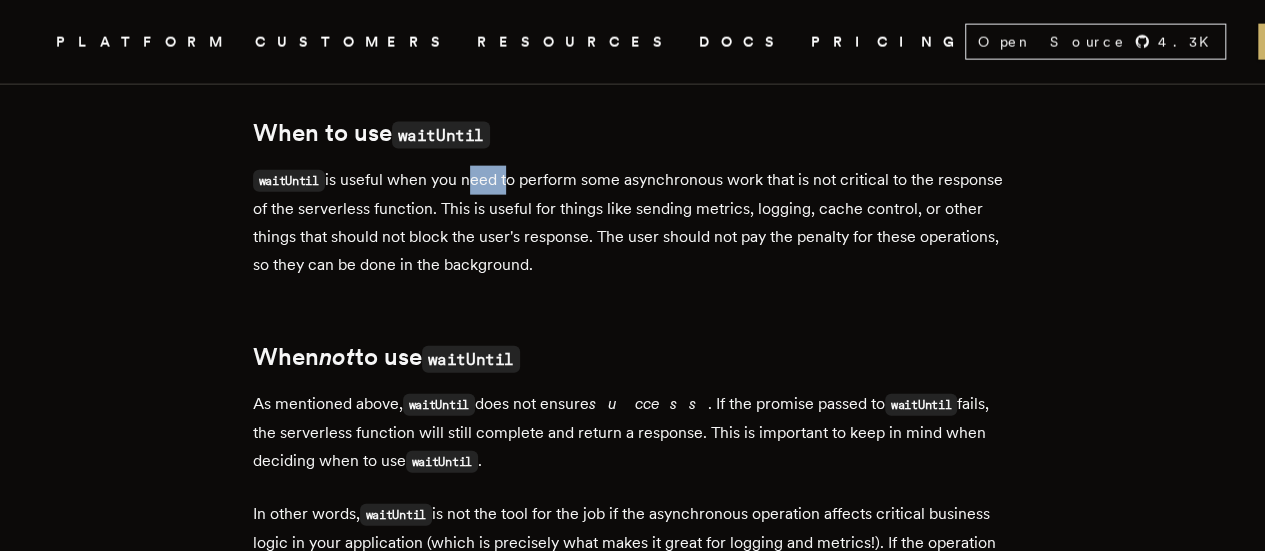 drag, startPoint x: 475, startPoint y: 183, endPoint x: 534, endPoint y: 175, distance: 59.5399 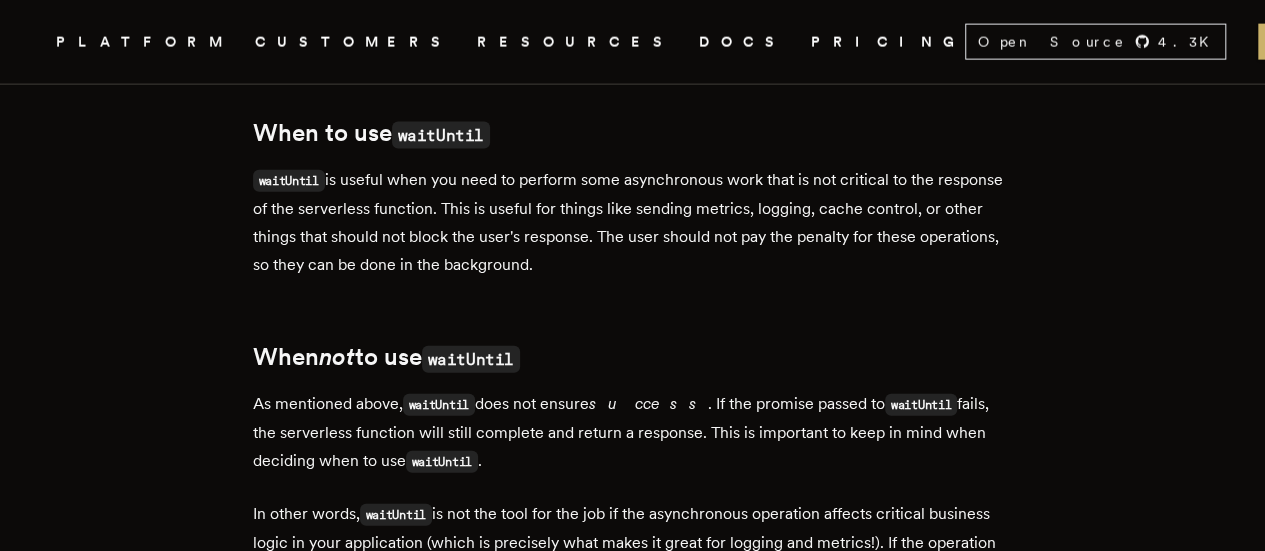 click on "waitUntil  is useful when you need to perform some asynchronous work that is not critical to the response of the serverless function. This is useful for things like sending metrics, logging, cache control, or other things that should not block the user's response. The user should not pay the penalty for these operations, so they can be done in the background." at bounding box center [633, 222] 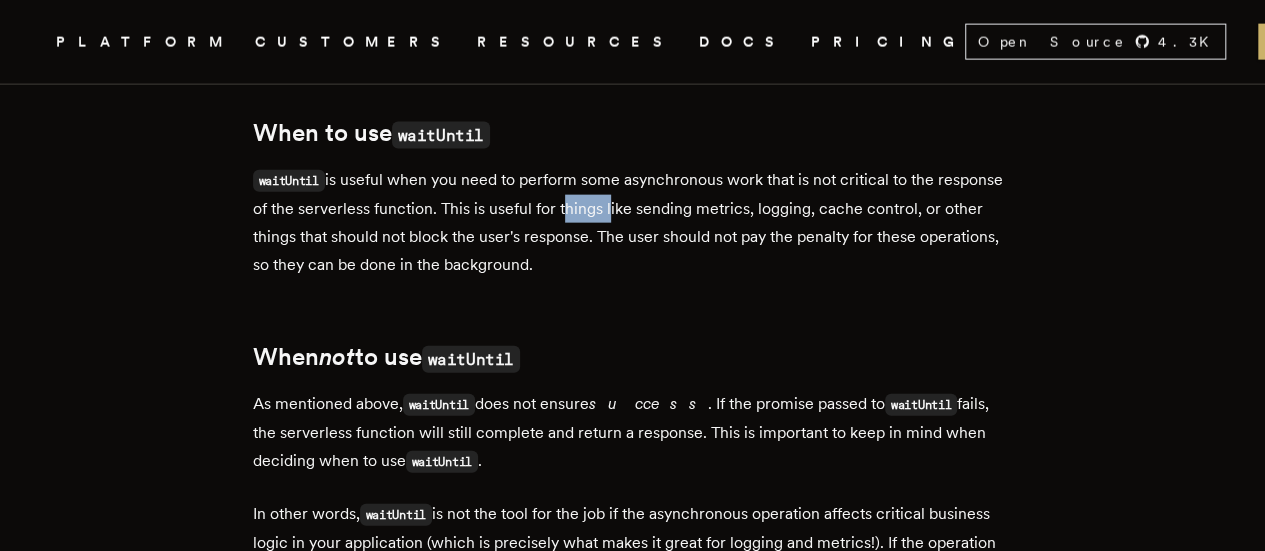 click on "waitUntil  is useful when you need to perform some asynchronous work that is not critical to the response of the serverless function. This is useful for things like sending metrics, logging, cache control, or other things that should not block the user's response. The user should not pay the penalty for these operations, so they can be done in the background." at bounding box center [633, 222] 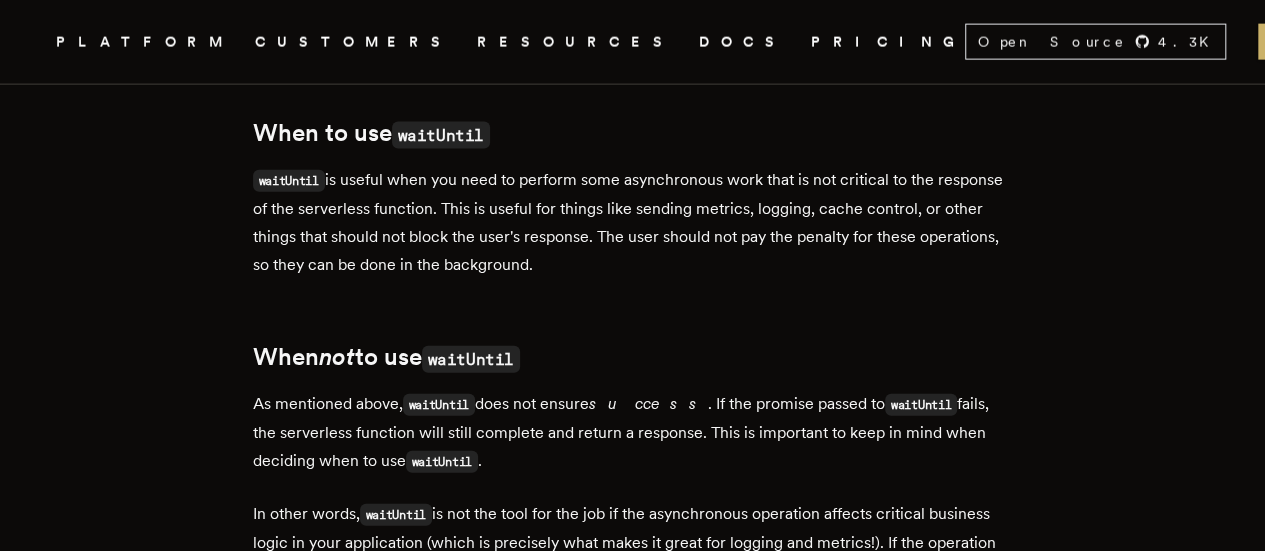 click on "waitUntil  is useful when you need to perform some asynchronous work that is not critical to the response of the serverless function. This is useful for things like sending metrics, logging, cache control, or other things that should not block the user's response. The user should not pay the penalty for these operations, so they can be done in the background." at bounding box center [633, 222] 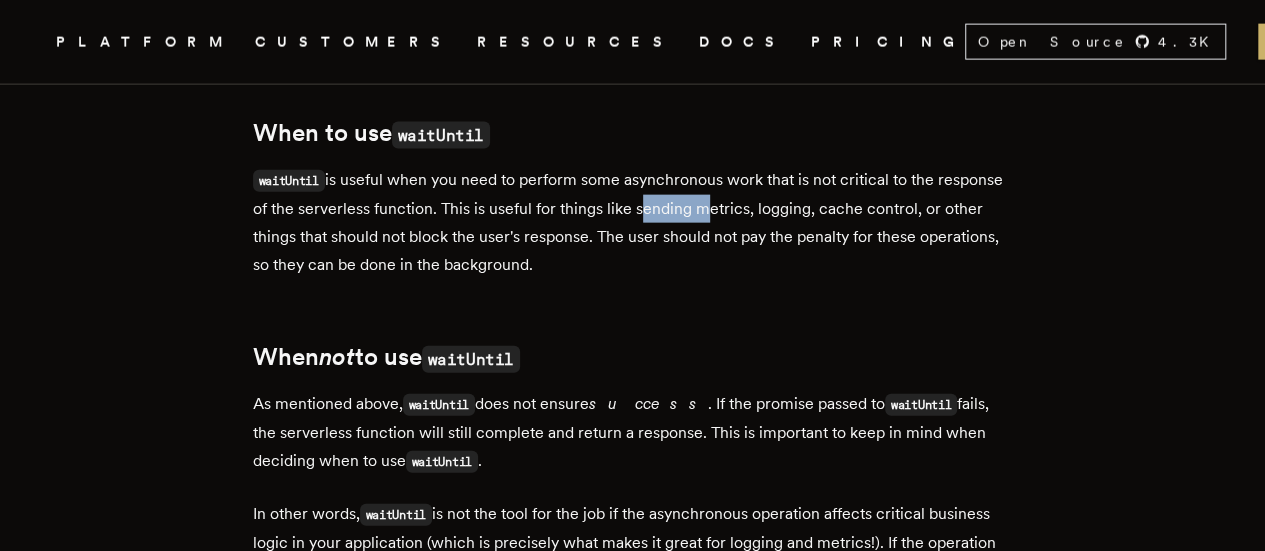 click on "waitUntil  is useful when you need to perform some asynchronous work that is not critical to the response of the serverless function. This is useful for things like sending metrics, logging, cache control, or other things that should not block the user's response. The user should not pay the penalty for these operations, so they can be done in the background." at bounding box center (633, 222) 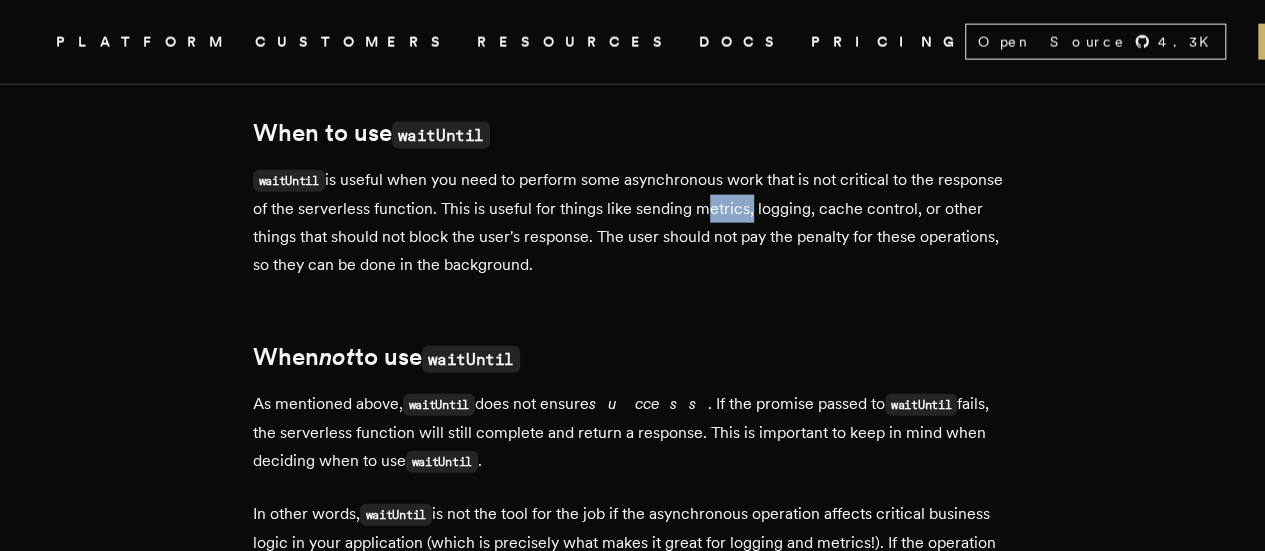 click on "waitUntil  is useful when you need to perform some asynchronous work that is not critical to the response of the serverless function. This is useful for things like sending metrics, logging, cache control, or other things that should not block the user's response. The user should not pay the penalty for these operations, so they can be done in the background." at bounding box center (633, 222) 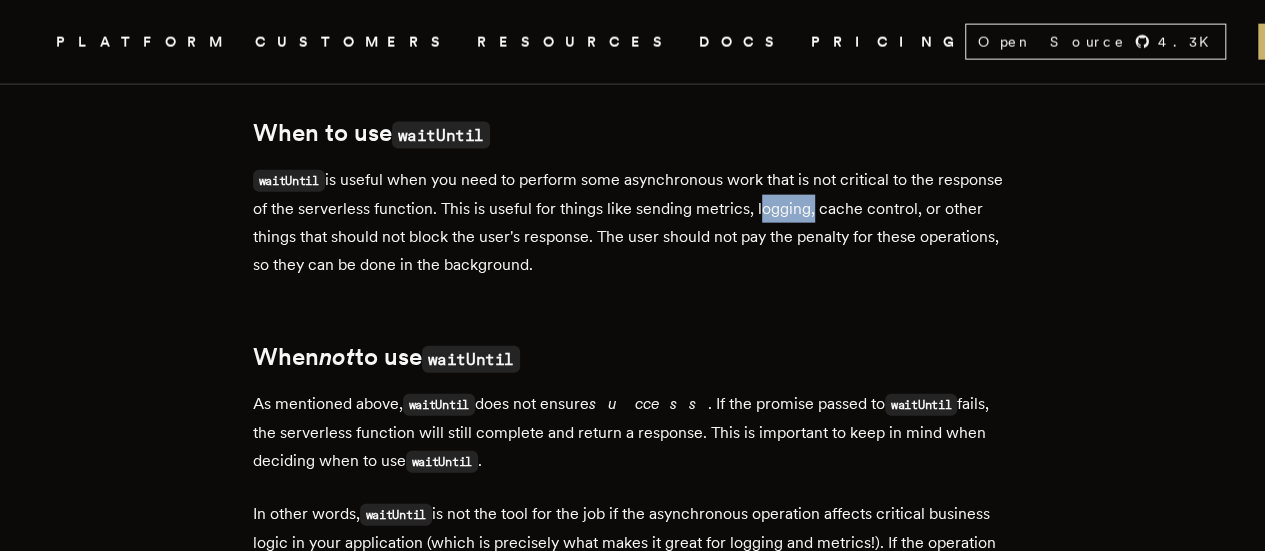 click on "waitUntil  is useful when you need to perform some asynchronous work that is not critical to the response of the serverless function. This is useful for things like sending metrics, logging, cache control, or other things that should not block the user's response. The user should not pay the penalty for these operations, so they can be done in the background." at bounding box center [633, 222] 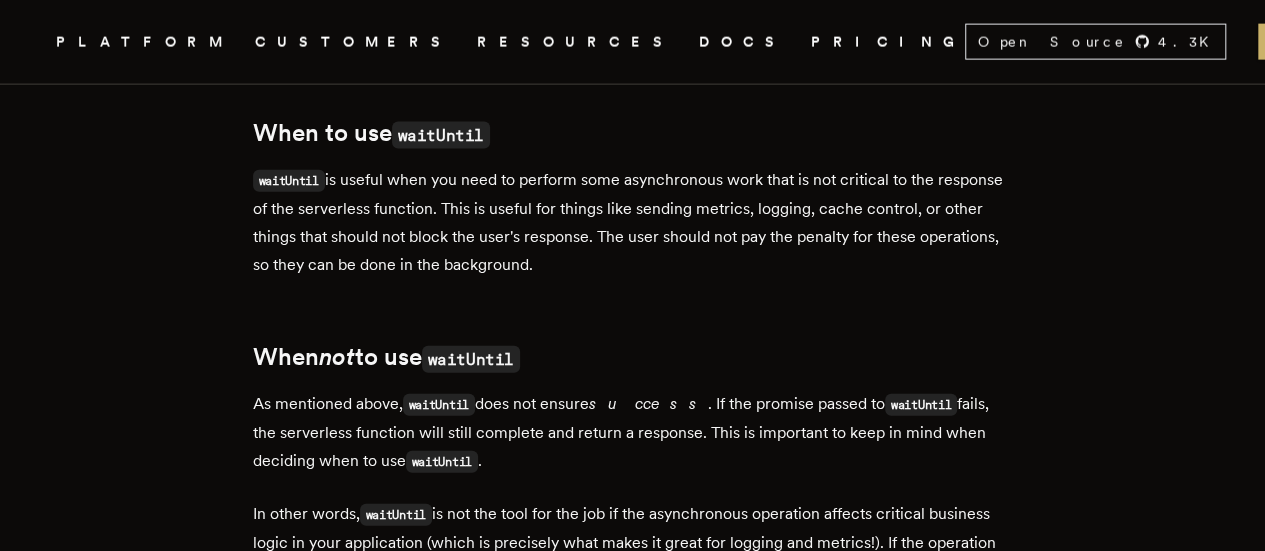 click on "waitUntil  is useful when you need to perform some asynchronous work that is not critical to the response of the serverless function. This is useful for things like sending metrics, logging, cache control, or other things that should not block the user's response. The user should not pay the penalty for these operations, so they can be done in the background." at bounding box center (633, 222) 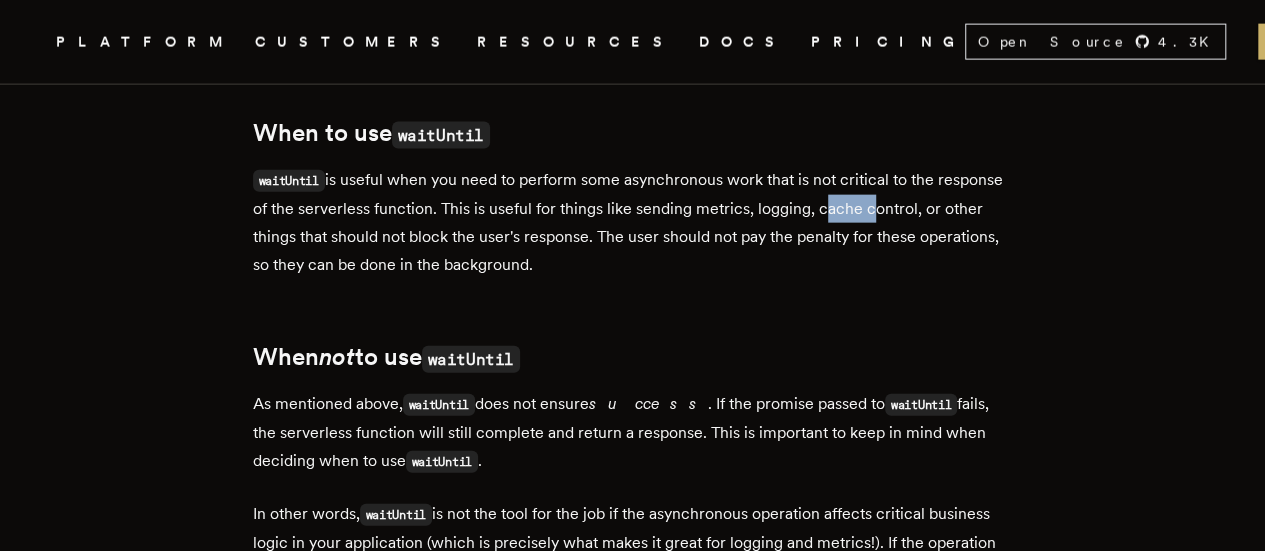 click on "waitUntil  is useful when you need to perform some asynchronous work that is not critical to the response of the serverless function. This is useful for things like sending metrics, logging, cache control, or other things that should not block the user's response. The user should not pay the penalty for these operations, so they can be done in the background." at bounding box center [633, 222] 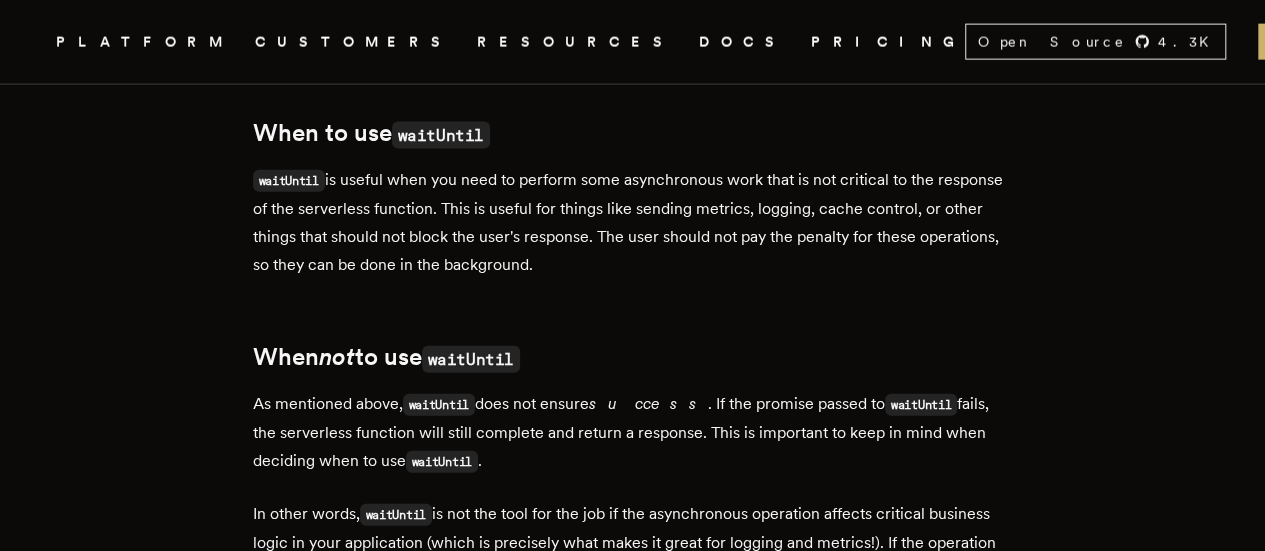 click on "waitUntil  is useful when you need to perform some asynchronous work that is not critical to the response of the serverless function. This is useful for things like sending metrics, logging, cache control, or other things that should not block the user's response. The user should not pay the penalty for these operations, so they can be done in the background." at bounding box center [633, 222] 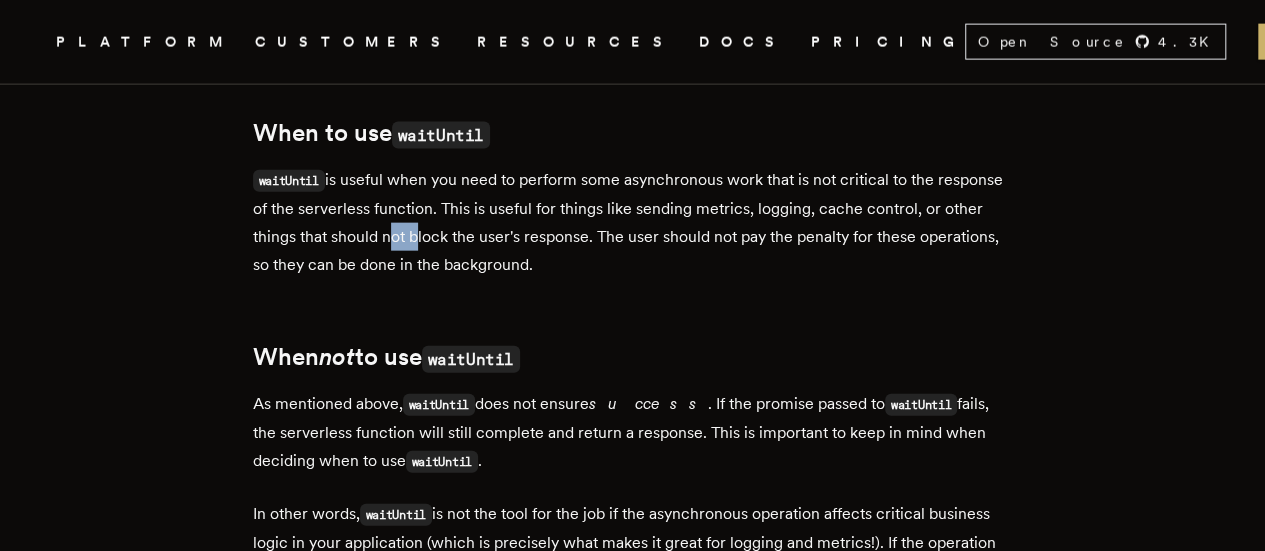 click on "waitUntil  is useful when you need to perform some asynchronous work that is not critical to the response of the serverless function. This is useful for things like sending metrics, logging, cache control, or other things that should not block the user's response. The user should not pay the penalty for these operations, so they can be done in the background." at bounding box center [633, 222] 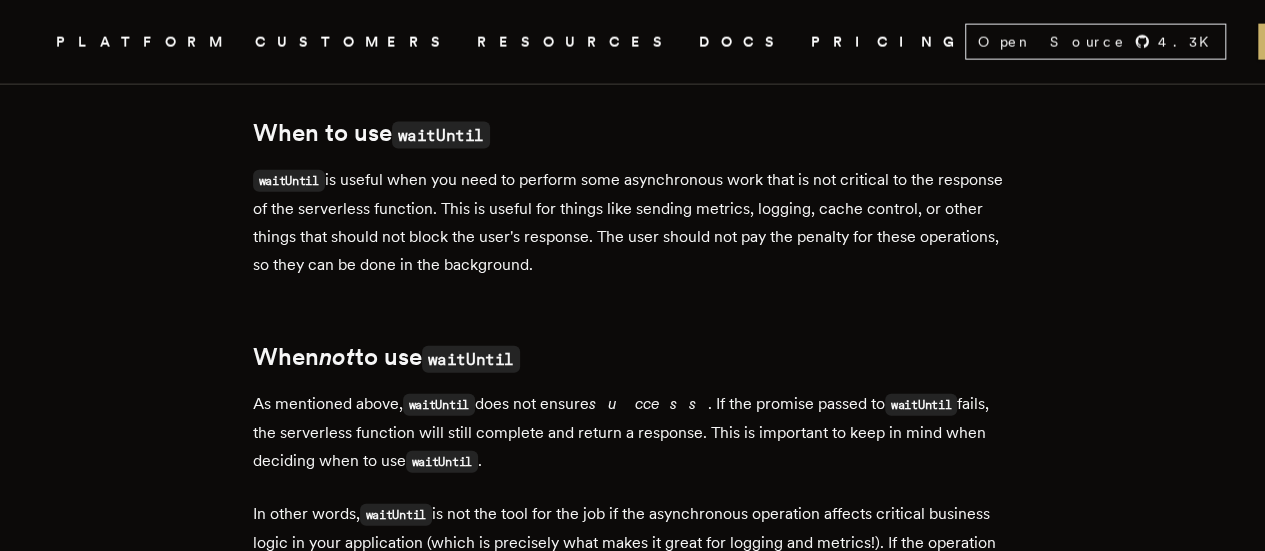 click on "waitUntil  is useful when you need to perform some asynchronous work that is not critical to the response of the serverless function. This is useful for things like sending metrics, logging, cache control, or other things that should not block the user's response. The user should not pay the penalty for these operations, so they can be done in the background." at bounding box center (633, 222) 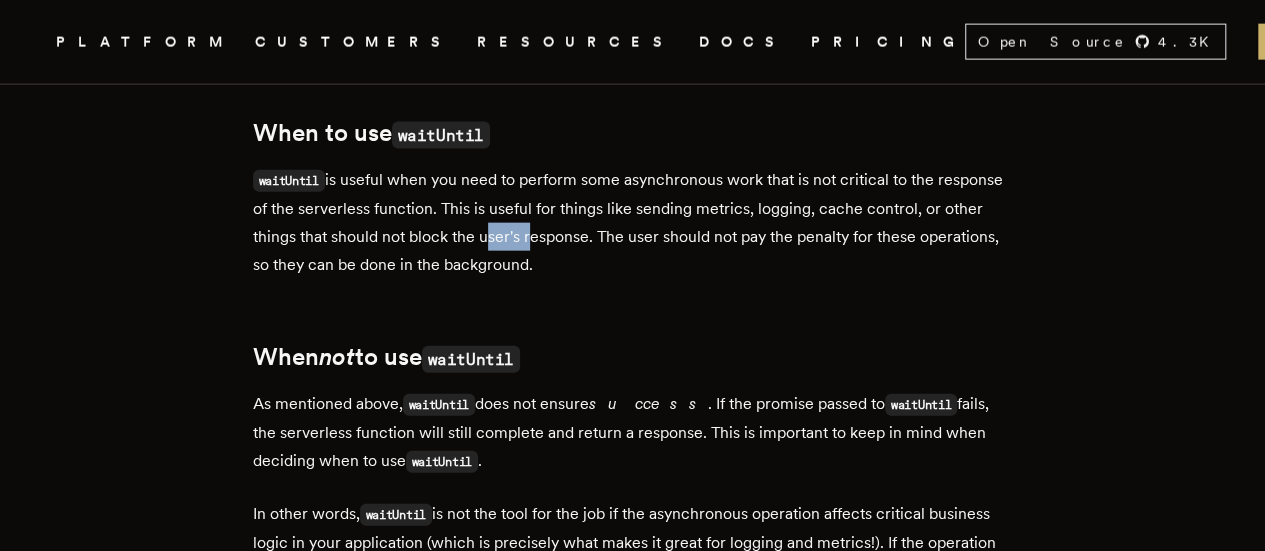 click on "waitUntil  is useful when you need to perform some asynchronous work that is not critical to the response of the serverless function. This is useful for things like sending metrics, logging, cache control, or other things that should not block the user's response. The user should not pay the penalty for these operations, so they can be done in the background." at bounding box center (633, 222) 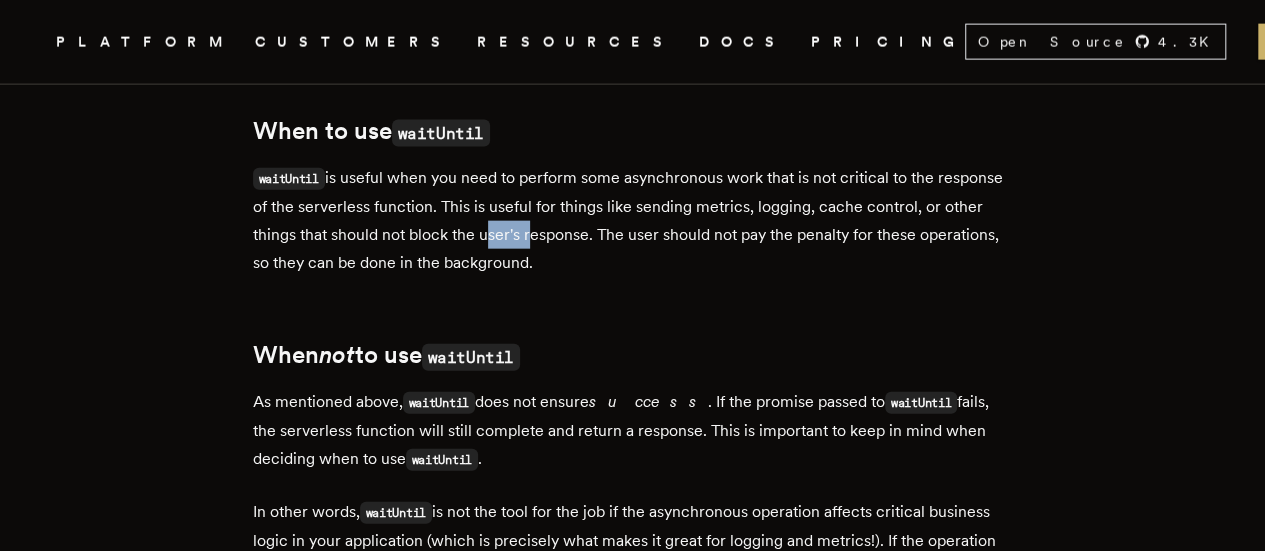 scroll, scrollTop: 2318, scrollLeft: 0, axis: vertical 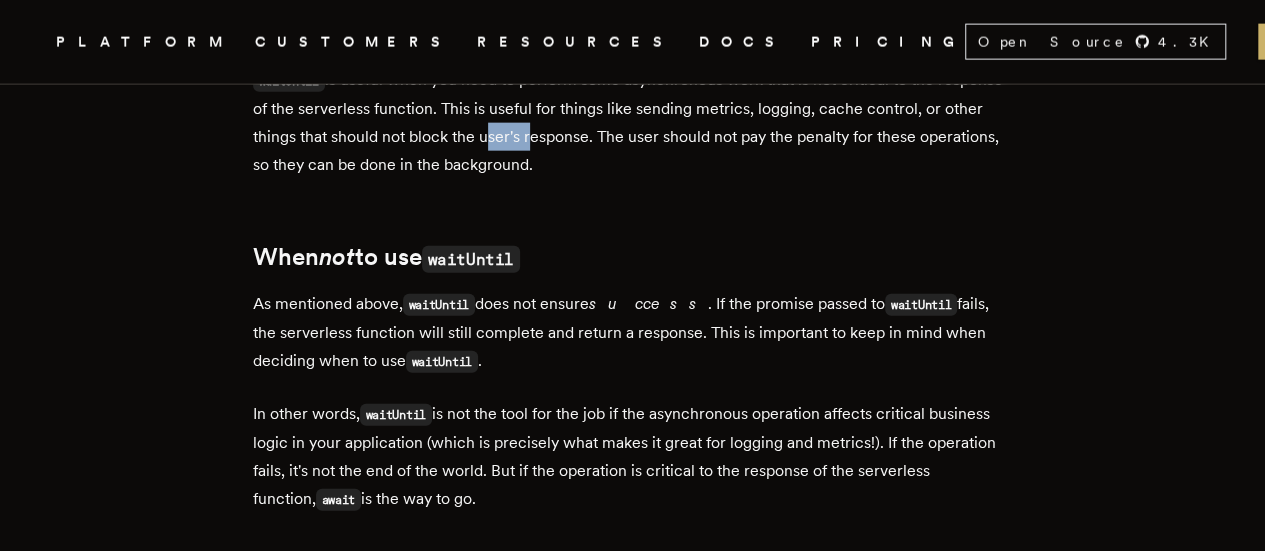 click on "waitUntil  is useful when you need to perform some asynchronous work that is not critical to the response of the serverless function. This is useful for things like sending metrics, logging, cache control, or other things that should not block the user's response. The user should not pay the penalty for these operations, so they can be done in the background." at bounding box center [633, 122] 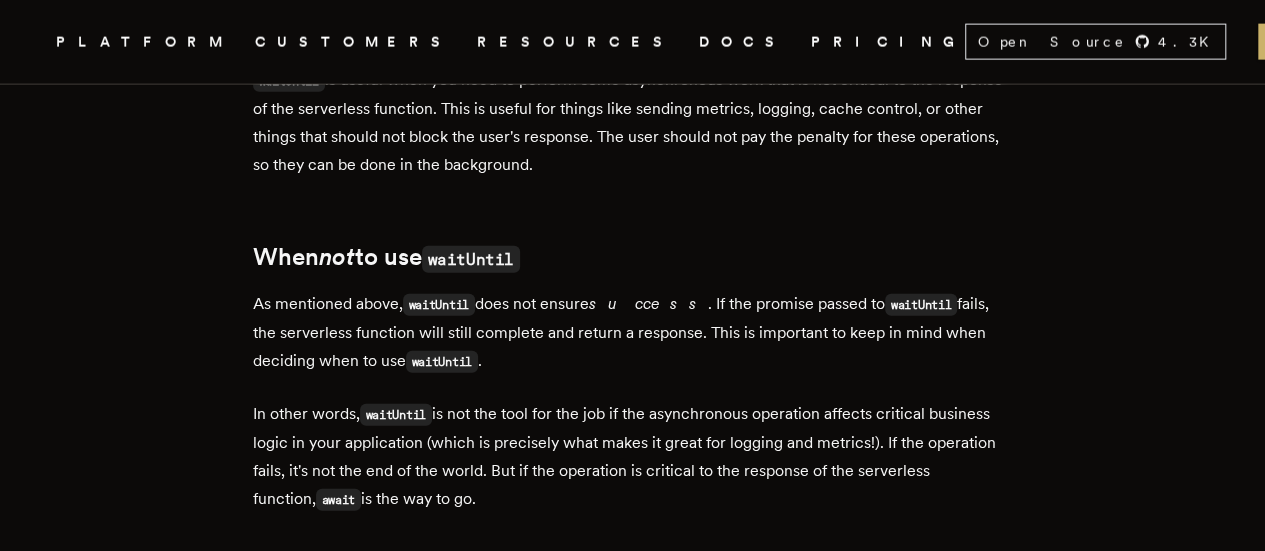 click on "waitUntil  is useful when you need to perform some asynchronous work that is not critical to the response of the serverless function. This is useful for things like sending metrics, logging, cache control, or other things that should not block the user's response. The user should not pay the penalty for these operations, so they can be done in the background." at bounding box center (633, 122) 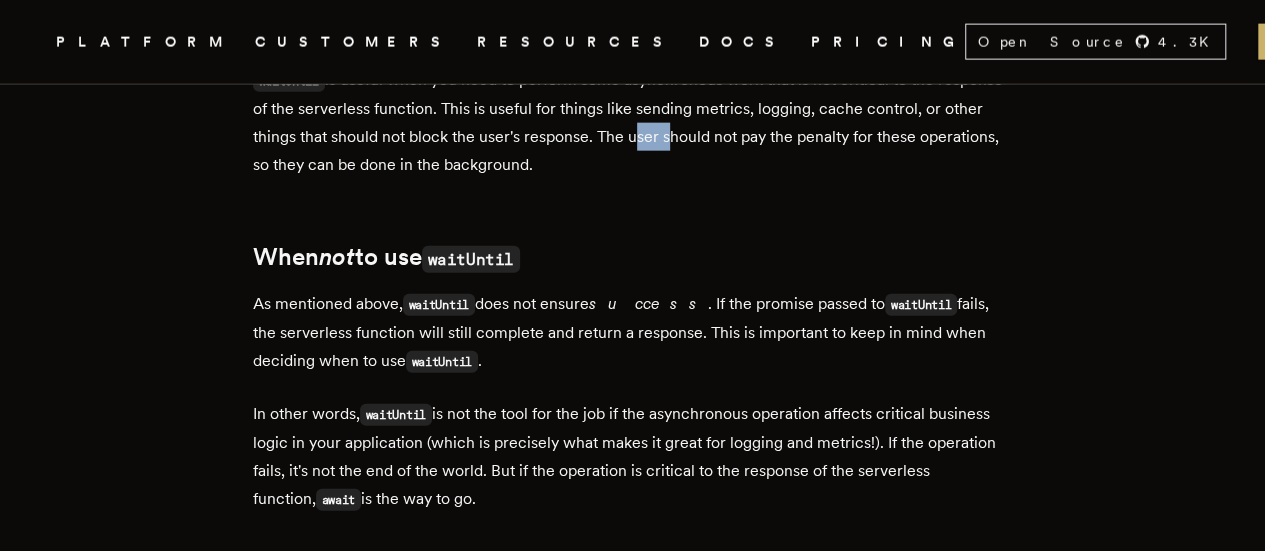 click on "waitUntil  is useful when you need to perform some asynchronous work that is not critical to the response of the serverless function. This is useful for things like sending metrics, logging, cache control, or other things that should not block the user's response. The user should not pay the penalty for these operations, so they can be done in the background." at bounding box center [633, 122] 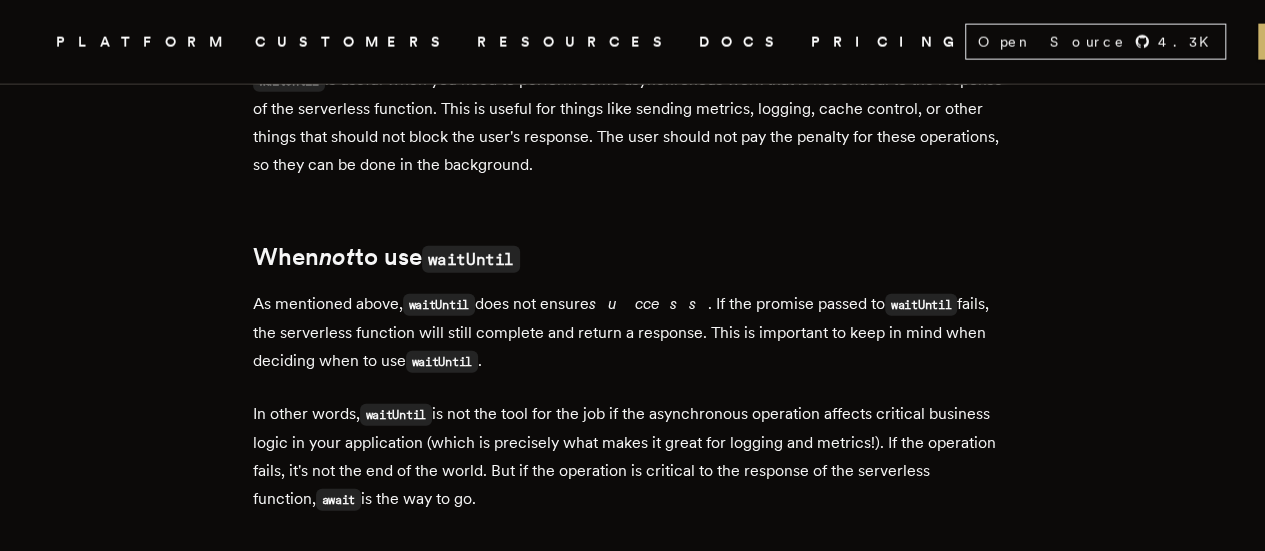 click on "waitUntil  is useful when you need to perform some asynchronous work that is not critical to the response of the serverless function. This is useful for things like sending metrics, logging, cache control, or other things that should not block the user's response. The user should not pay the penalty for these operations, so they can be done in the background." at bounding box center (633, 122) 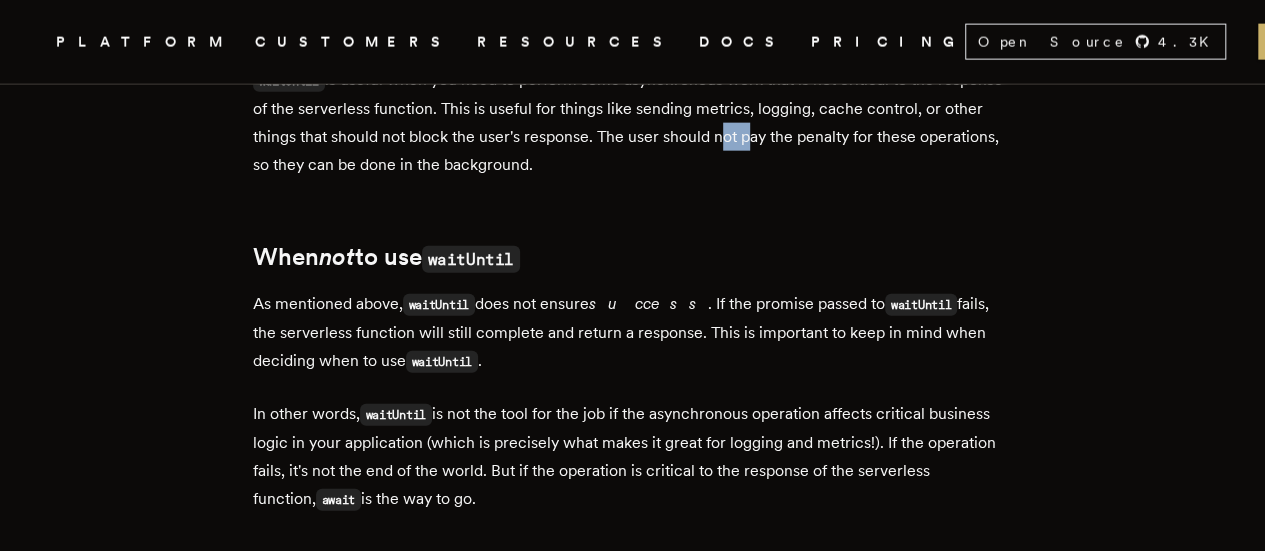 click on "waitUntil  is useful when you need to perform some asynchronous work that is not critical to the response of the serverless function. This is useful for things like sending metrics, logging, cache control, or other things that should not block the user's response. The user should not pay the penalty for these operations, so they can be done in the background." at bounding box center (633, 122) 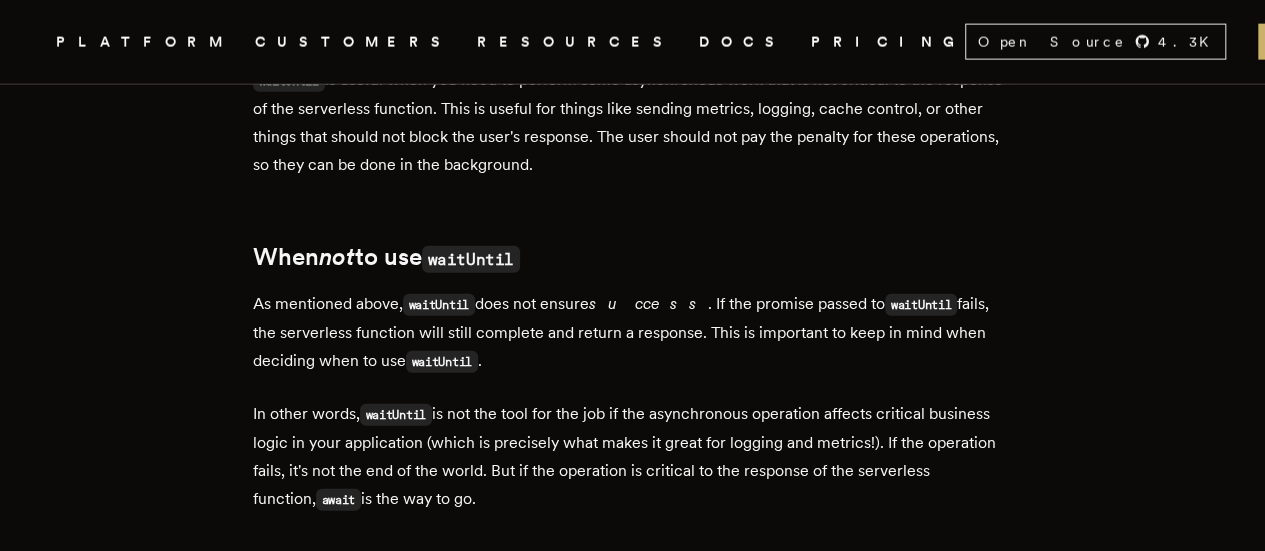 click on "waitUntil  is useful when you need to perform some asynchronous work that is not critical to the response of the serverless function. This is useful for things like sending metrics, logging, cache control, or other things that should not block the user's response. The user should not pay the penalty for these operations, so they can be done in the background." at bounding box center (633, 122) 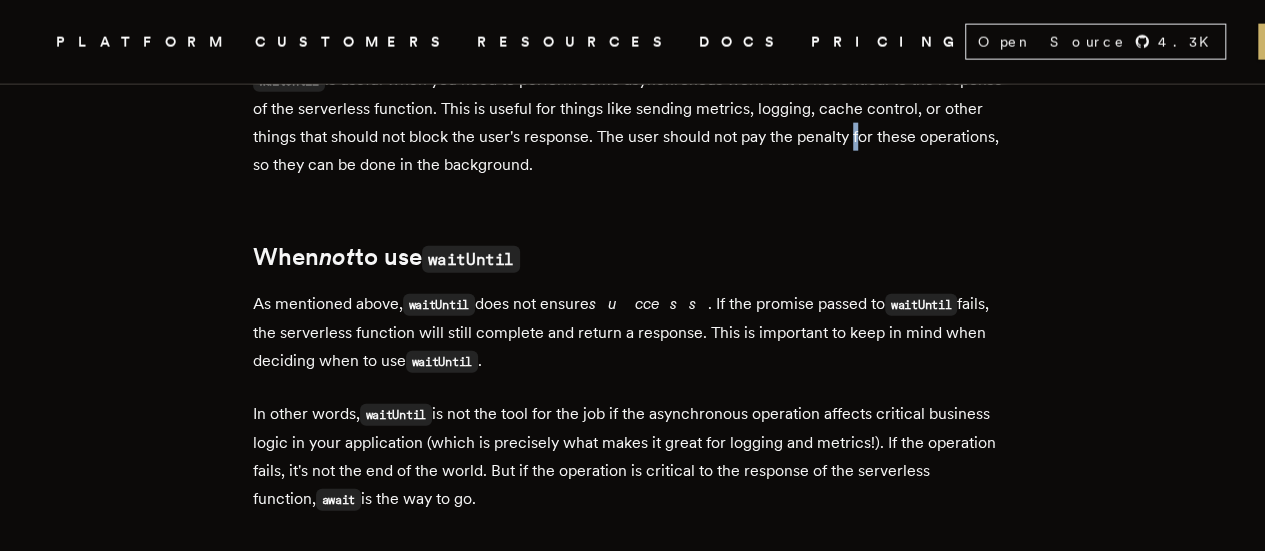 click on "waitUntil  is useful when you need to perform some asynchronous work that is not critical to the response of the serverless function. This is useful for things like sending metrics, logging, cache control, or other things that should not block the user's response. The user should not pay the penalty for these operations, so they can be done in the background." at bounding box center [633, 122] 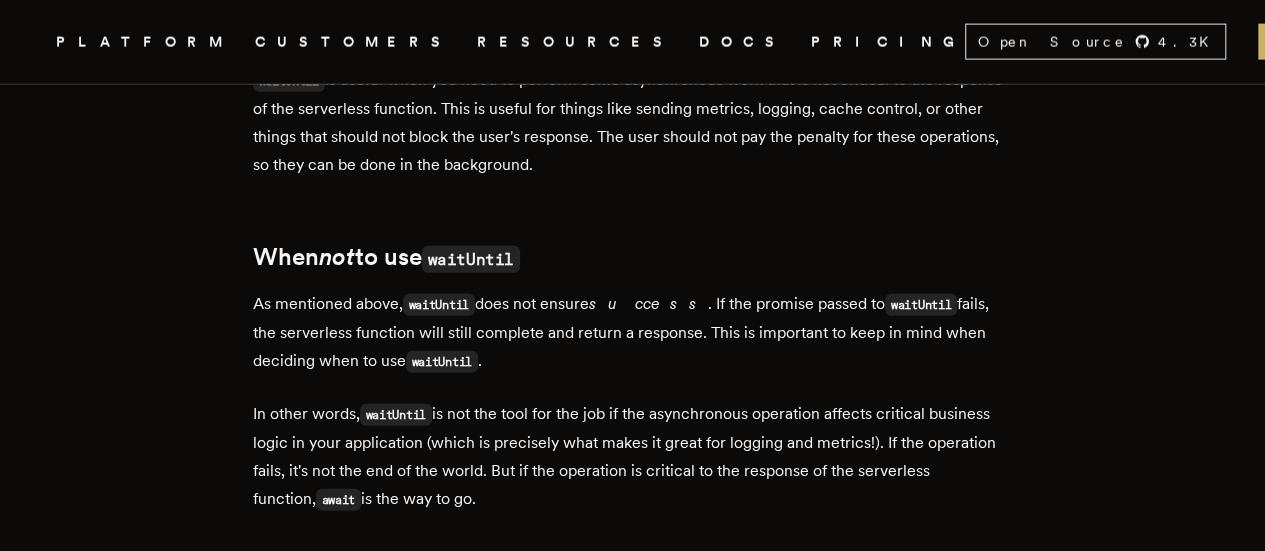 click on "waitUntil  is useful when you need to perform some asynchronous work that is not critical to the response of the serverless function. This is useful for things like sending metrics, logging, cache control, or other things that should not block the user's response. The user should not pay the penalty for these operations, so they can be done in the background." at bounding box center [633, 122] 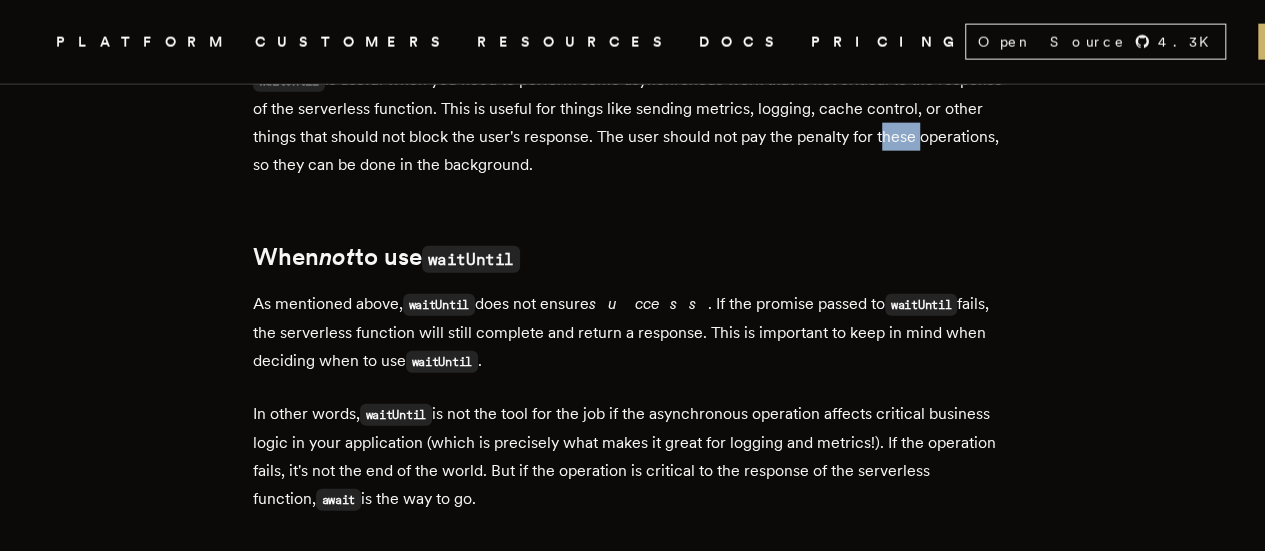 click on "waitUntil  is useful when you need to perform some asynchronous work that is not critical to the response of the serverless function. This is useful for things like sending metrics, logging, cache control, or other things that should not block the user's response. The user should not pay the penalty for these operations, so they can be done in the background." at bounding box center [633, 122] 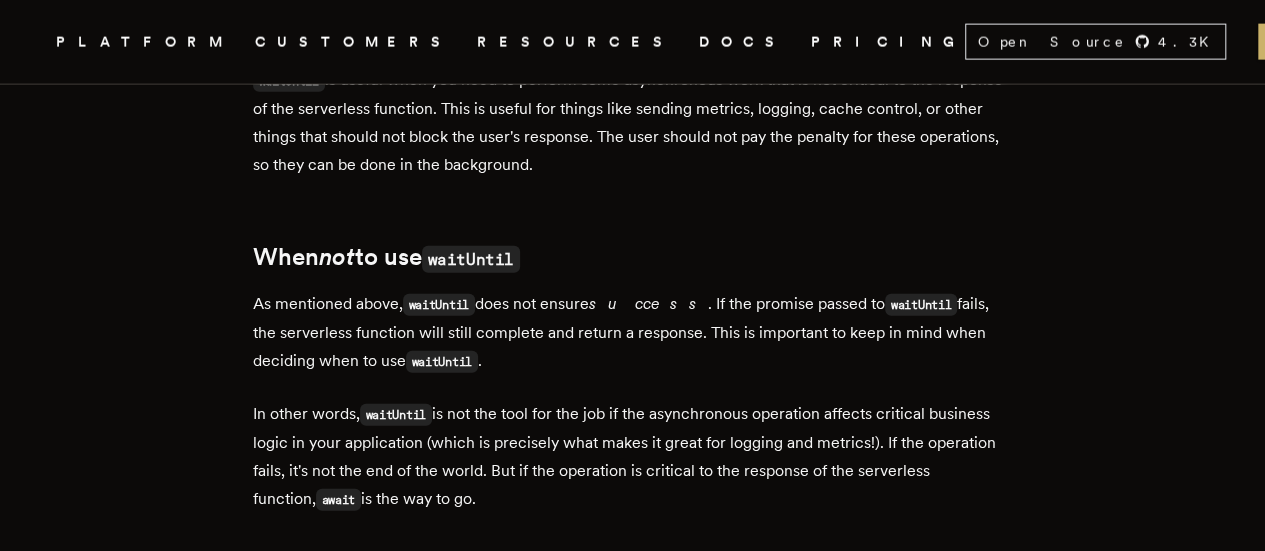 click on "waitUntil  is useful when you need to perform some asynchronous work that is not critical to the response of the serverless function. This is useful for things like sending metrics, logging, cache control, or other things that should not block the user's response. The user should not pay the penalty for these operations, so they can be done in the background." at bounding box center (633, 122) 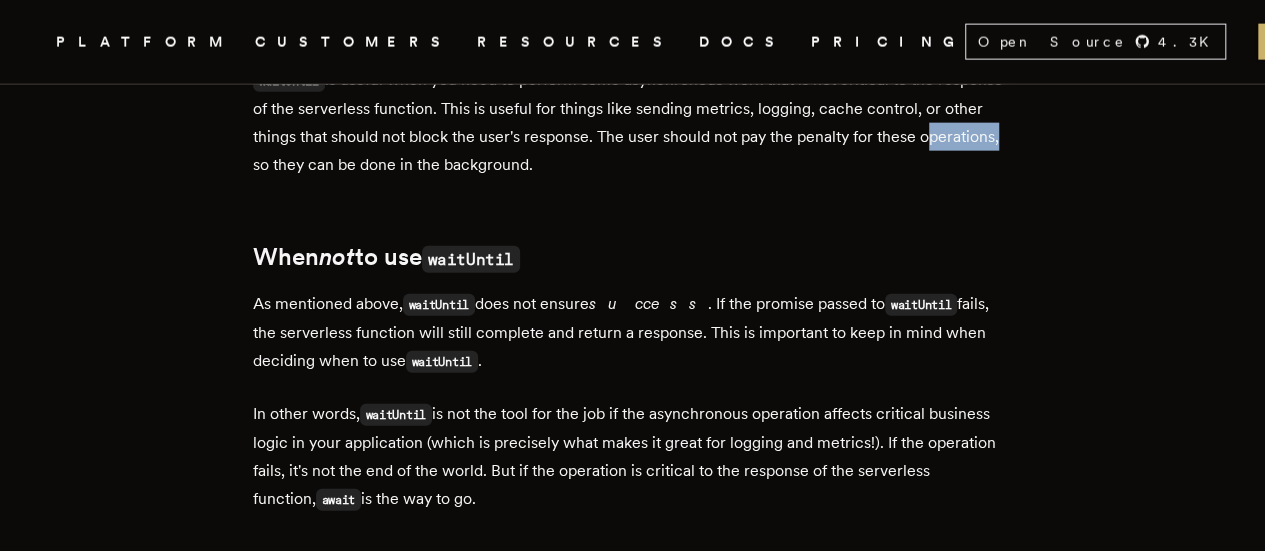 click on "waitUntil  is useful when you need to perform some asynchronous work that is not critical to the response of the serverless function. This is useful for things like sending metrics, logging, cache control, or other things that should not block the user's response. The user should not pay the penalty for these operations, so they can be done in the background." at bounding box center (633, 122) 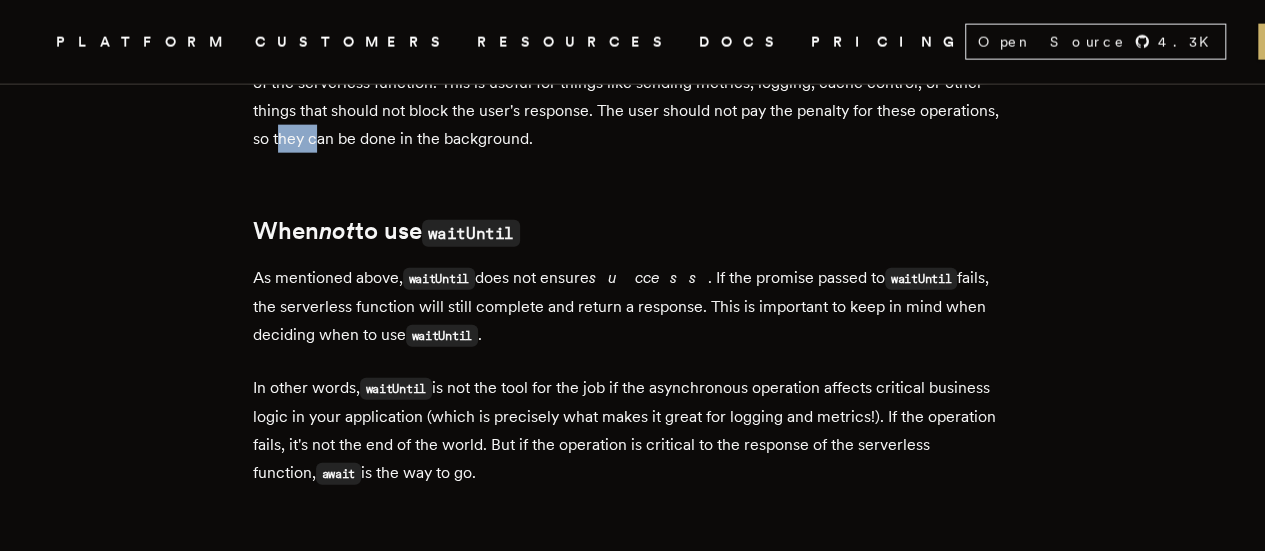 scroll, scrollTop: 2418, scrollLeft: 0, axis: vertical 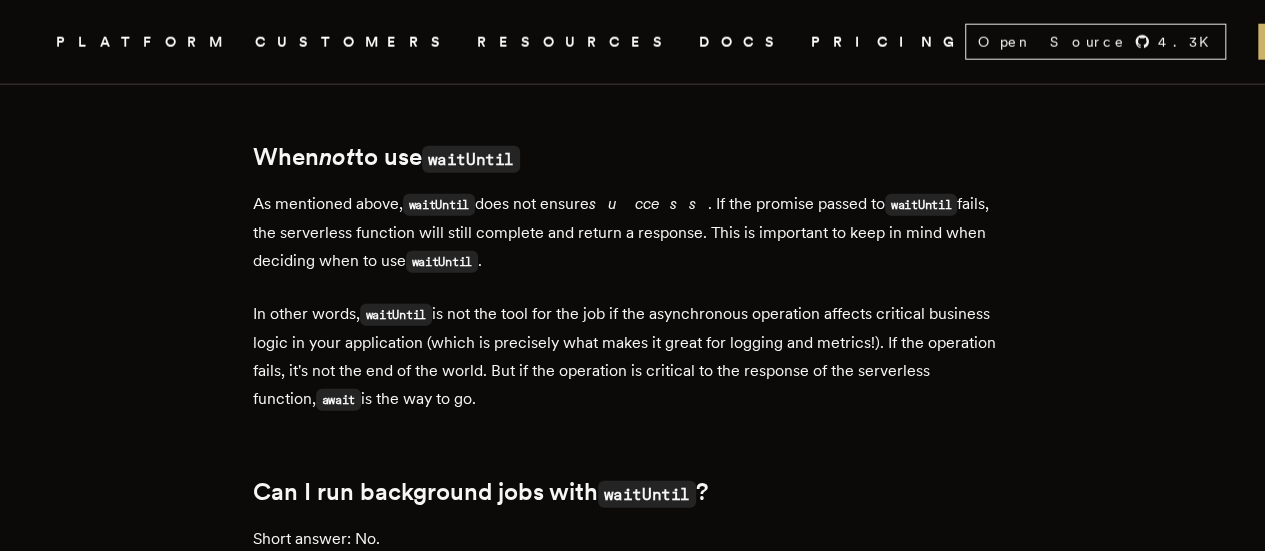 click on "not" at bounding box center (337, 156) 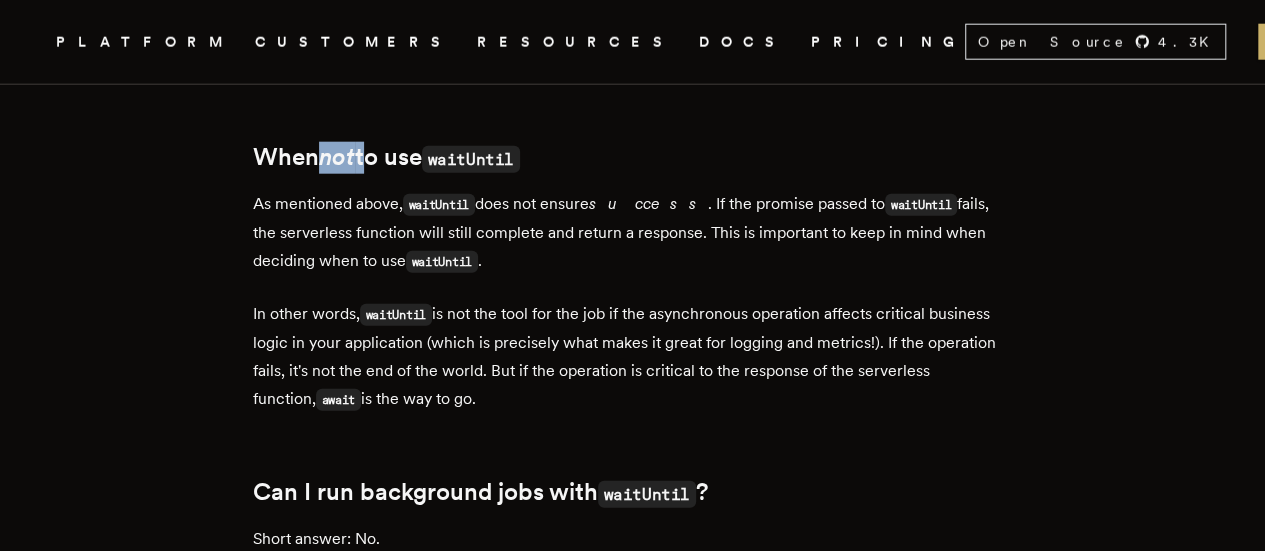 click on "not" at bounding box center (337, 156) 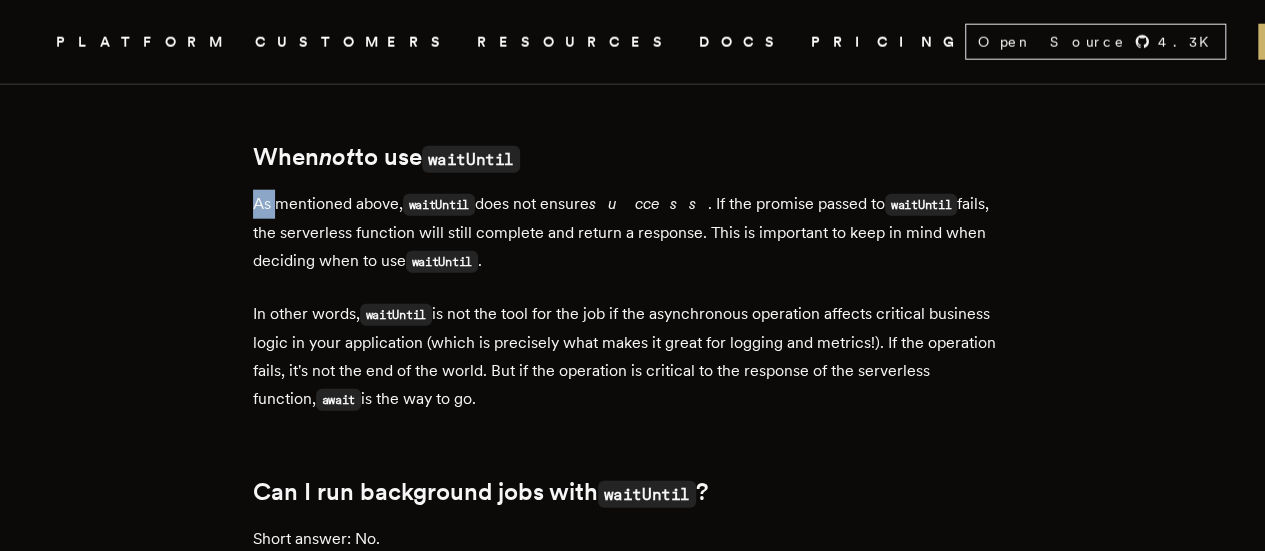 click on "As mentioned above,  waitUntil  does not ensure  success . If the promise passed to  waitUntil  fails, the serverless function will still complete and return a response. This is important to keep in mind when deciding when to use  waitUntil ." at bounding box center [633, 233] 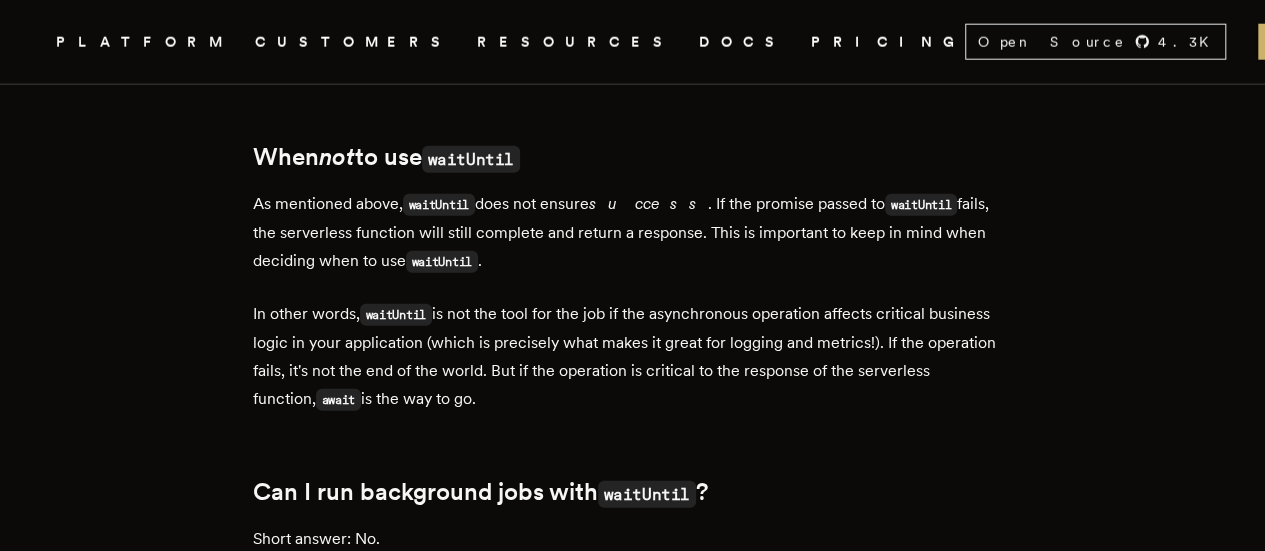 click on "waitUntil" at bounding box center [439, 205] 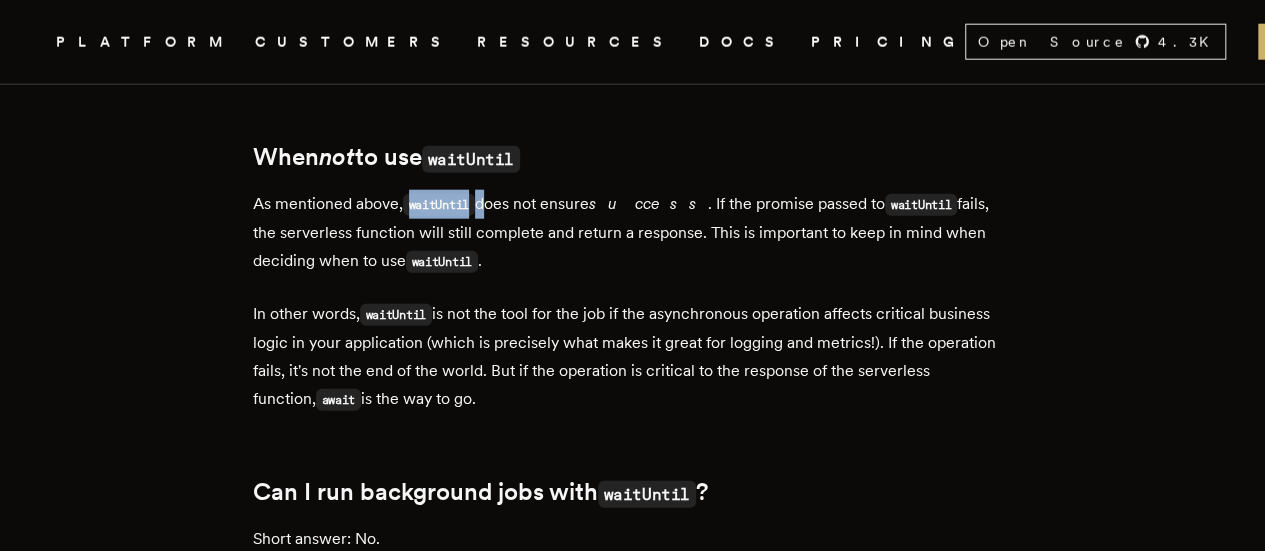 click on "success" at bounding box center (648, 203) 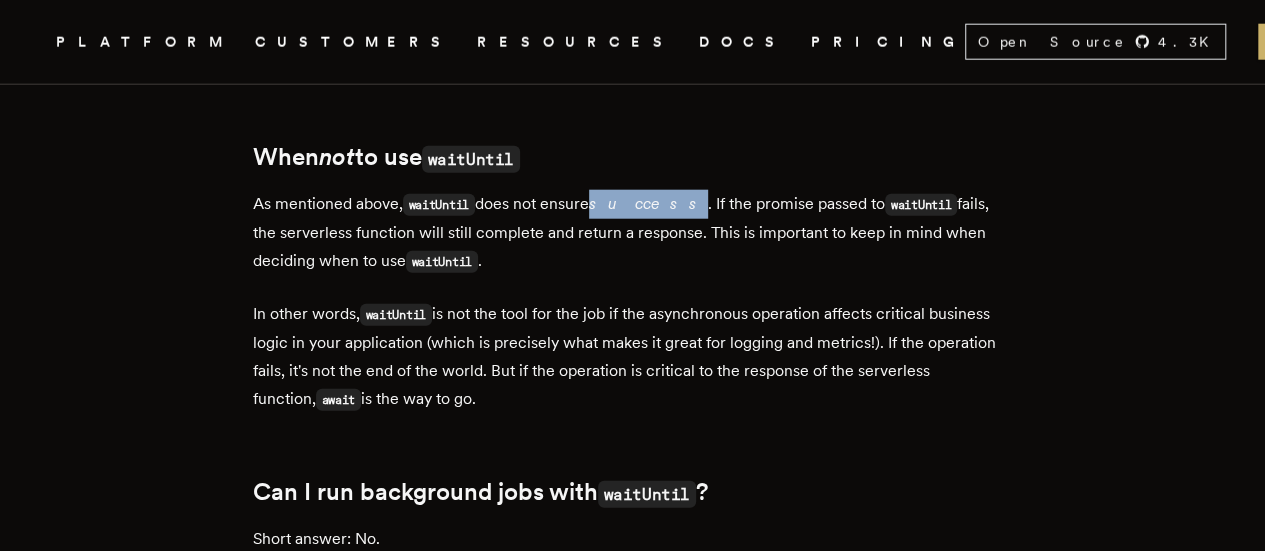 click on "success" at bounding box center (648, 203) 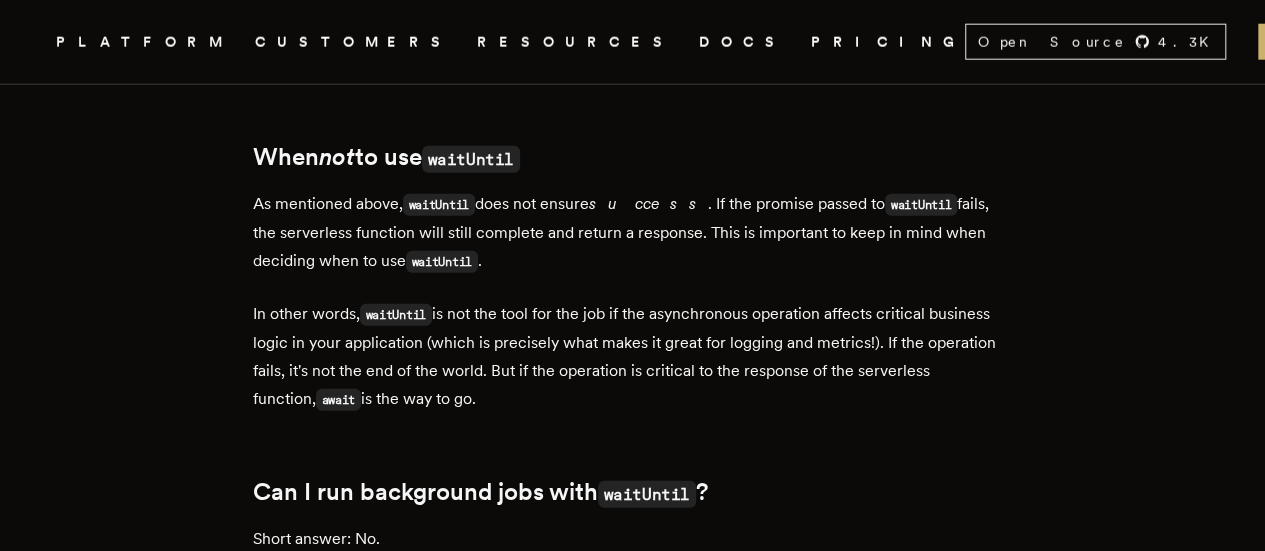 click on "success" at bounding box center [648, 203] 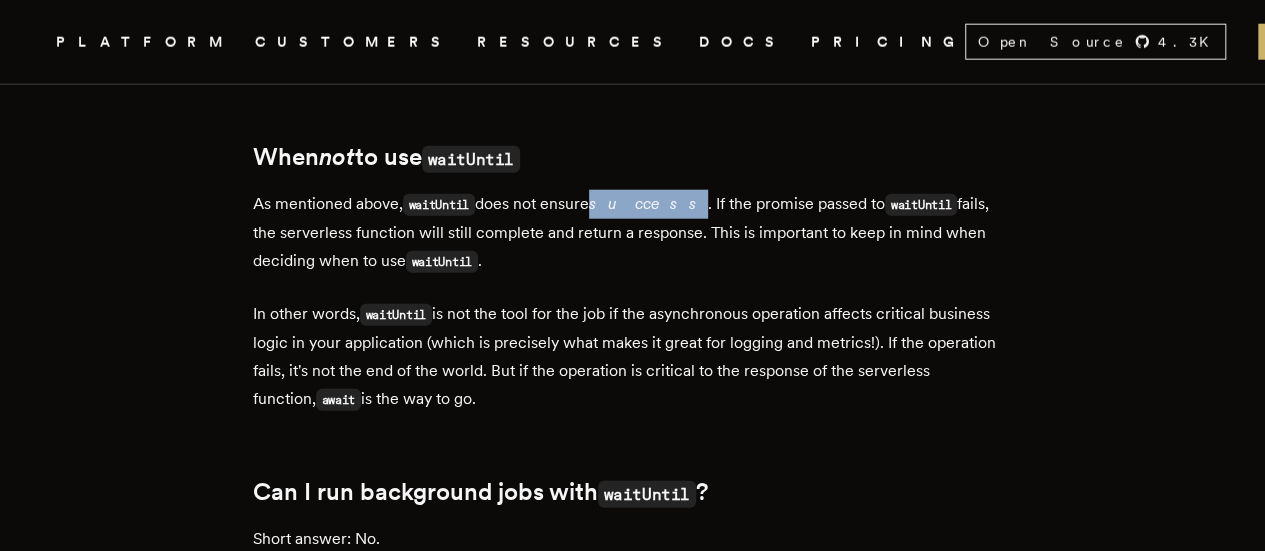click on "As mentioned above,  waitUntil  does not ensure  success . If the promise passed to  waitUntil  fails, the serverless function will still complete and return a response. This is important to keep in mind when deciding when to use  waitUntil ." at bounding box center [633, 233] 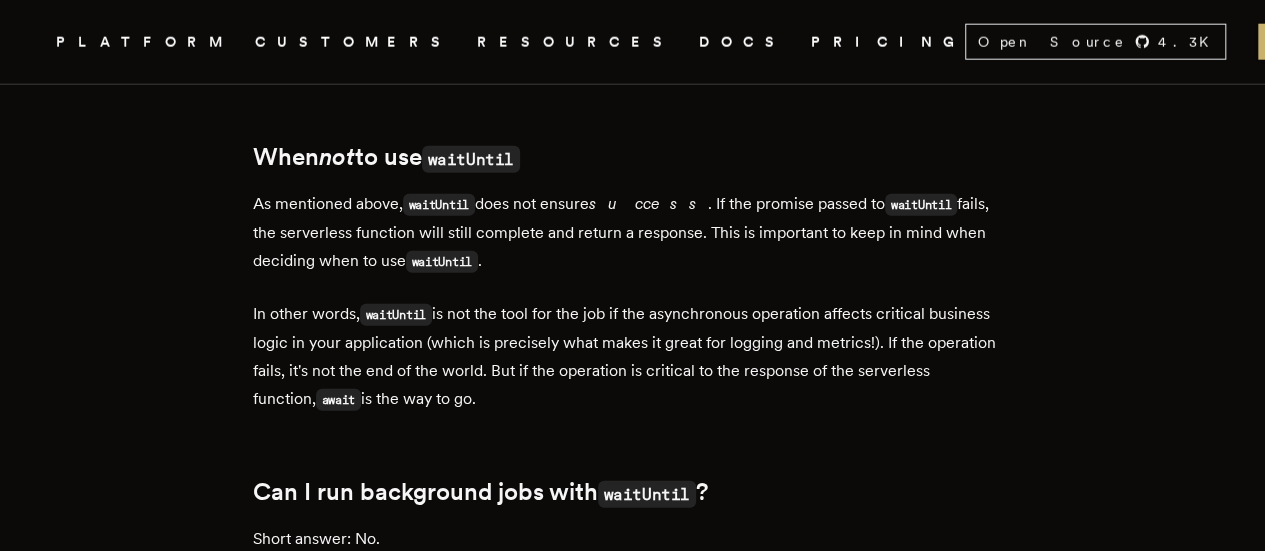 click on "As mentioned above,  waitUntil  does not ensure  success . If the promise passed to  waitUntil  fails, the serverless function will still complete and return a response. This is important to keep in mind when deciding when to use  waitUntil ." at bounding box center [633, 233] 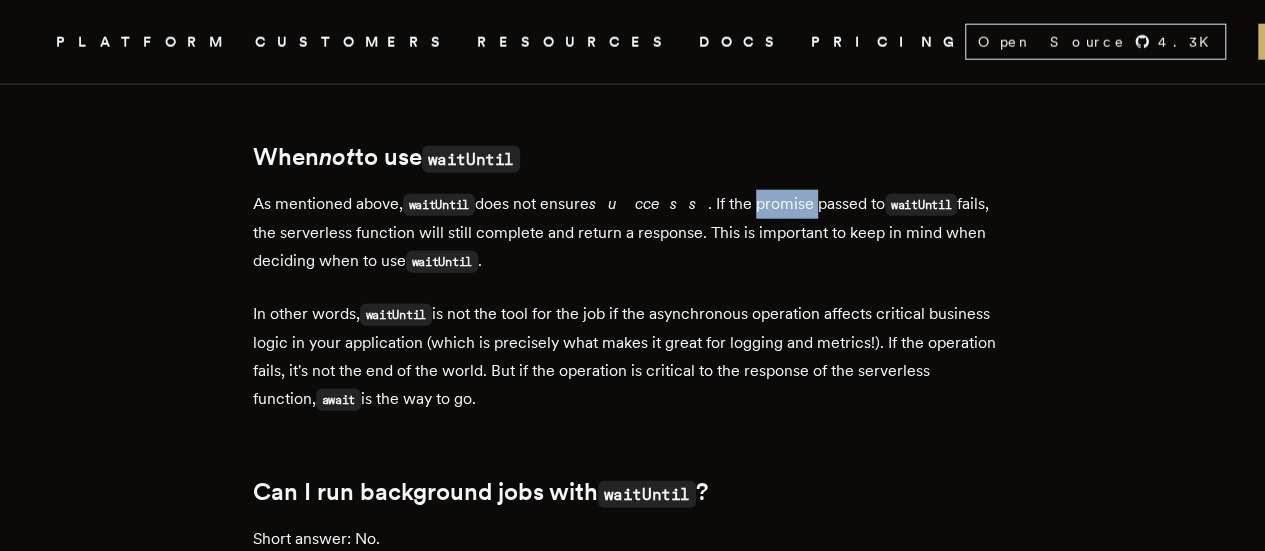 click on "As mentioned above,  waitUntil  does not ensure  success . If the promise passed to  waitUntil  fails, the serverless function will still complete and return a response. This is important to keep in mind when deciding when to use  waitUntil ." at bounding box center (633, 233) 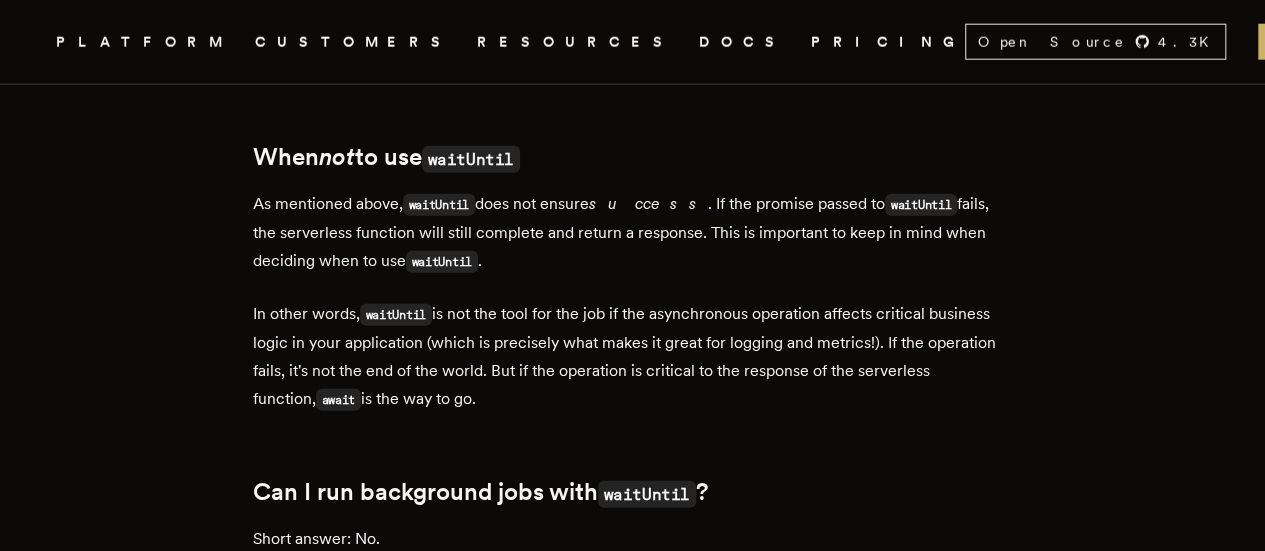 click on "As mentioned above,  waitUntil  does not ensure  success . If the promise passed to  waitUntil  fails, the serverless function will still complete and return a response. This is important to keep in mind when deciding when to use  waitUntil ." at bounding box center (633, 233) 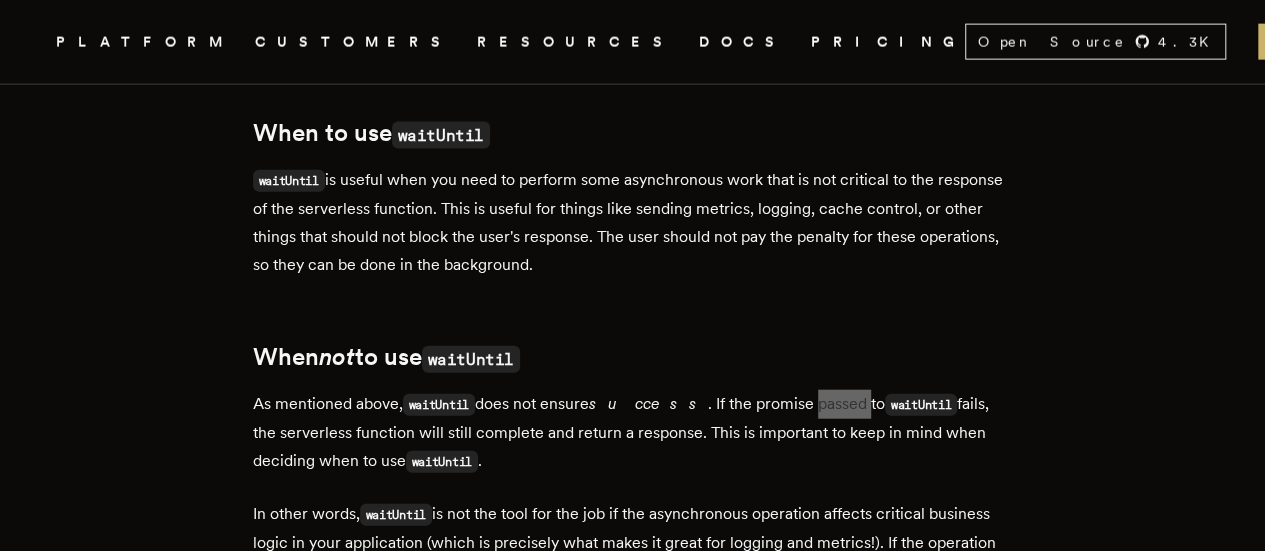 scroll, scrollTop: 2318, scrollLeft: 0, axis: vertical 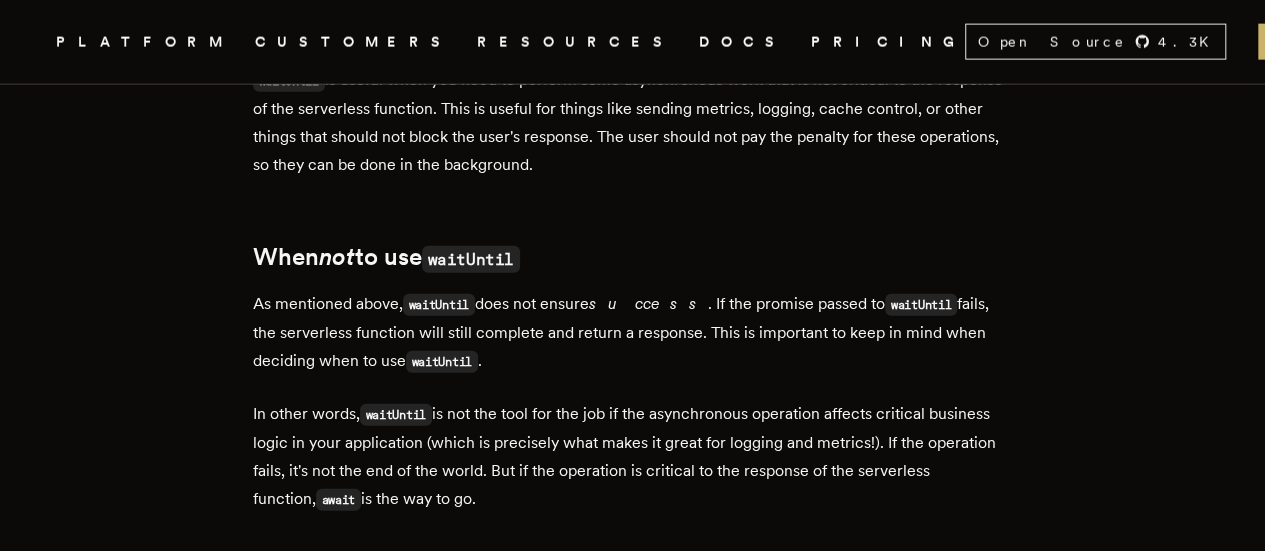 click on "As mentioned above,  waitUntil  does not ensure  success . If the promise passed to  waitUntil  fails, the serverless function will still complete and return a response. This is important to keep in mind when deciding when to use  waitUntil ." at bounding box center [633, 333] 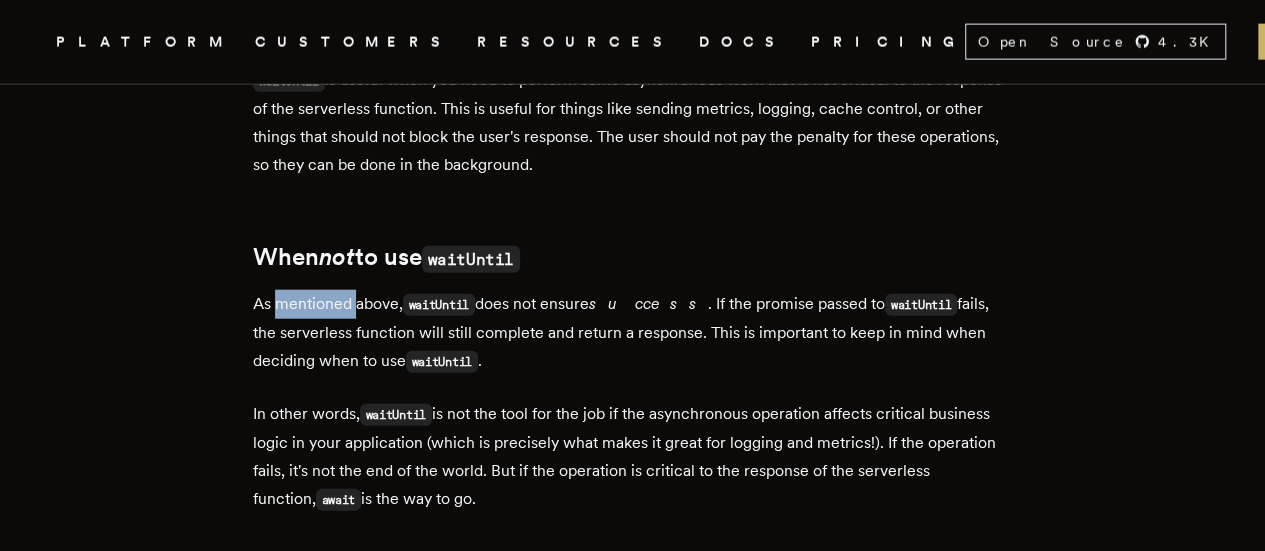 click on "As mentioned above,  waitUntil  does not ensure  success . If the promise passed to  waitUntil  fails, the serverless function will still complete and return a response. This is important to keep in mind when deciding when to use  waitUntil ." at bounding box center (633, 333) 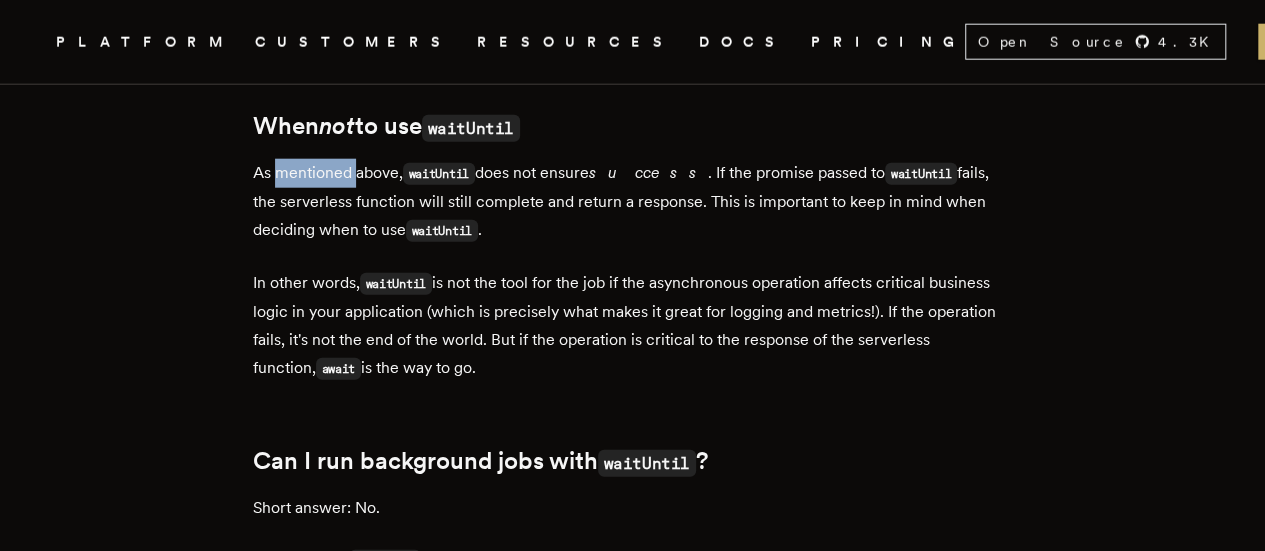 scroll, scrollTop: 2418, scrollLeft: 0, axis: vertical 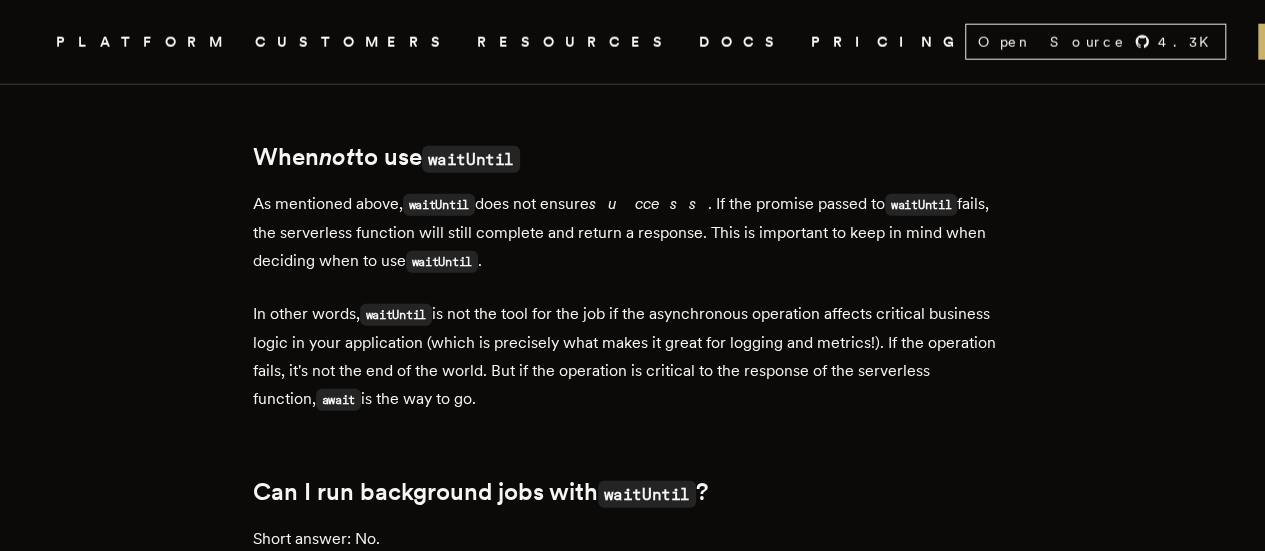 click on "waitUntil" at bounding box center (439, 205) 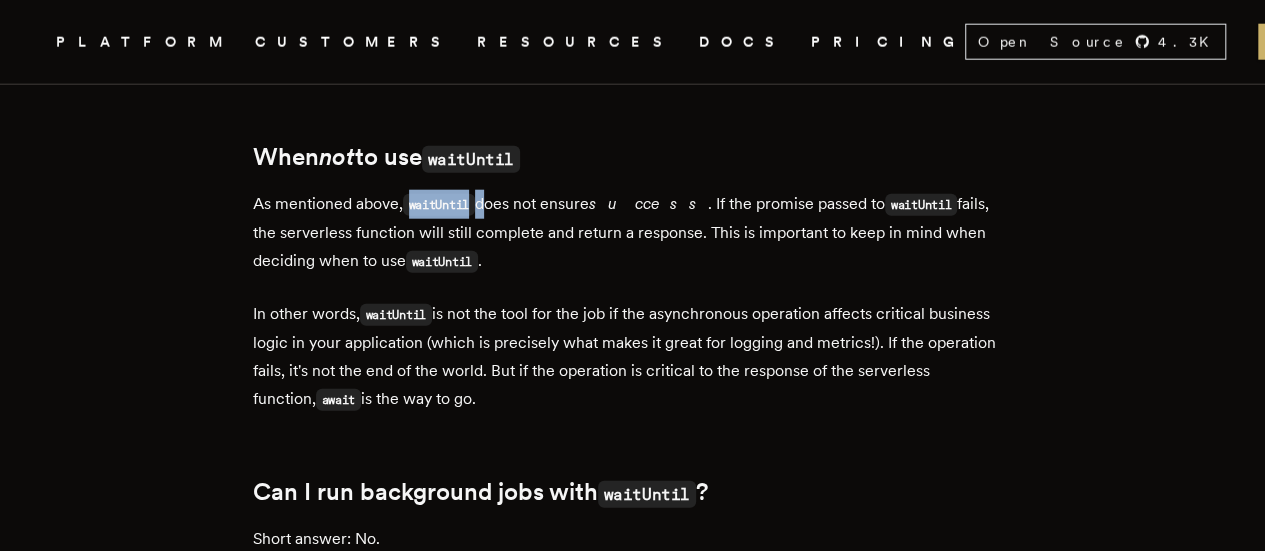 click on "waitUntil" at bounding box center (439, 205) 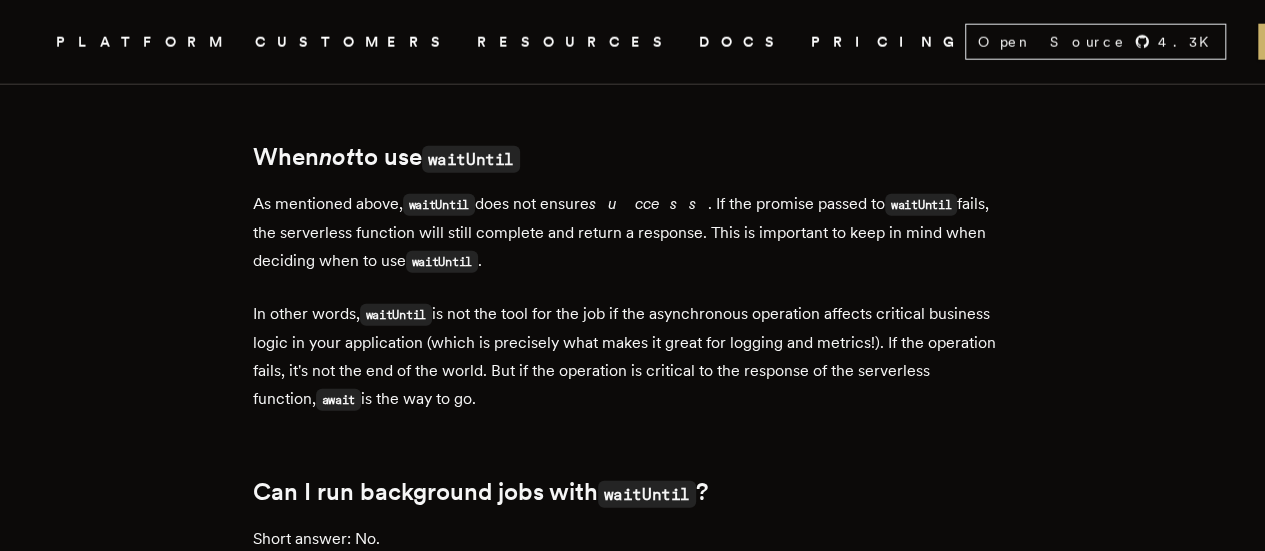 click on "As mentioned above,  waitUntil  does not ensure  success . If the promise passed to  waitUntil  fails, the serverless function will still complete and return a response. This is important to keep in mind when deciding when to use  waitUntil ." at bounding box center (633, 233) 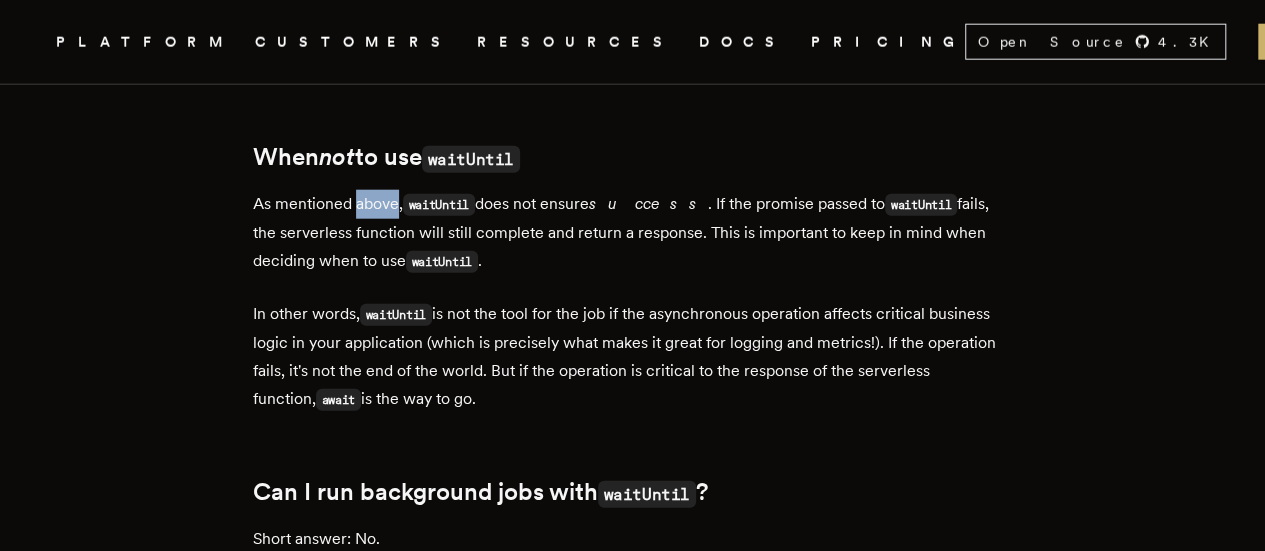 click on "As mentioned above,  waitUntil  does not ensure  success . If the promise passed to  waitUntil  fails, the serverless function will still complete and return a response. This is important to keep in mind when deciding when to use  waitUntil ." at bounding box center [633, 233] 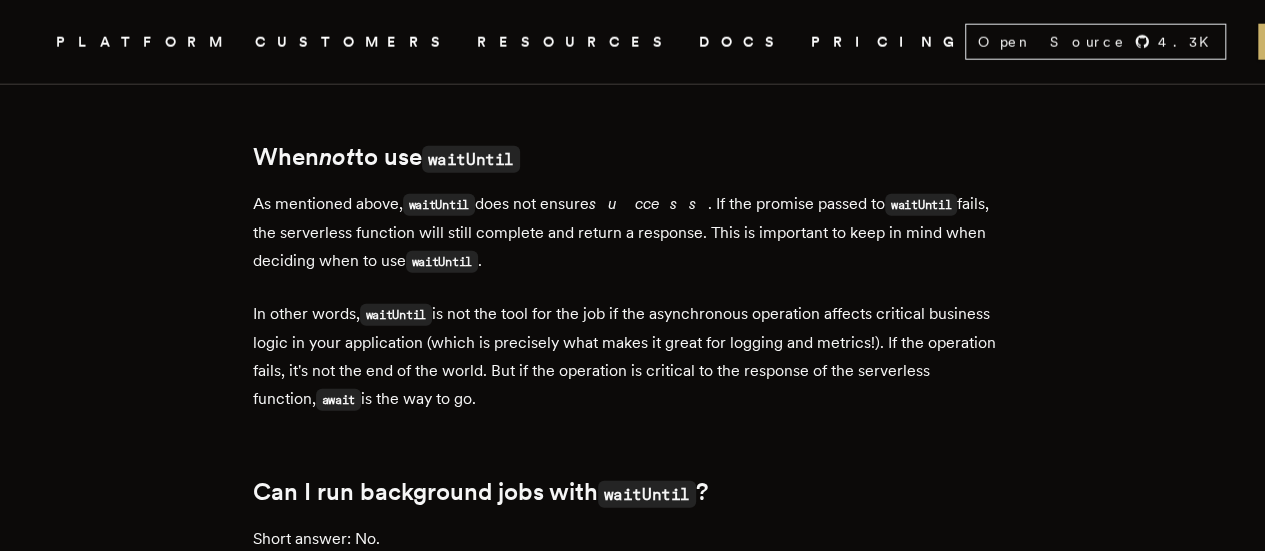 click on "As mentioned above,  waitUntil  does not ensure  success . If the promise passed to  waitUntil  fails, the serverless function will still complete and return a response. This is important to keep in mind when deciding when to use  waitUntil ." at bounding box center [633, 233] 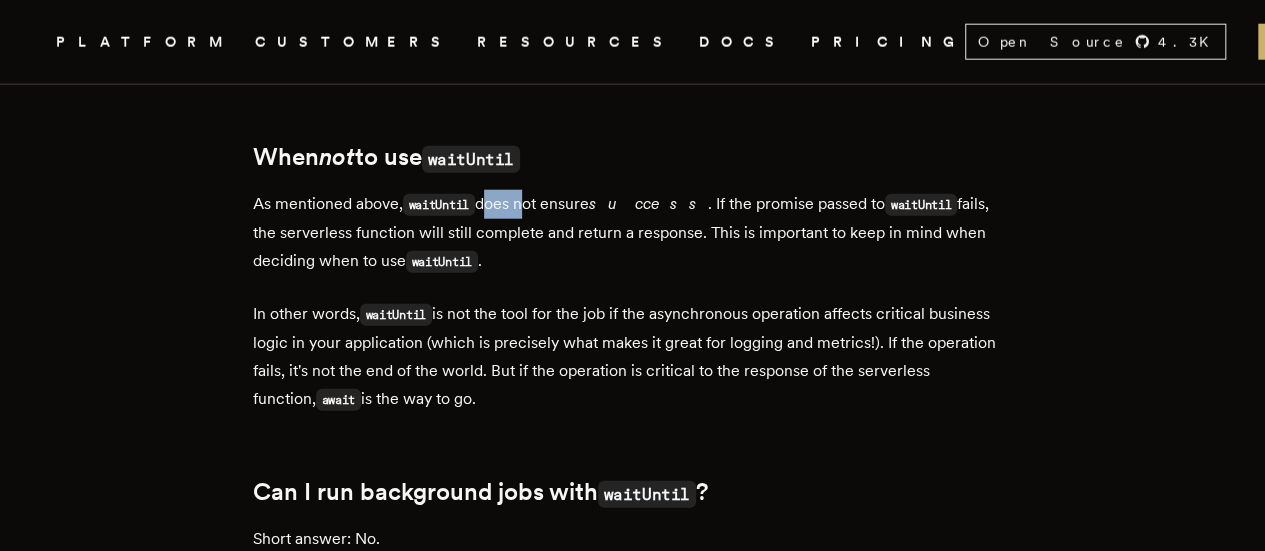 click on "As mentioned above,  waitUntil  does not ensure  success . If the promise passed to  waitUntil  fails, the serverless function will still complete and return a response. This is important to keep in mind when deciding when to use  waitUntil ." at bounding box center (633, 233) 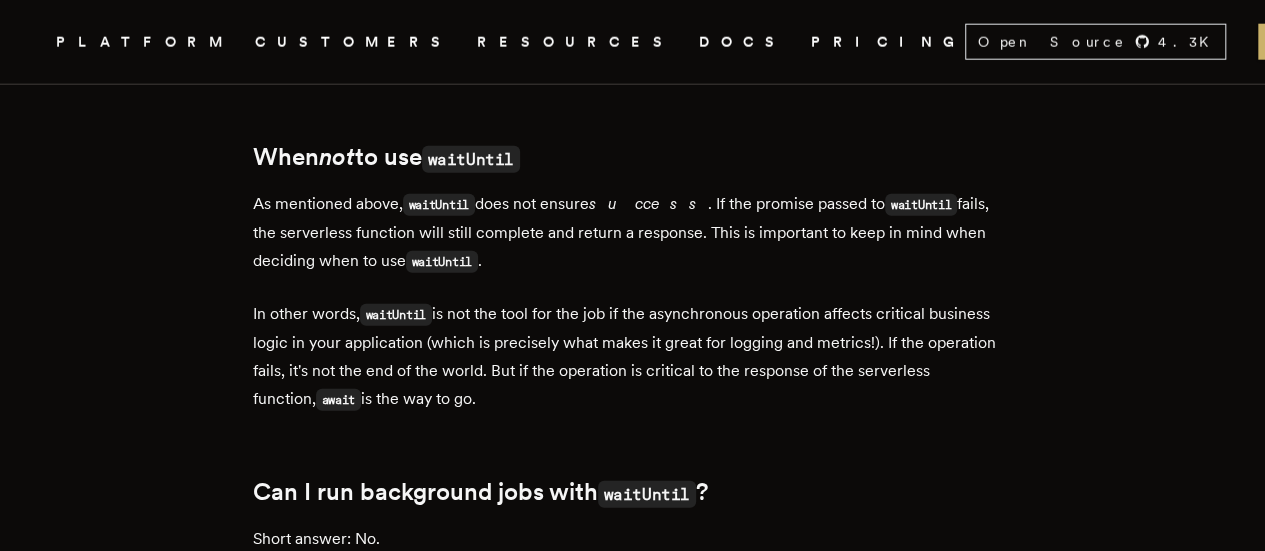 click on "As mentioned above,  waitUntil  does not ensure  success . If the promise passed to  waitUntil  fails, the serverless function will still complete and return a response. This is important to keep in mind when deciding when to use  waitUntil ." at bounding box center [633, 233] 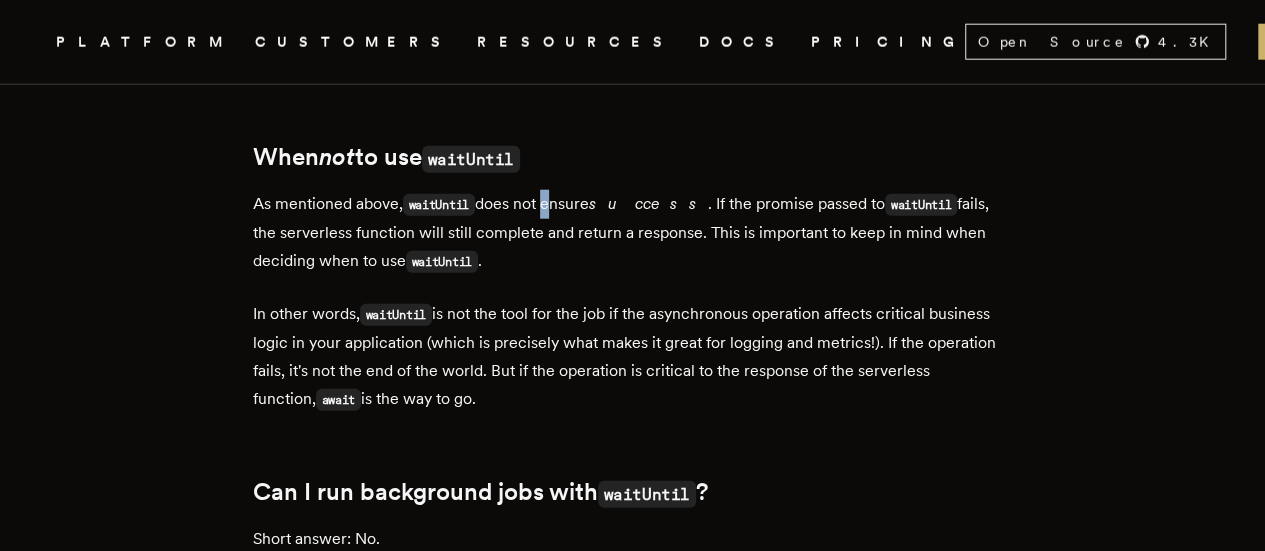 click on "As mentioned above,  waitUntil  does not ensure  success . If the promise passed to  waitUntil  fails, the serverless function will still complete and return a response. This is important to keep in mind when deciding when to use  waitUntil ." at bounding box center (633, 233) 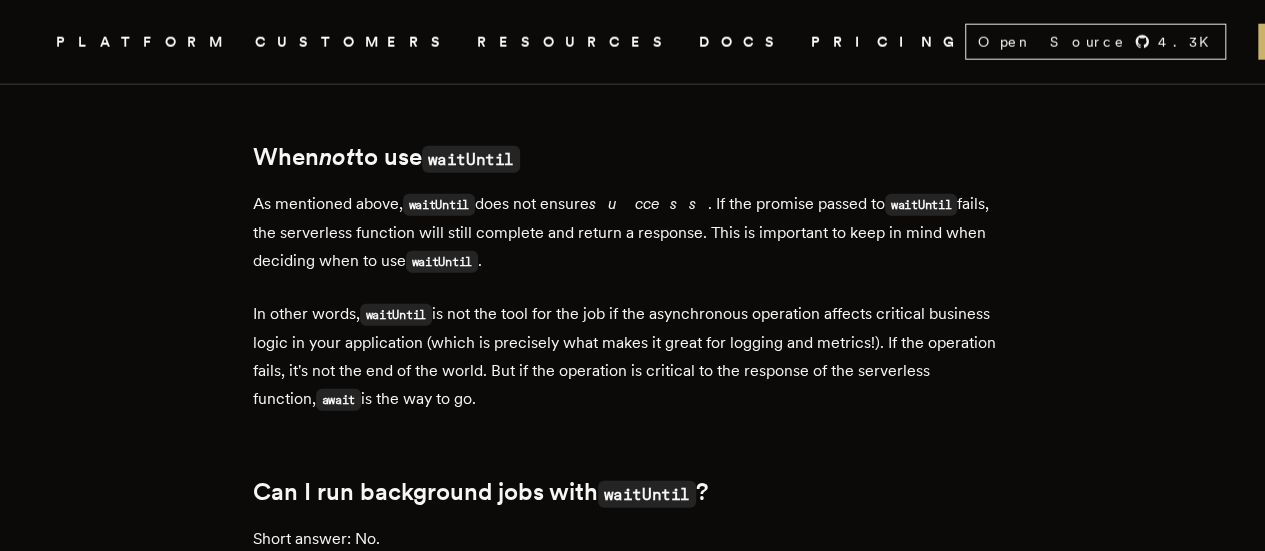 click on "As mentioned above,  waitUntil  does not ensure  success . If the promise passed to  waitUntil  fails, the serverless function will still complete and return a response. This is important to keep in mind when deciding when to use  waitUntil ." at bounding box center [633, 233] 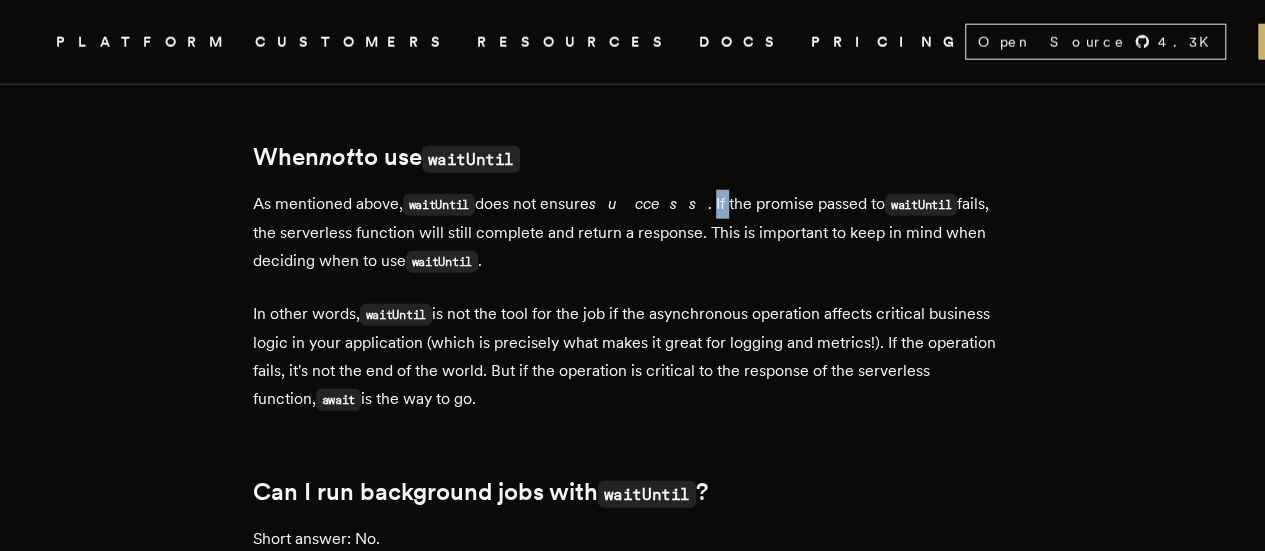 drag, startPoint x: 678, startPoint y: 203, endPoint x: 704, endPoint y: 216, distance: 29.068884 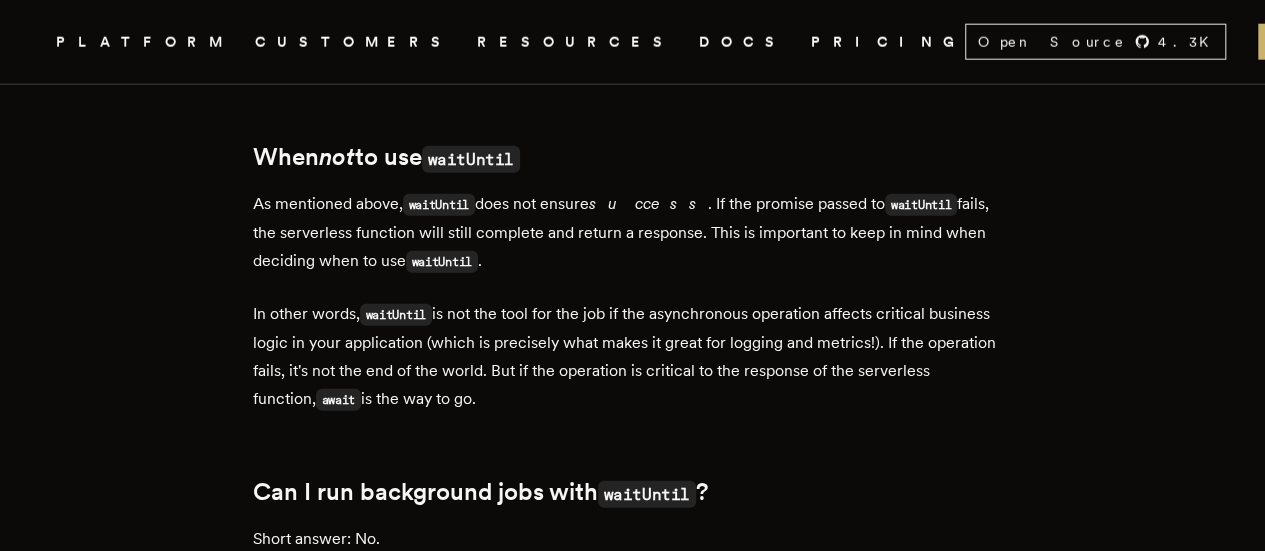 click on "As mentioned above,  waitUntil  does not ensure  success . If the promise passed to  waitUntil  fails, the serverless function will still complete and return a response. This is important to keep in mind when deciding when to use  waitUntil ." at bounding box center (633, 233) 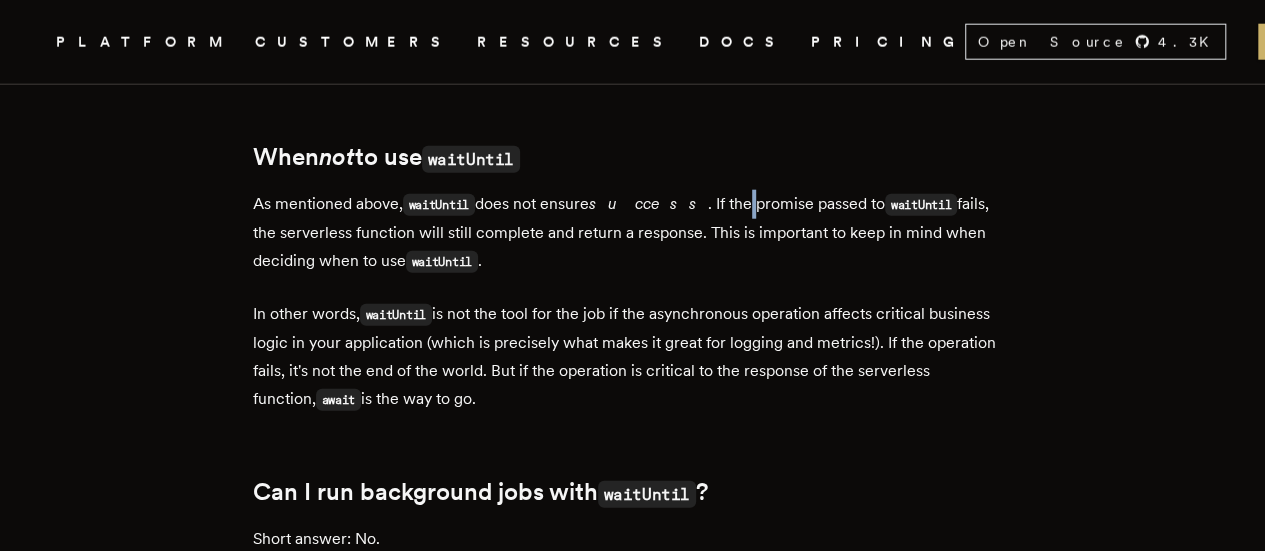 click on "As mentioned above,  waitUntil  does not ensure  success . If the promise passed to  waitUntil  fails, the serverless function will still complete and return a response. This is important to keep in mind when deciding when to use  waitUntil ." at bounding box center (633, 233) 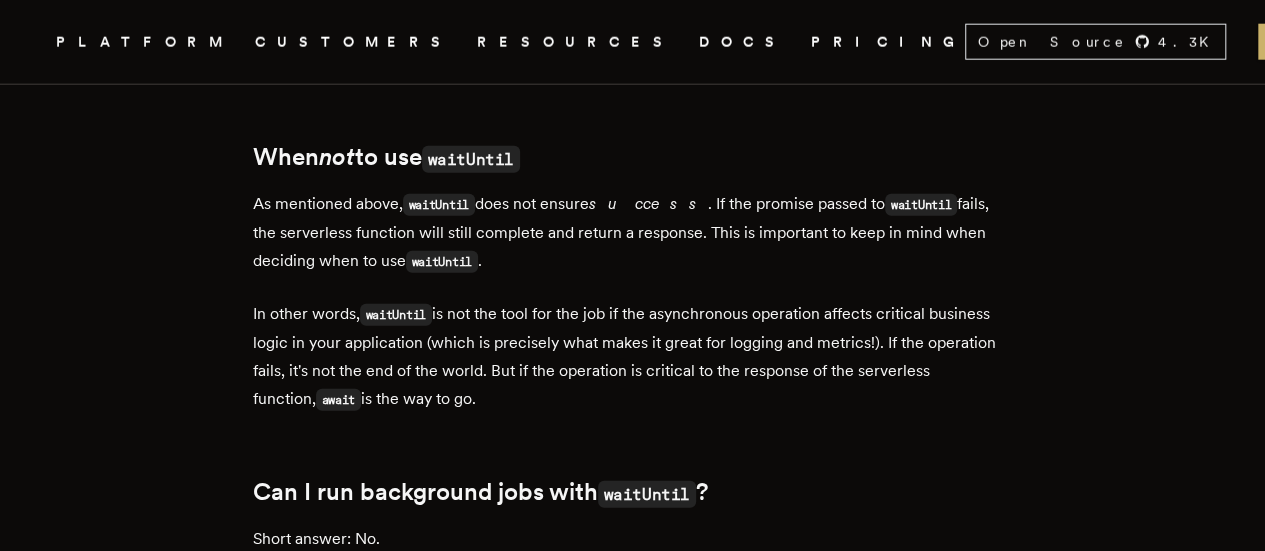 click on "As mentioned above,  waitUntil  does not ensure  success . If the promise passed to  waitUntil  fails, the serverless function will still complete and return a response. This is important to keep in mind when deciding when to use  waitUntil ." at bounding box center (633, 233) 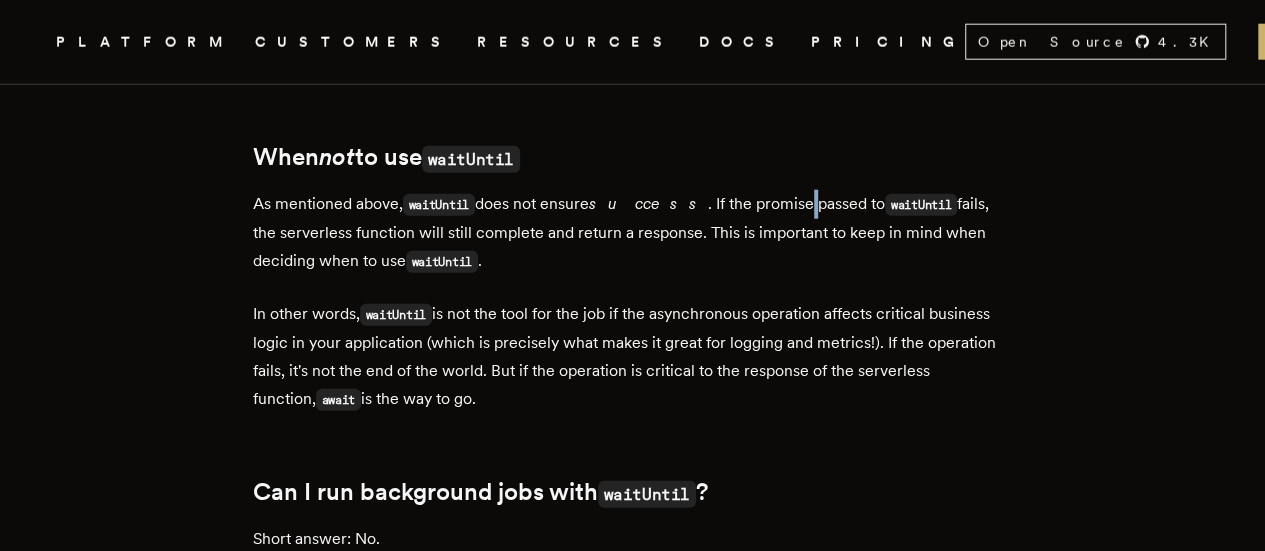 click on "As mentioned above,  waitUntil  does not ensure  success . If the promise passed to  waitUntil  fails, the serverless function will still complete and return a response. This is important to keep in mind when deciding when to use  waitUntil ." at bounding box center (633, 233) 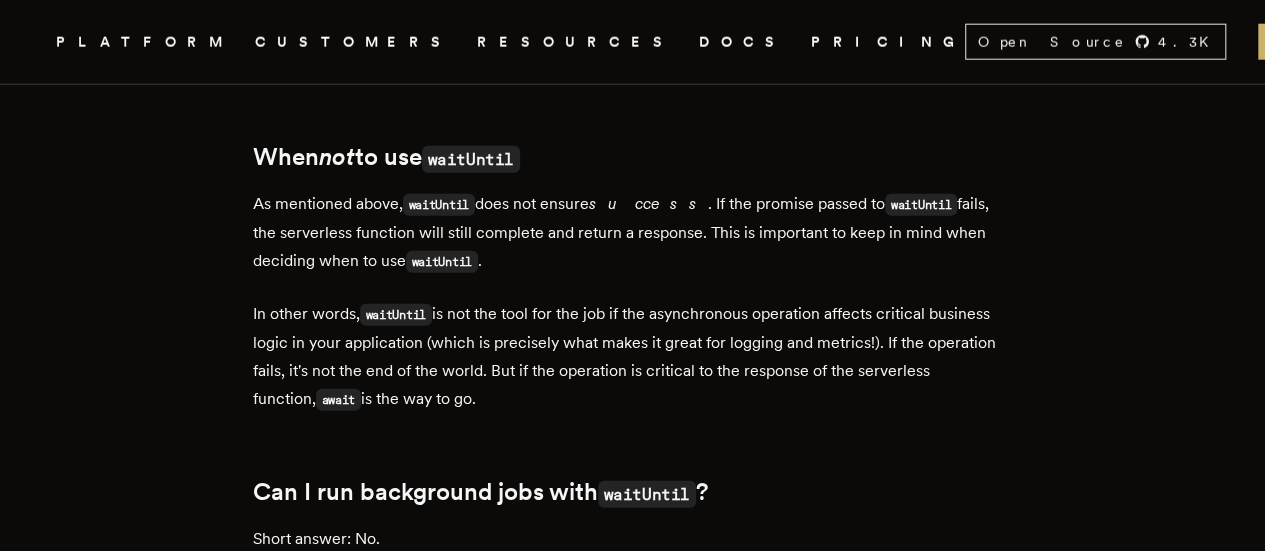 click on "As mentioned above,  waitUntil  does not ensure  success . If the promise passed to  waitUntil  fails, the serverless function will still complete and return a response. This is important to keep in mind when deciding when to use  waitUntil ." at bounding box center [633, 233] 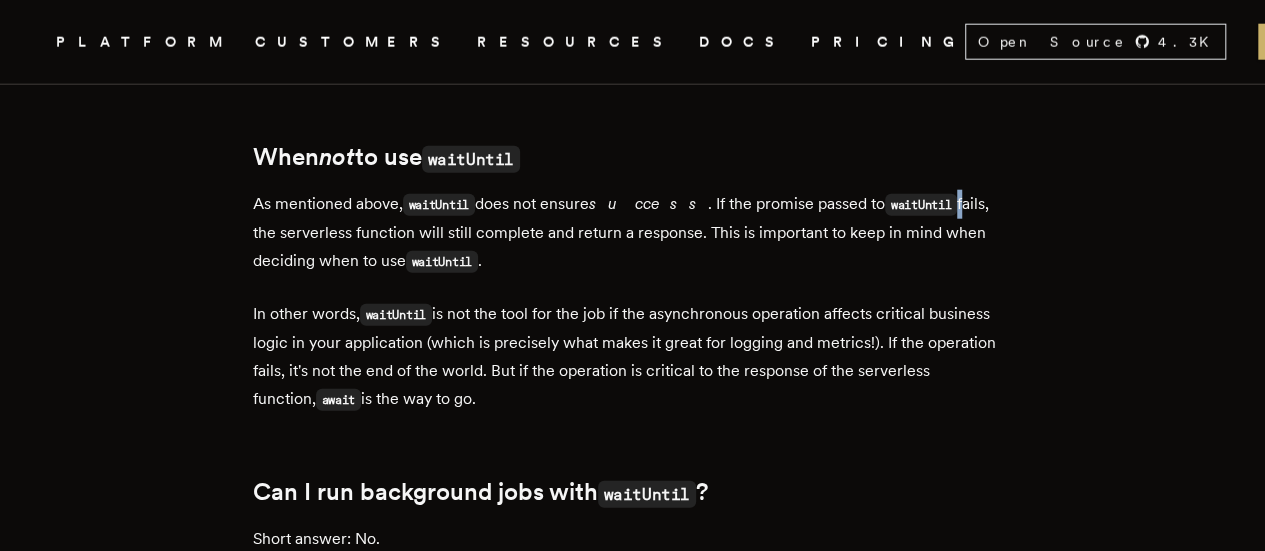 click on "As mentioned above,  waitUntil  does not ensure  success . If the promise passed to  waitUntil  fails, the serverless function will still complete and return a response. This is important to keep in mind when deciding when to use  waitUntil ." at bounding box center (633, 233) 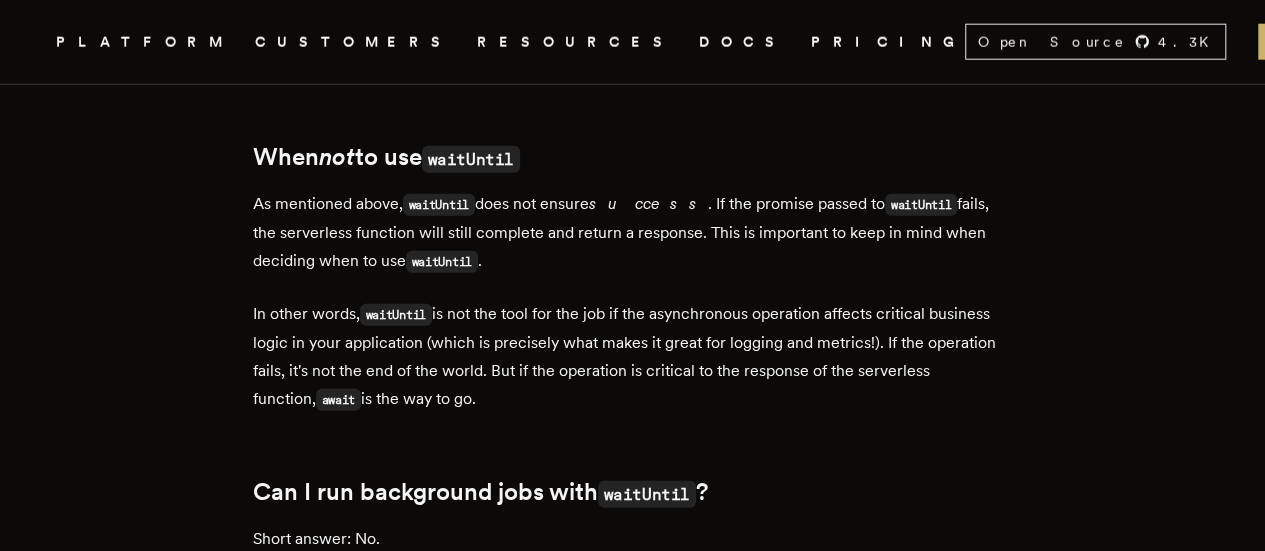 click on "As mentioned above,  waitUntil  does not ensure  success . If the promise passed to  waitUntil  fails, the serverless function will still complete and return a response. This is important to keep in mind when deciding when to use  waitUntil ." at bounding box center (633, 233) 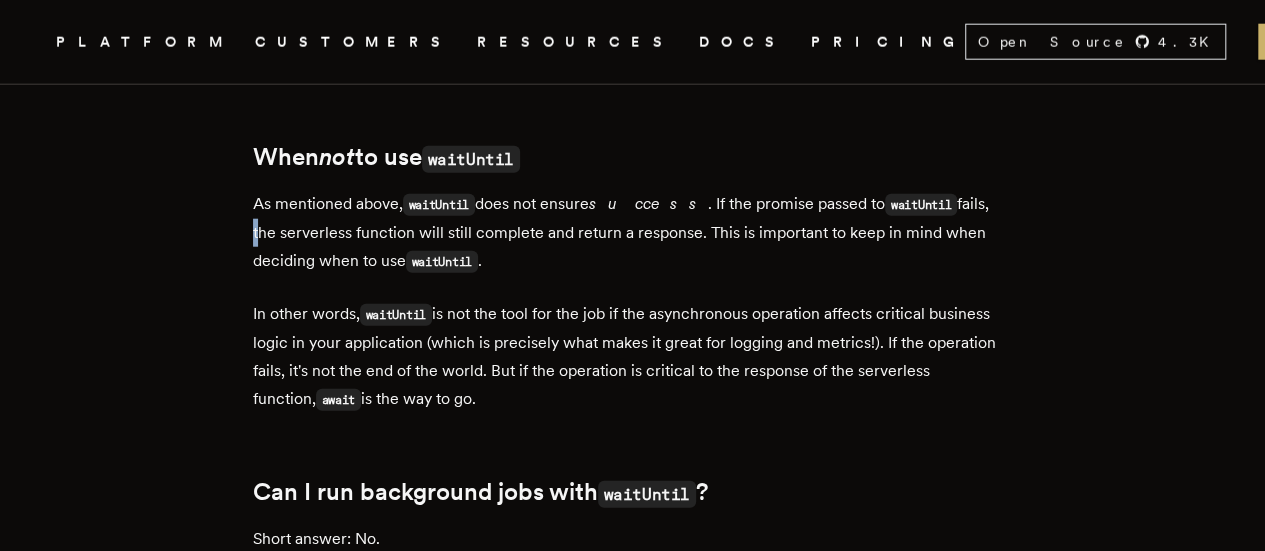 click on "As mentioned above,  waitUntil  does not ensure  success . If the promise passed to  waitUntil  fails, the serverless function will still complete and return a response. This is important to keep in mind when deciding when to use  waitUntil ." at bounding box center [633, 233] 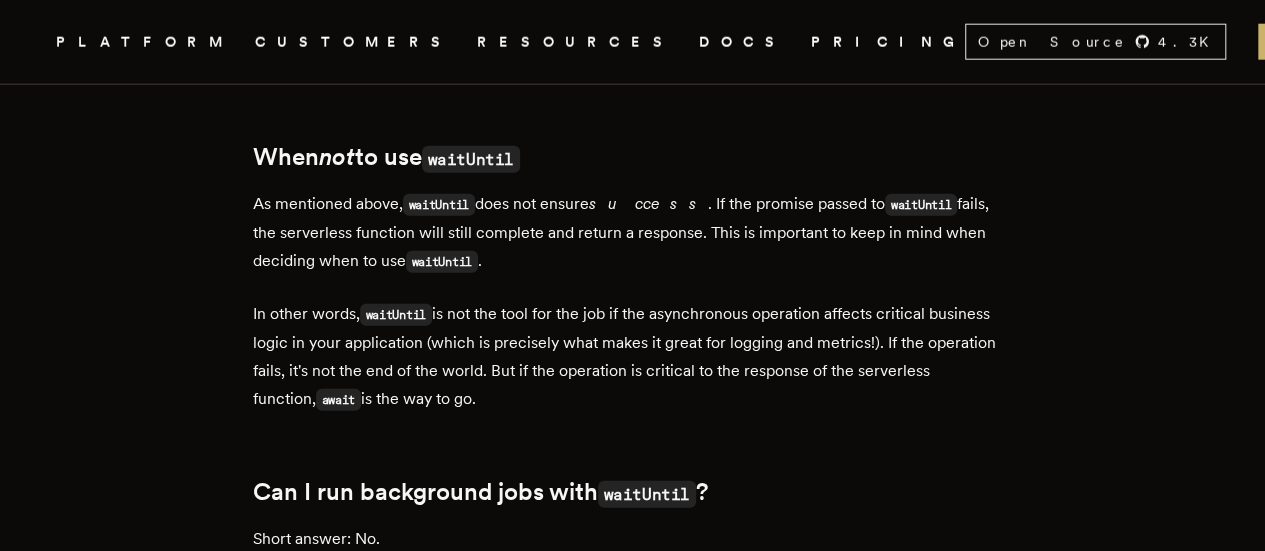 click on "As mentioned above,  waitUntil  does not ensure  success . If the promise passed to  waitUntil  fails, the serverless function will still complete and return a response. This is important to keep in mind when deciding when to use  waitUntil ." at bounding box center [633, 233] 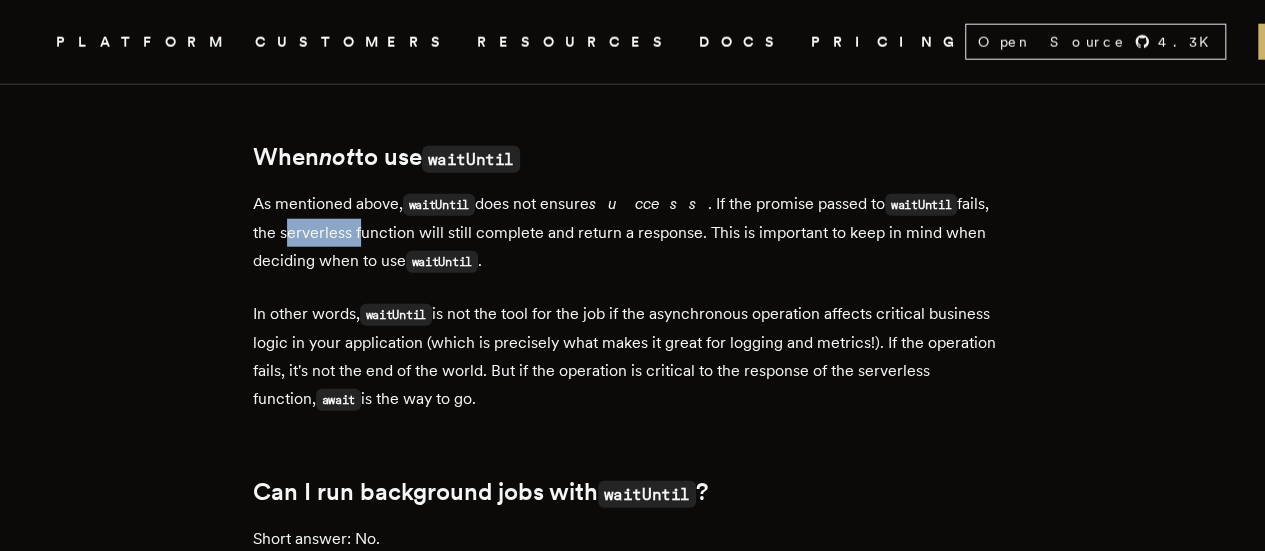 click on "As mentioned above,  waitUntil  does not ensure  success . If the promise passed to  waitUntil  fails, the serverless function will still complete and return a response. This is important to keep in mind when deciding when to use  waitUntil ." at bounding box center [633, 233] 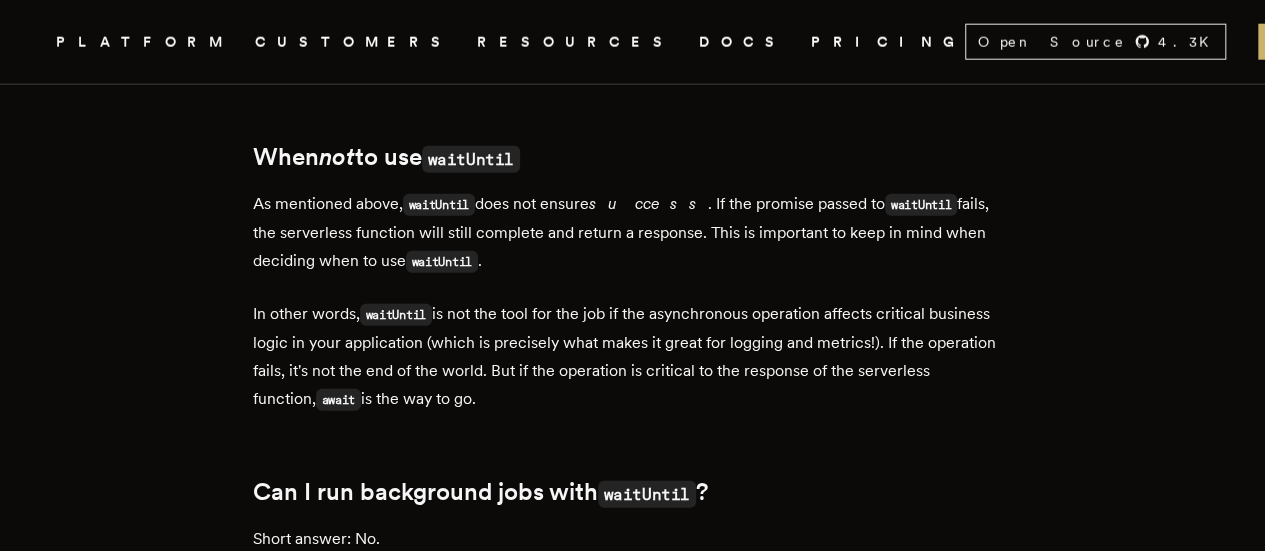 click on "As mentioned above,  waitUntil  does not ensure  success . If the promise passed to  waitUntil  fails, the serverless function will still complete and return a response. This is important to keep in mind when deciding when to use  waitUntil ." at bounding box center (633, 233) 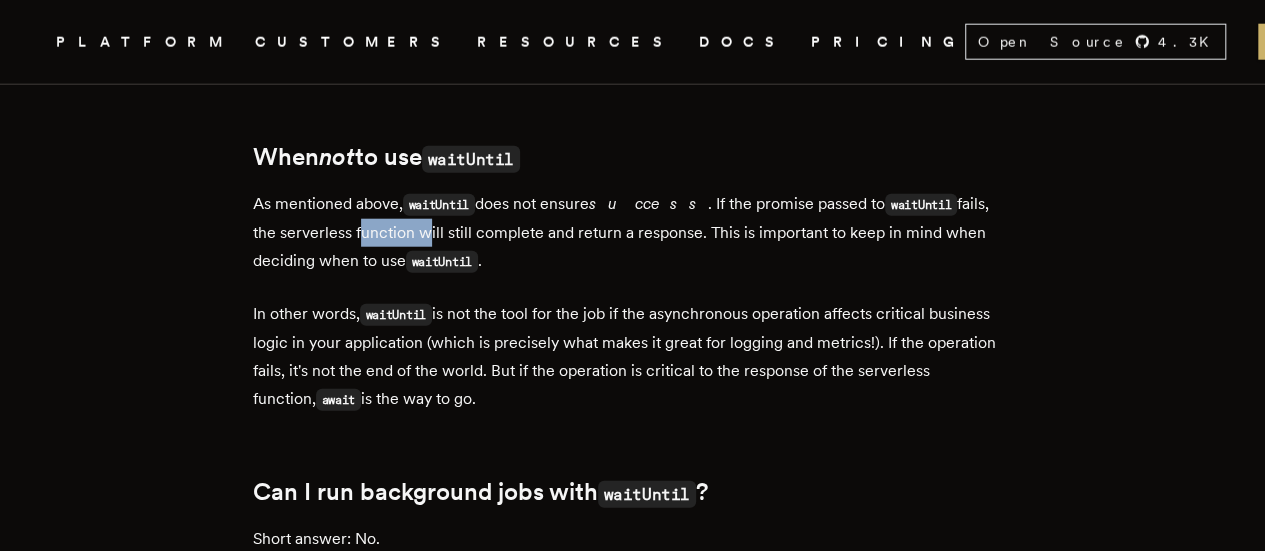 click on "As mentioned above,  waitUntil  does not ensure  success . If the promise passed to  waitUntil  fails, the serverless function will still complete and return a response. This is important to keep in mind when deciding when to use  waitUntil ." at bounding box center [633, 233] 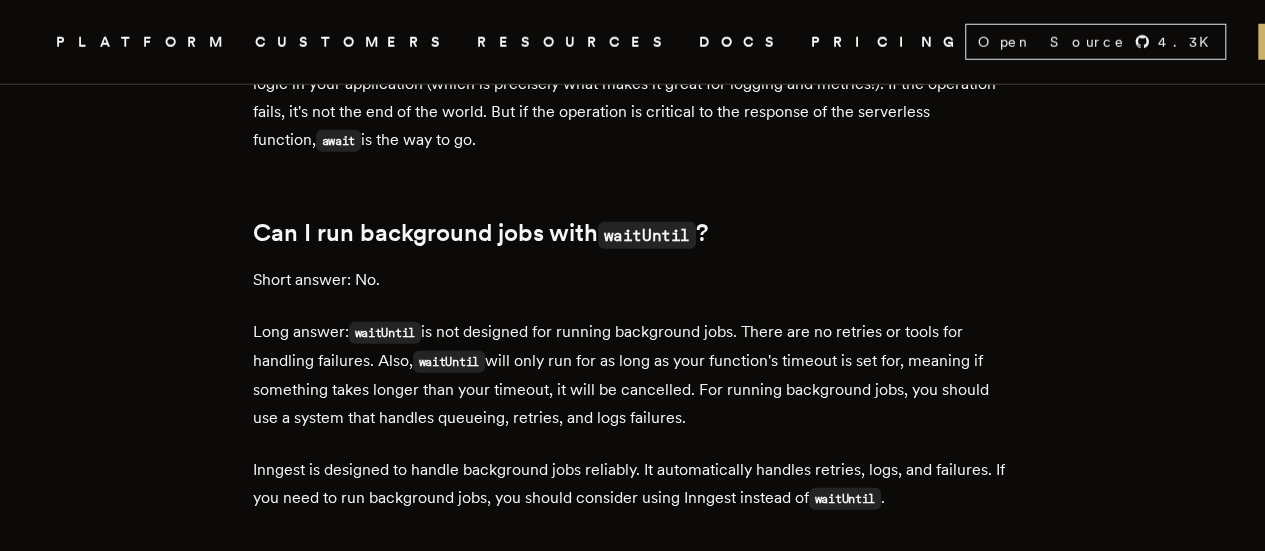 scroll, scrollTop: 2718, scrollLeft: 0, axis: vertical 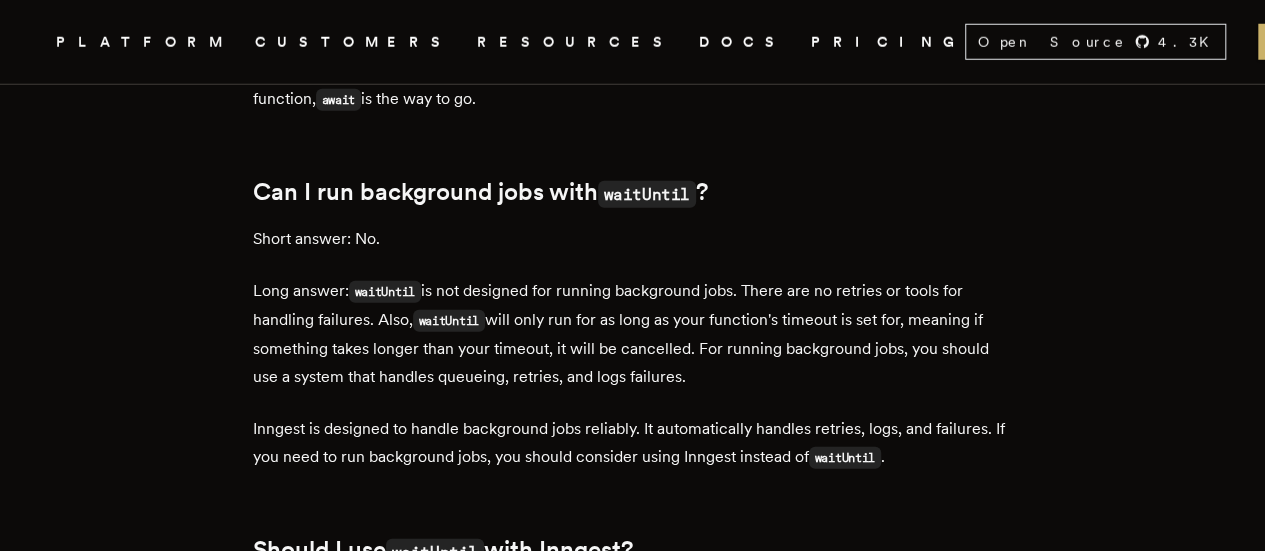 click on "Can I run background jobs with  waitUntil ?" at bounding box center (633, 193) 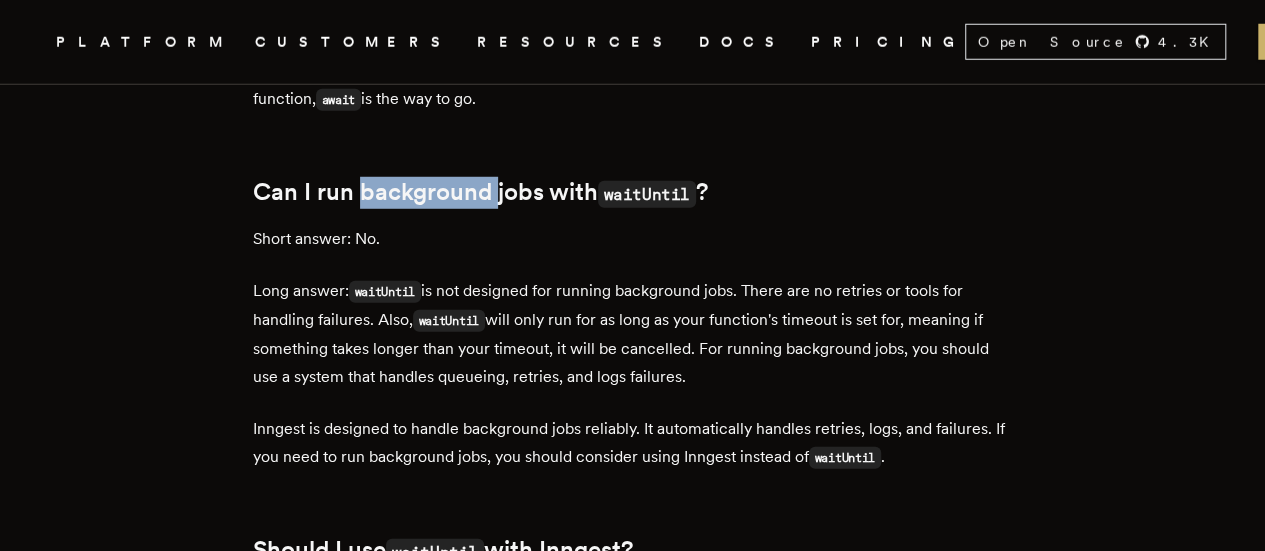 click on "Can I run background jobs with  waitUntil ?" at bounding box center [633, 193] 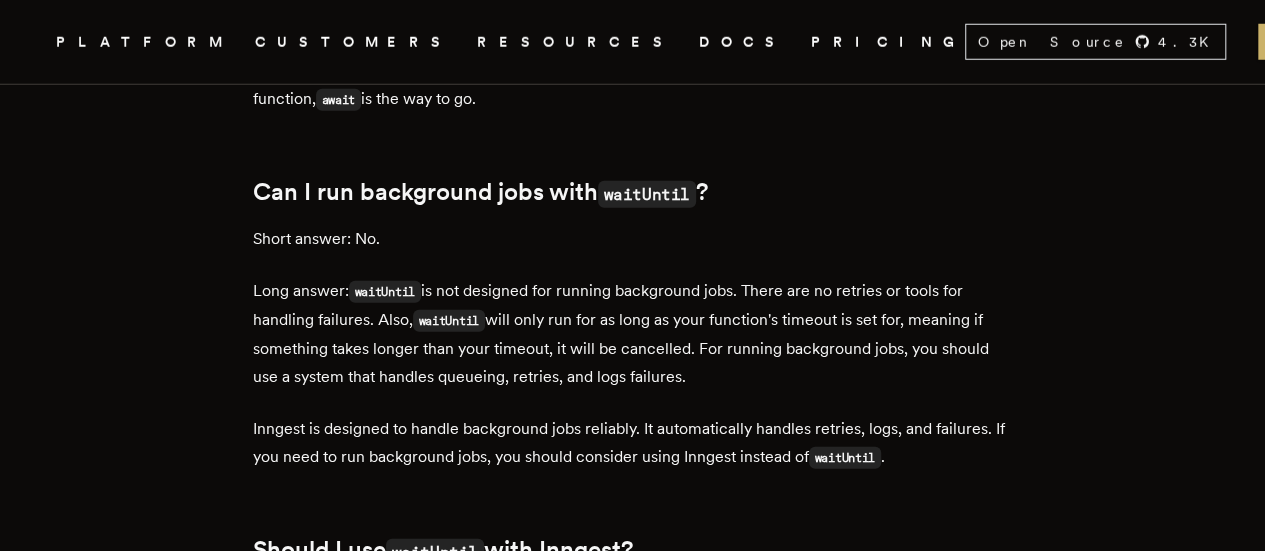 click on "Can I run background jobs with  waitUntil ?" at bounding box center [633, 193] 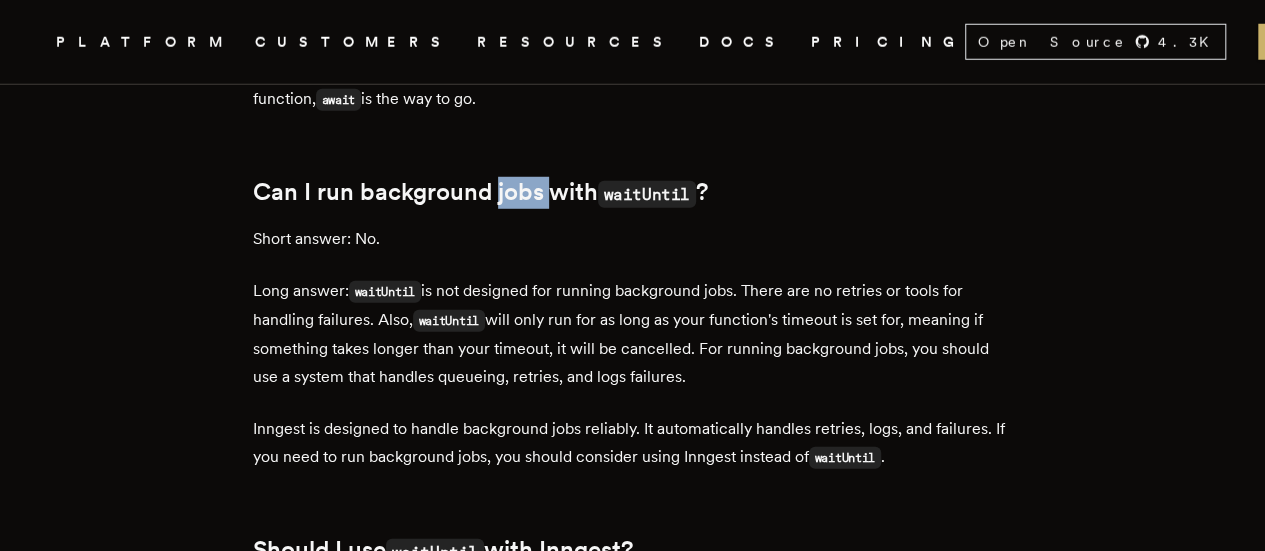 click on "Can I run background jobs with  waitUntil ?" at bounding box center [633, 193] 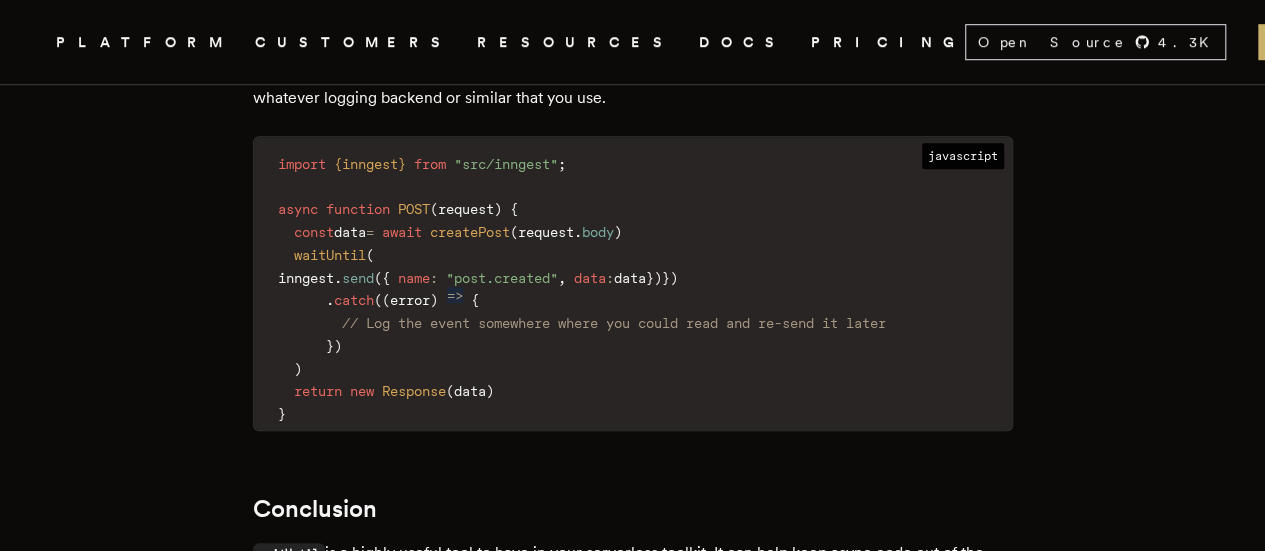 scroll, scrollTop: 4308, scrollLeft: 0, axis: vertical 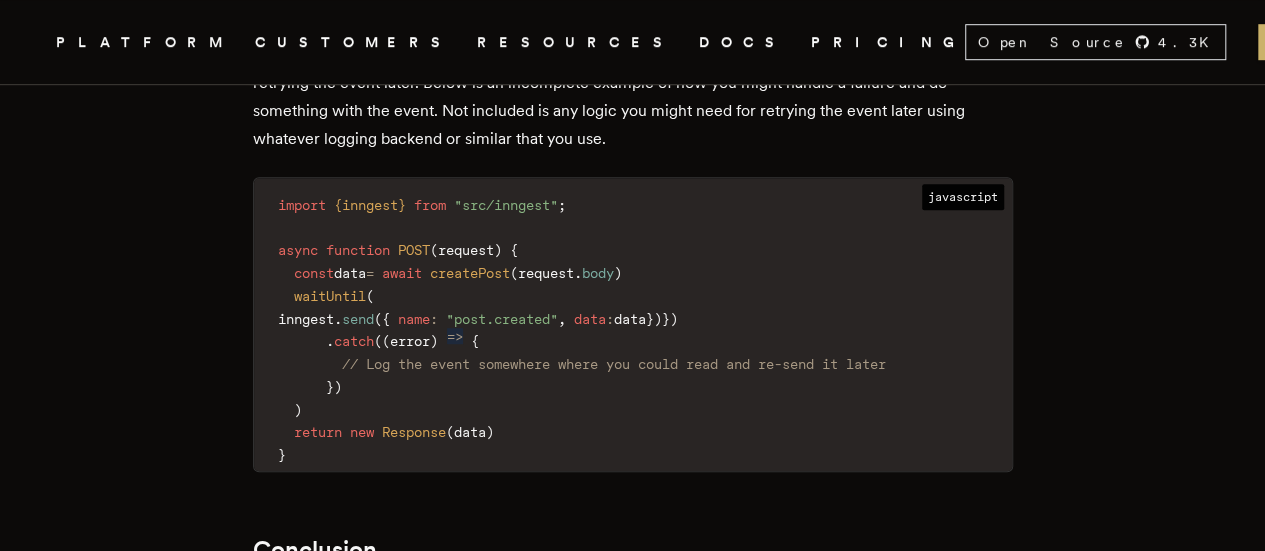 click on "import { inngest } from "src/inngest";
async function POST ( request ) {
const data = await createPost ( request.body )
waitUntil (
inngest.send ( { name: "post.created", data: data } ) } )
.catch( ( error ) => {
// Log the event somewhere where you could read and re-send it later
} )
)
return new Response ( data )
}" at bounding box center [633, 330] 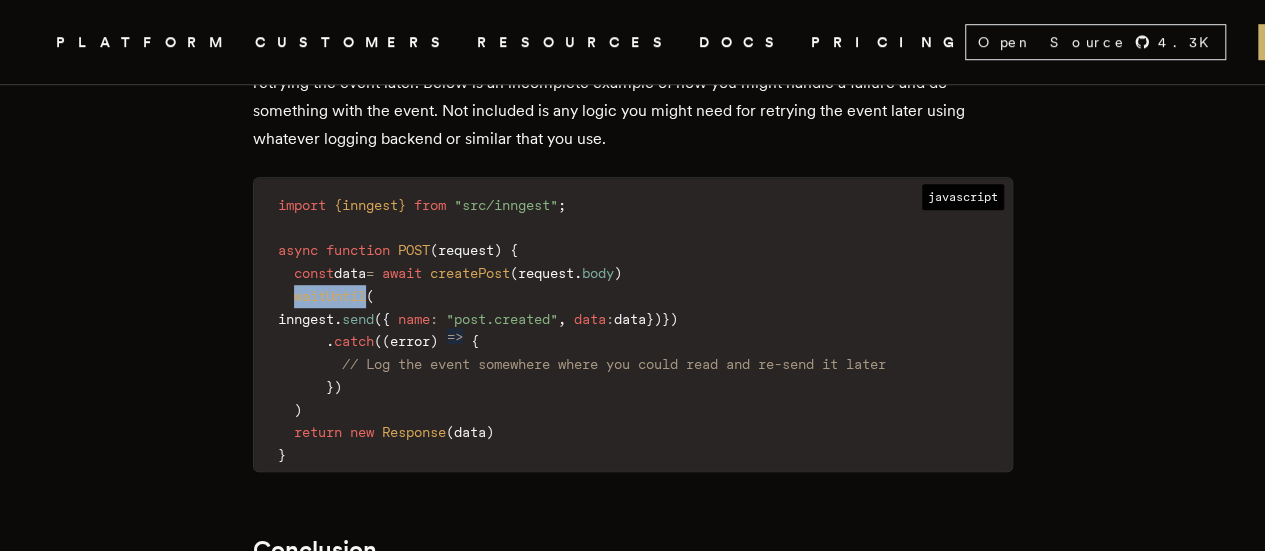 click on "waitUntil" at bounding box center (330, 296) 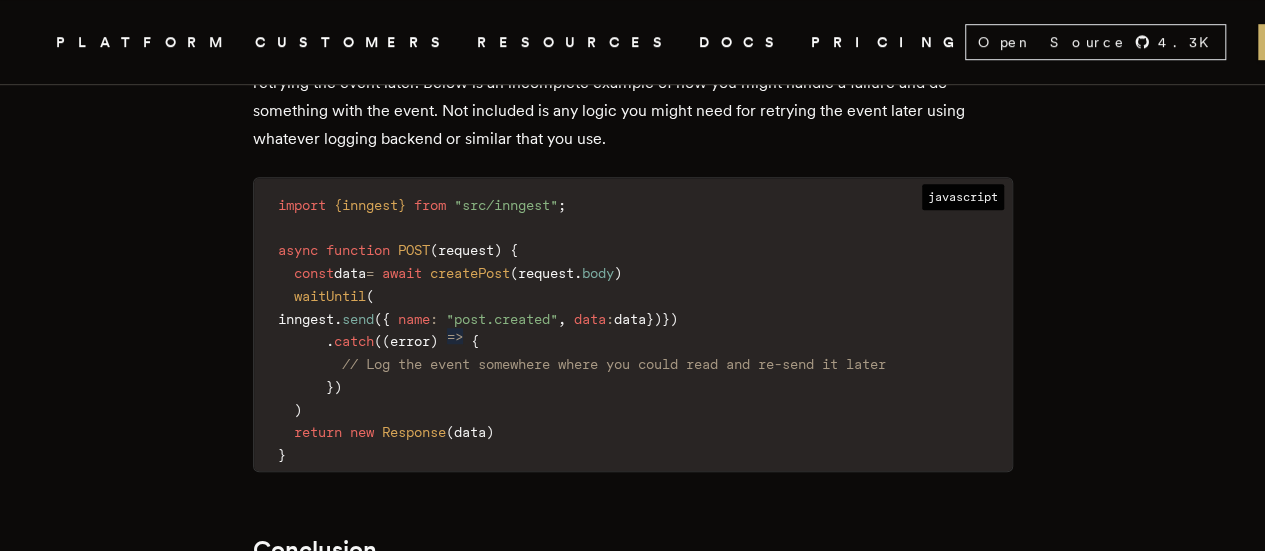 click on "data" at bounding box center (350, 273) 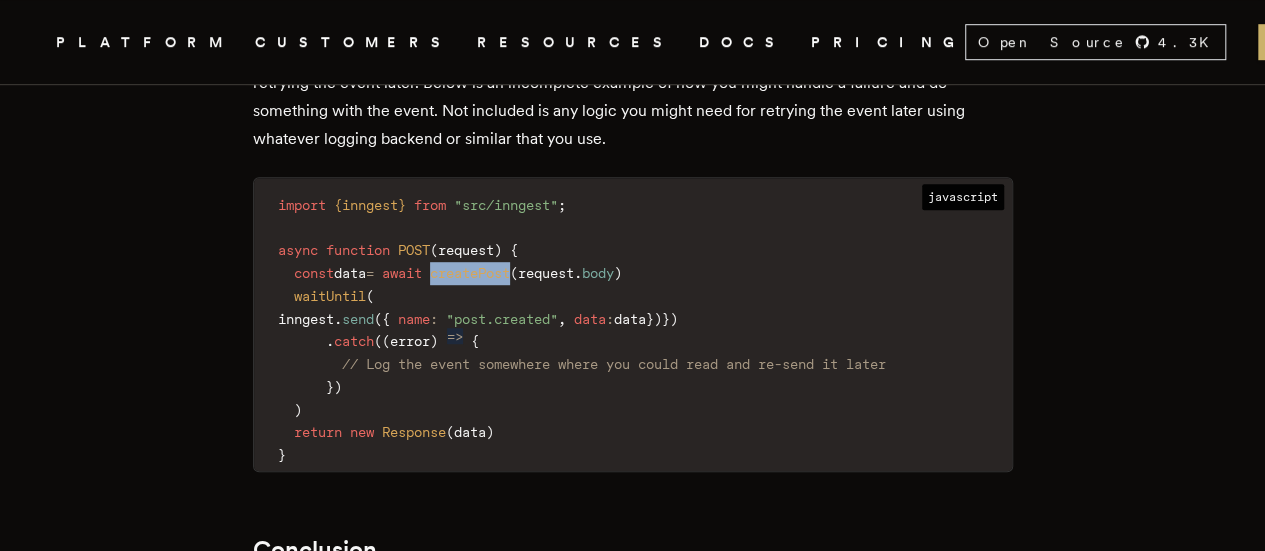 click on "createPost" at bounding box center [470, 273] 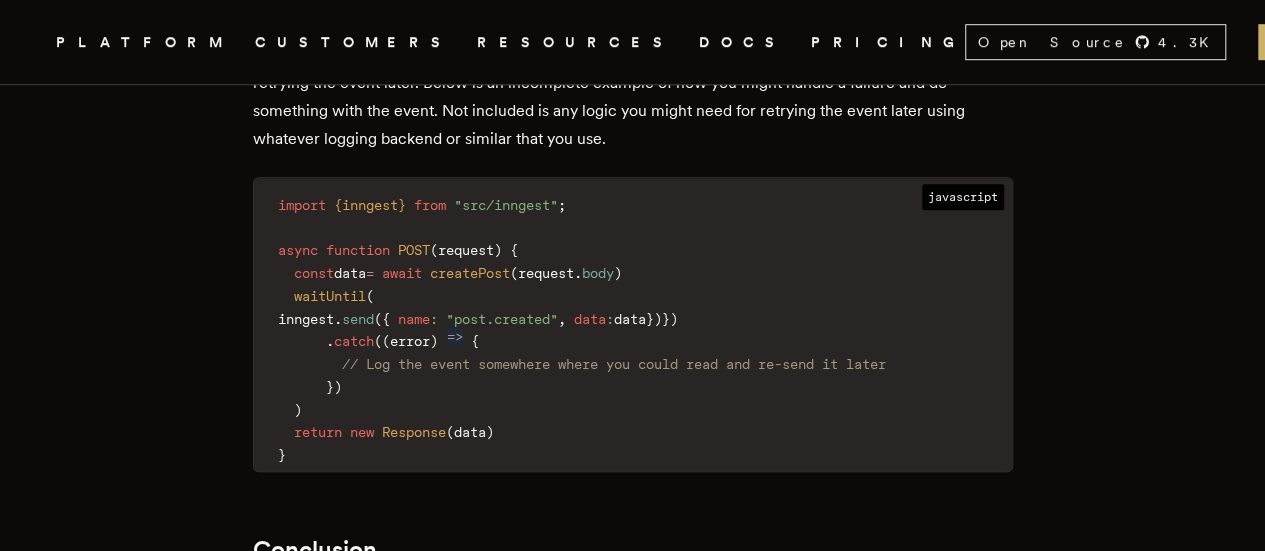 drag, startPoint x: 670, startPoint y: 273, endPoint x: 400, endPoint y: 297, distance: 271.06458 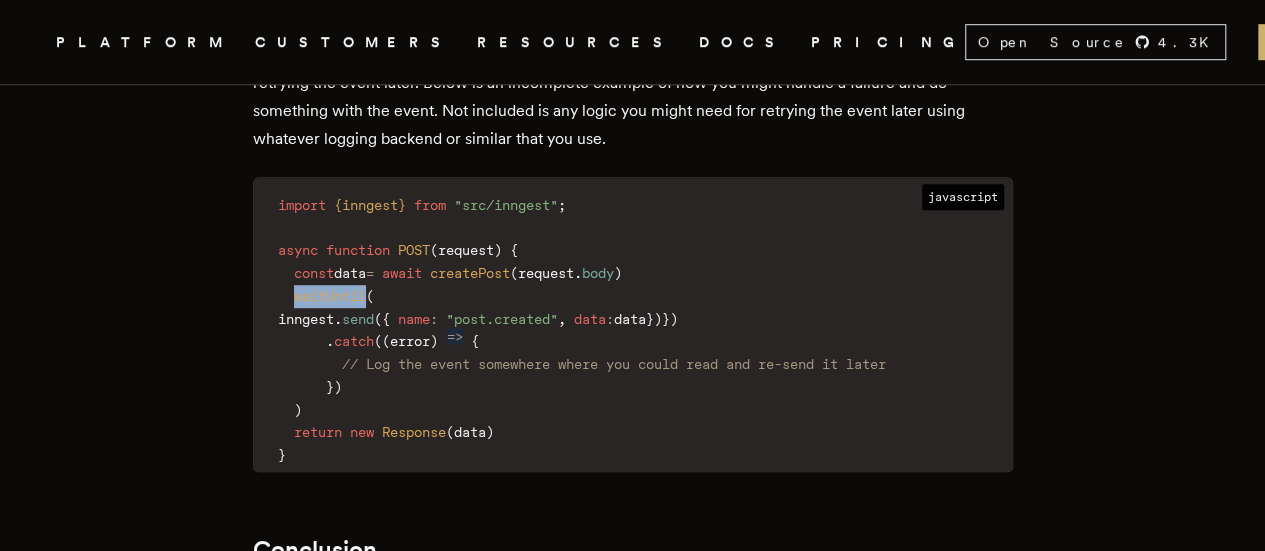 click on "waitUntil" at bounding box center (330, 296) 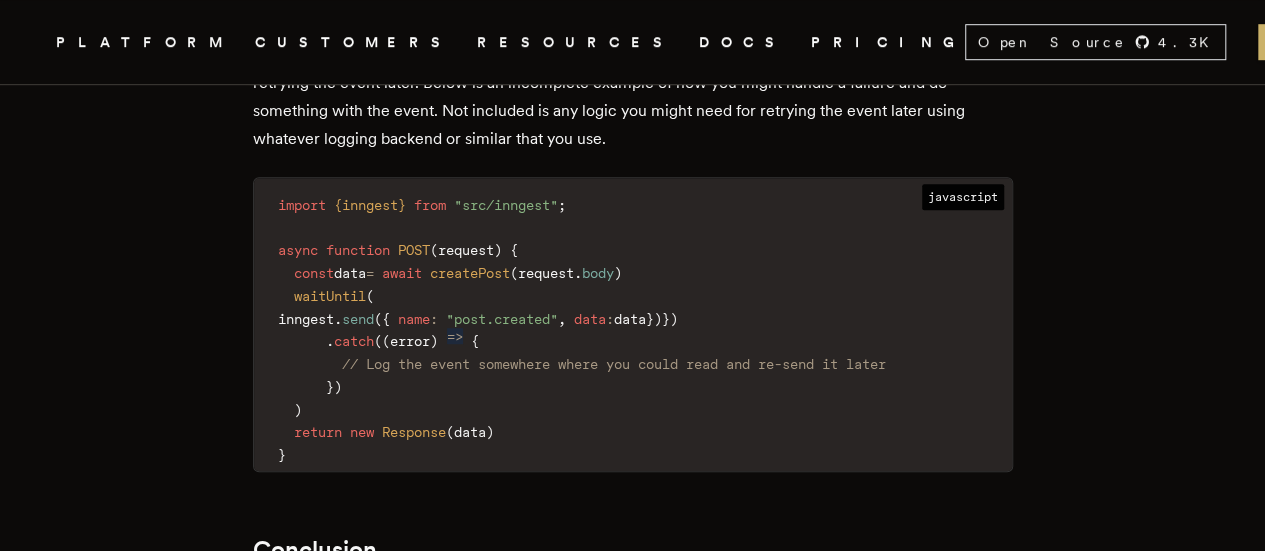 click on "(" at bounding box center [378, 319] 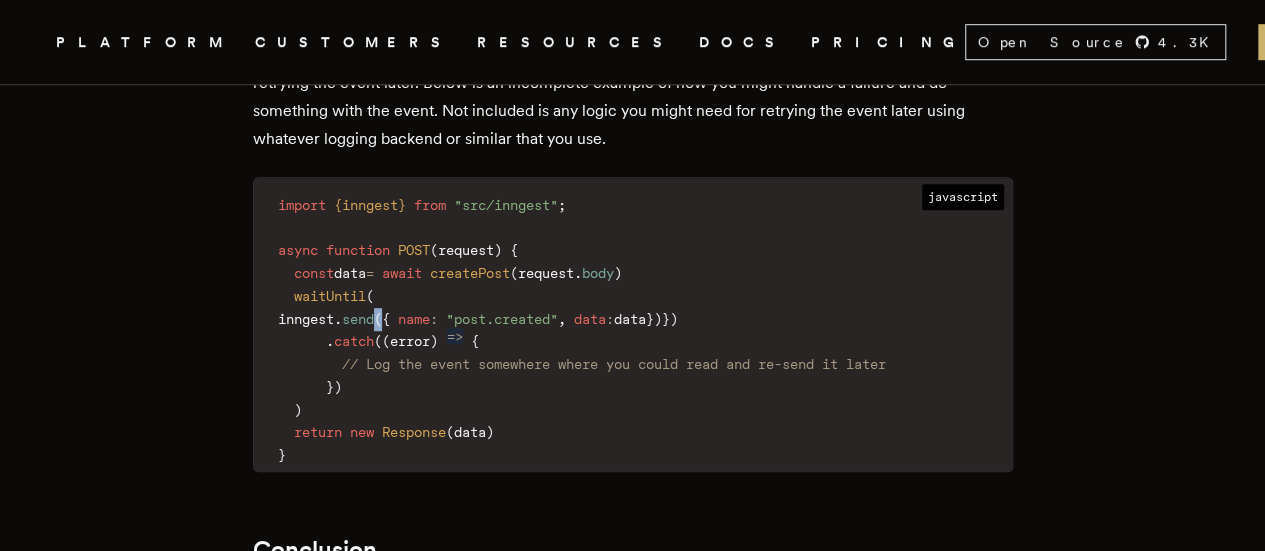 click on "(" at bounding box center [378, 319] 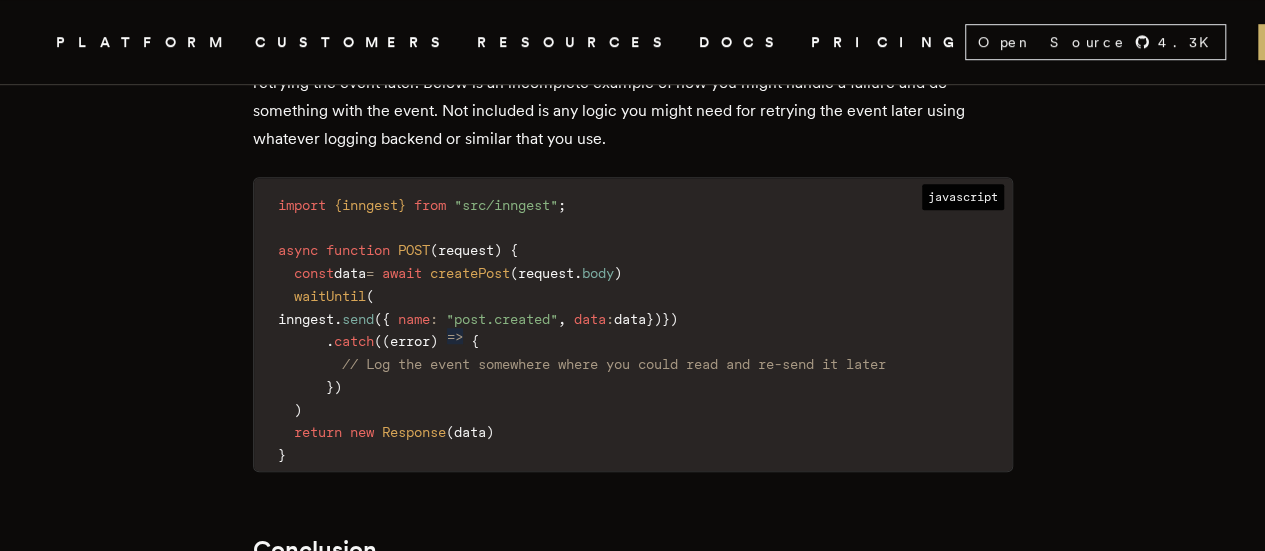 click on ""post.created"" at bounding box center [502, 319] 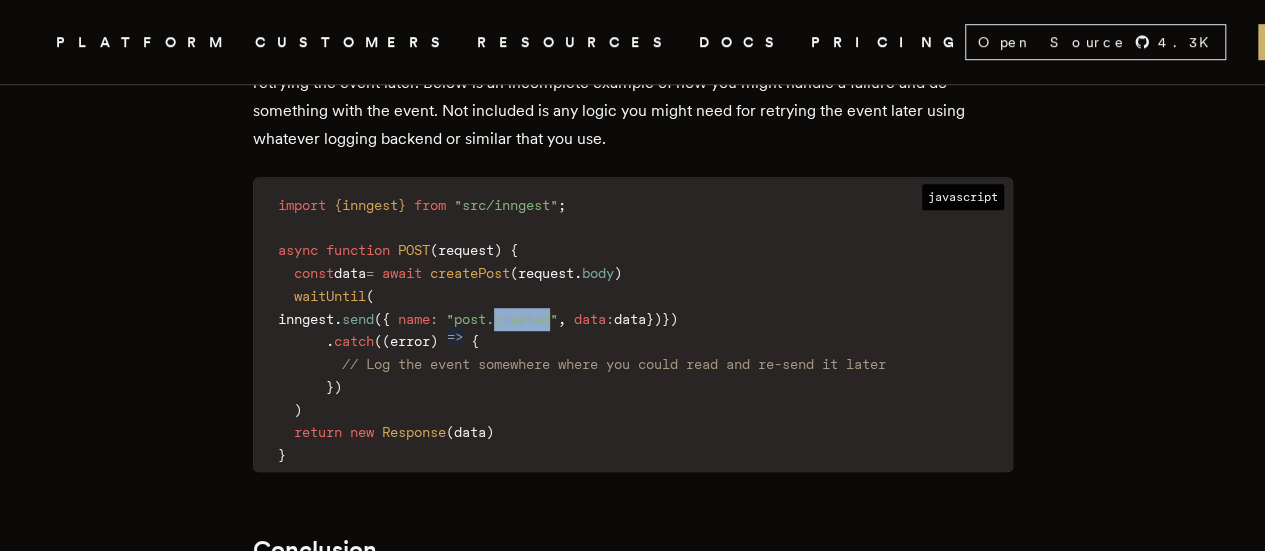 click on ""post.created"" at bounding box center [502, 319] 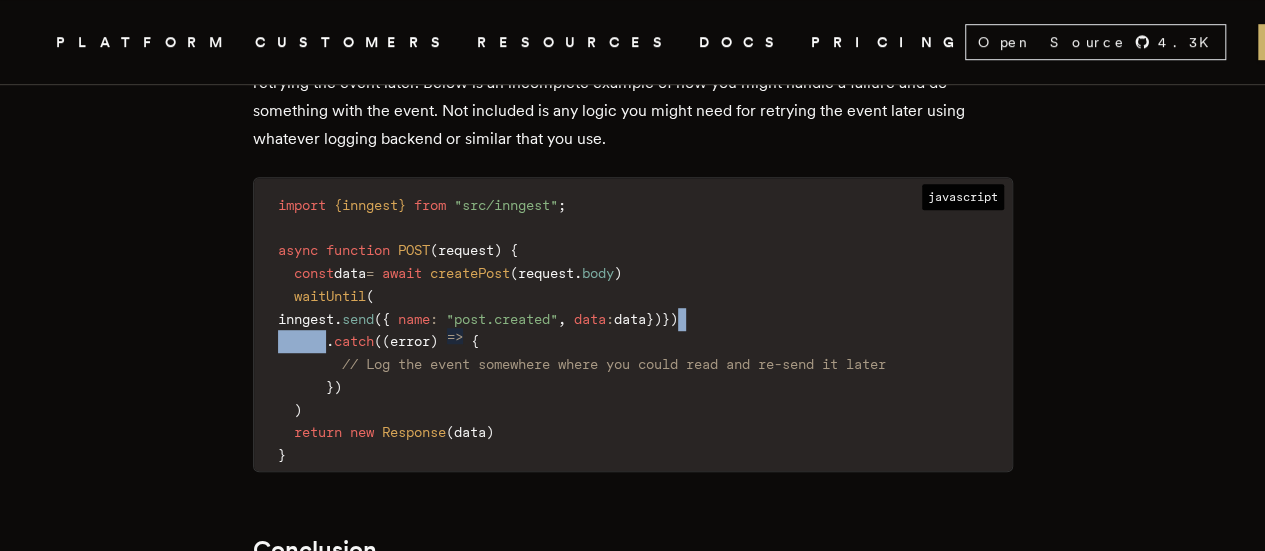 drag, startPoint x: 794, startPoint y: 321, endPoint x: 338, endPoint y: 331, distance: 456.10965 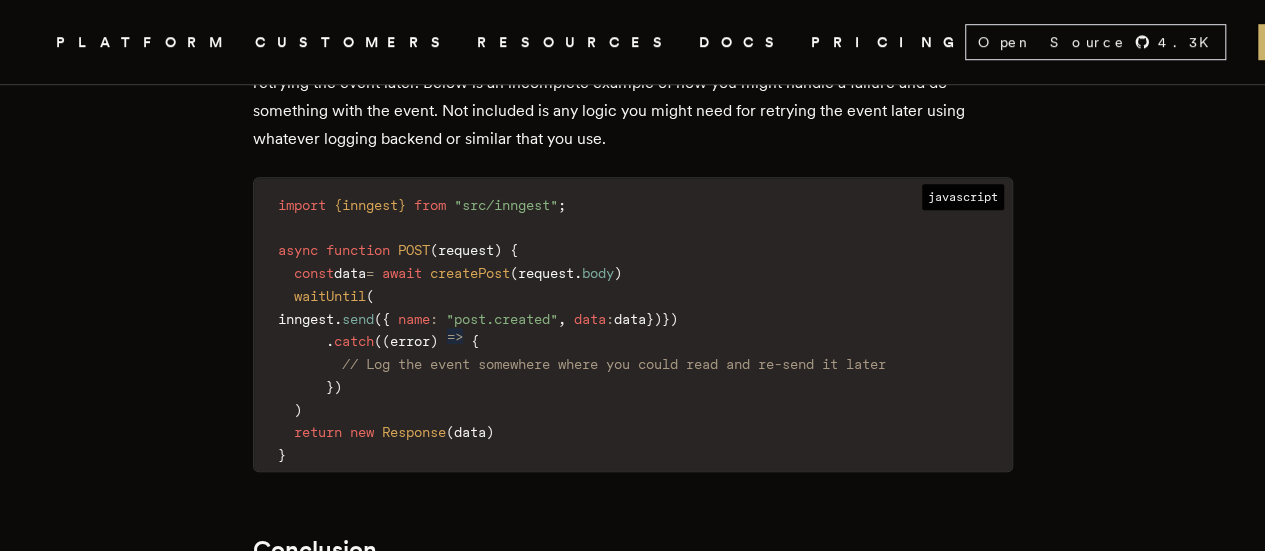 click on "error" at bounding box center (410, 341) 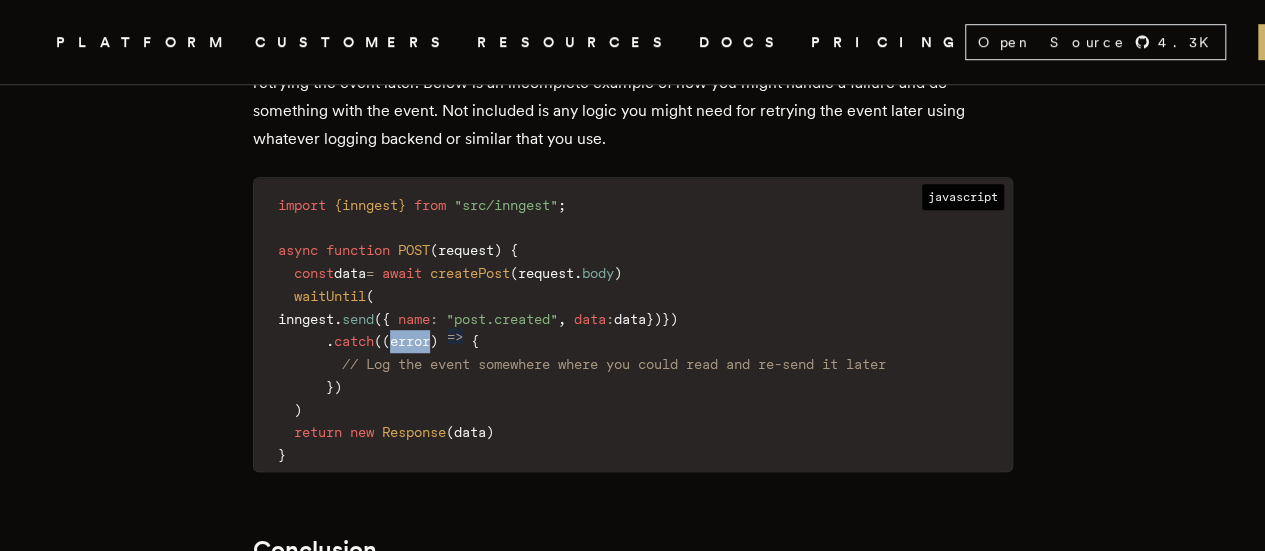 click on "error" at bounding box center [410, 341] 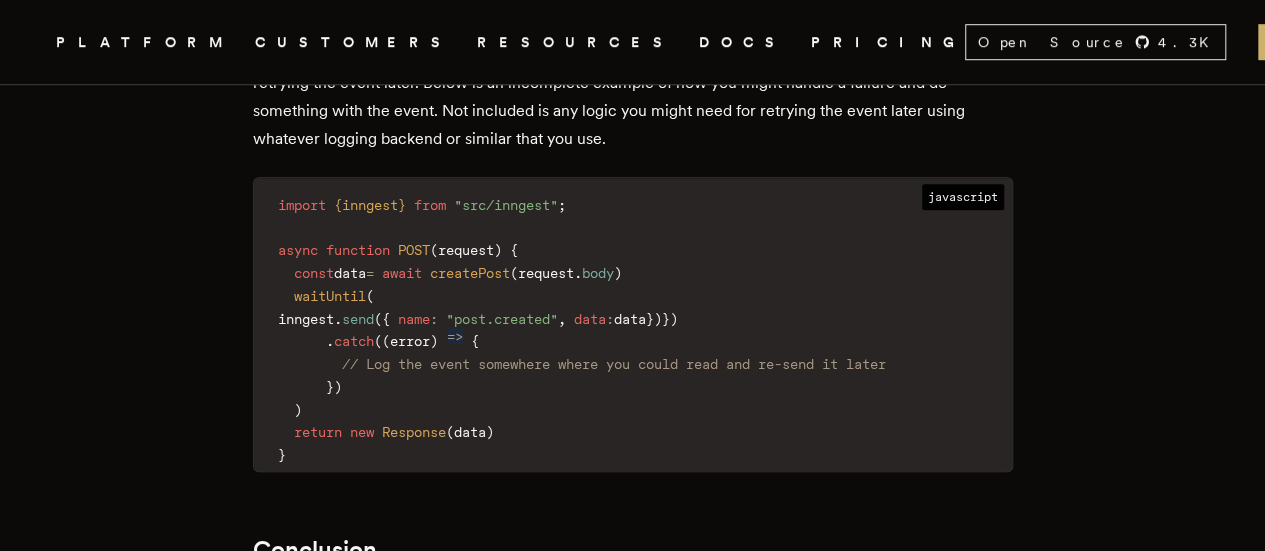click on "import { inngest } from "src/inngest";
async function POST ( request ) {
const data = await createPost ( request.body )
waitUntil (
inngest.send ( { name: "post.created", data: data } ) } )
.catch( ( error ) => {
// Log the event somewhere where you could read and re-send it later
} )
)
return new Response ( data )
}" at bounding box center [633, 330] 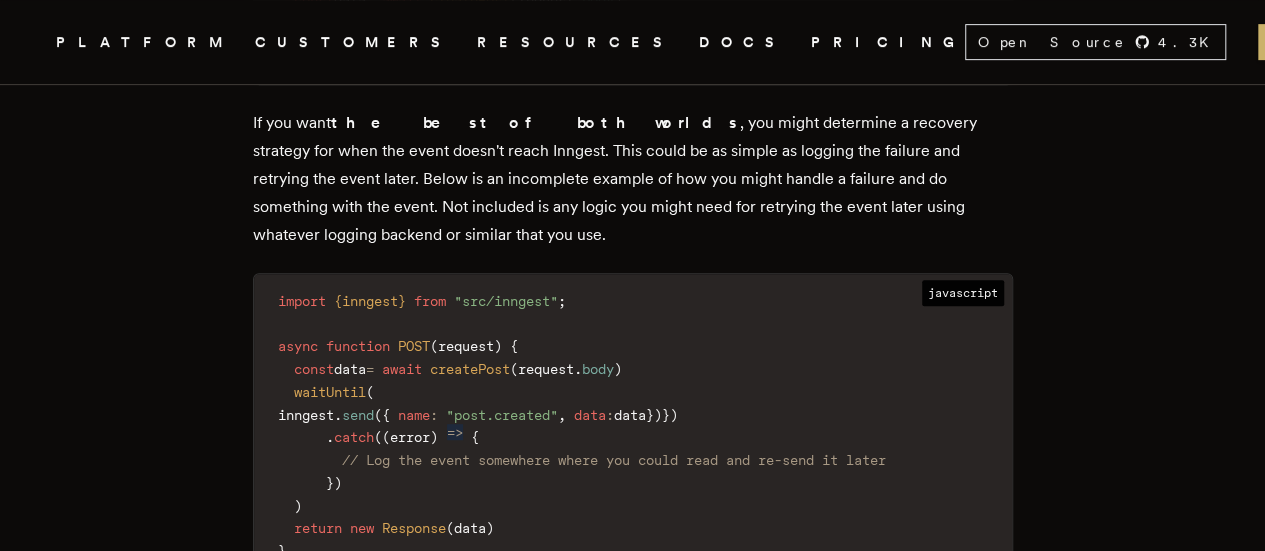 scroll, scrollTop: 4108, scrollLeft: 0, axis: vertical 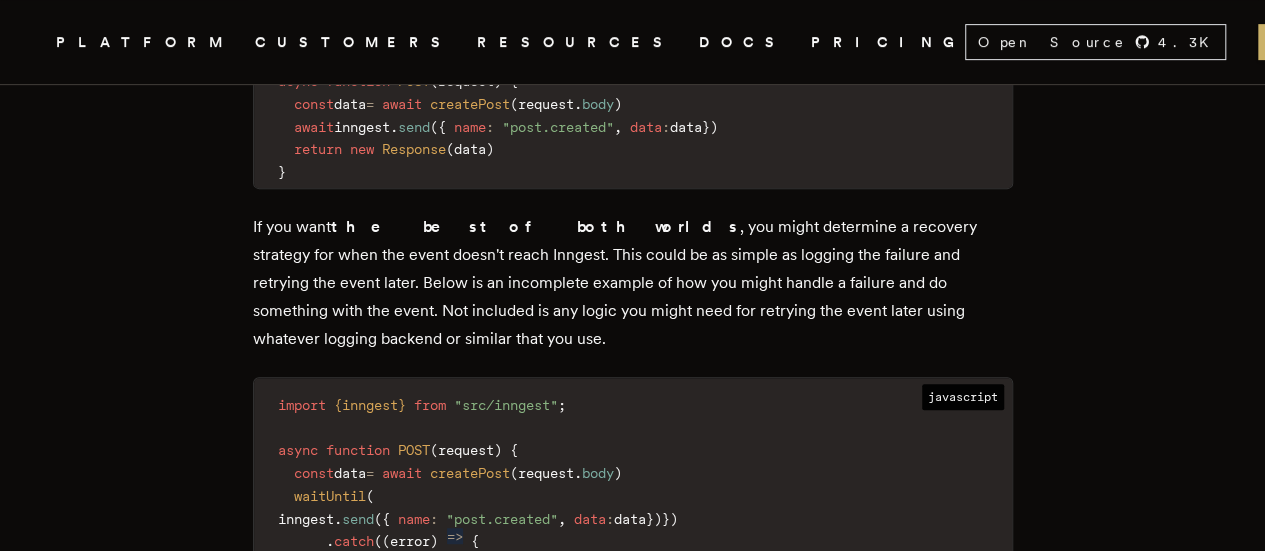click on "If you want  the best of both worlds , you might determine a recovery strategy for when the event doesn't reach Inngest. This could be as simple as logging the failure and retrying the event later. Below is an incomplete example of how you might handle a failure and do something with the event. Not included is any logic you might need for retrying the event later using whatever logging backend or similar that you use." at bounding box center [633, 283] 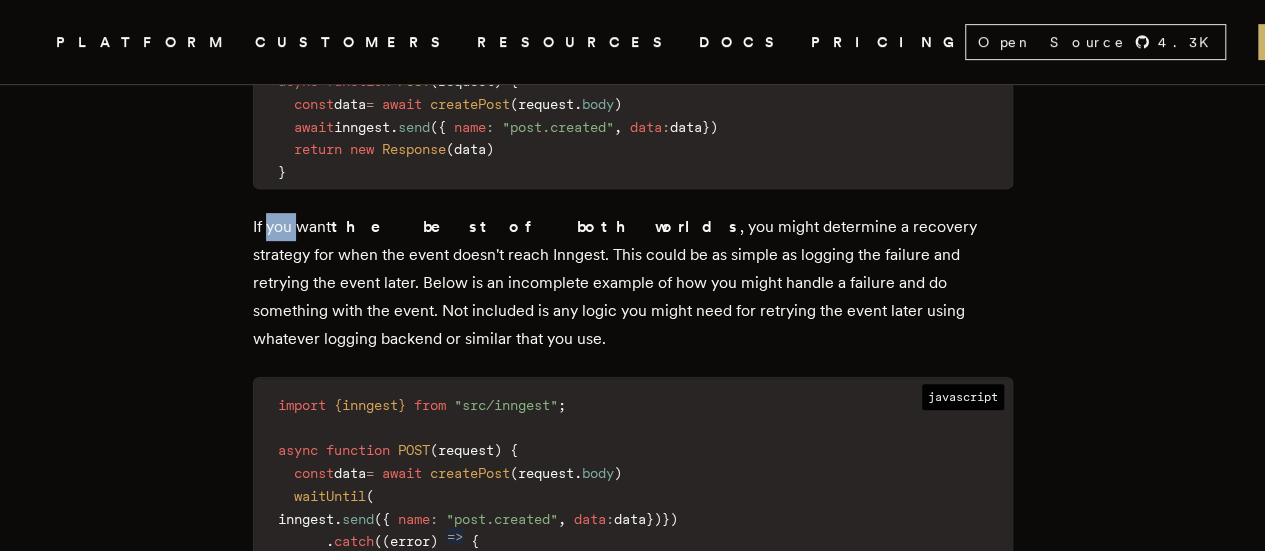 click on "If you want  the best of both worlds , you might determine a recovery strategy for when the event doesn't reach Inngest. This could be as simple as logging the failure and retrying the event later. Below is an incomplete example of how you might handle a failure and do something with the event. Not included is any logic you might need for retrying the event later using whatever logging backend or similar that you use." at bounding box center [633, 283] 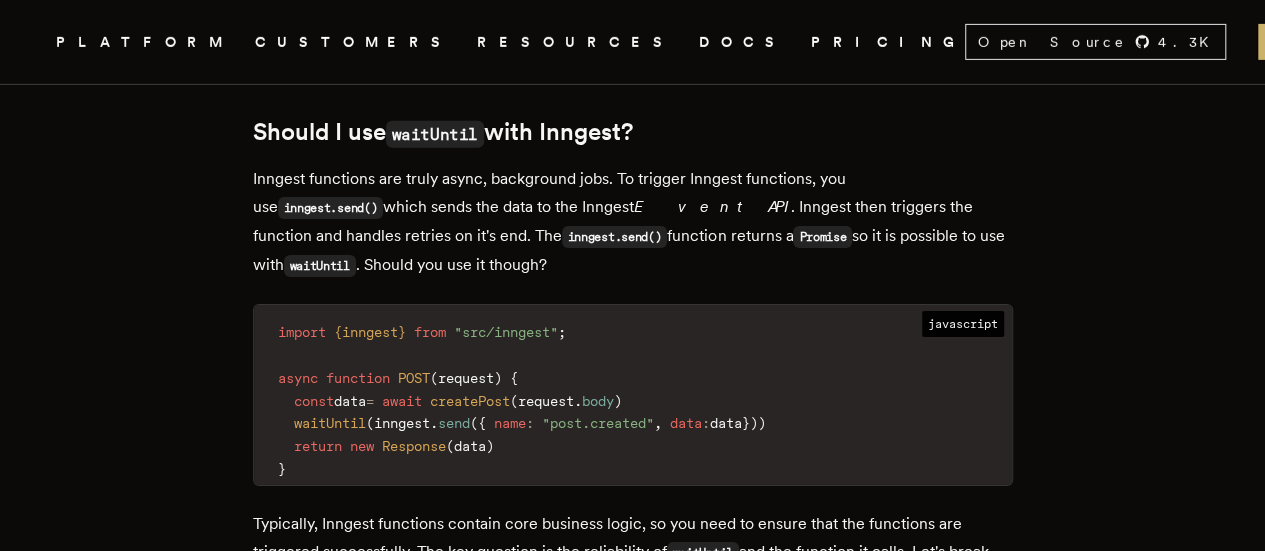 scroll, scrollTop: 3108, scrollLeft: 0, axis: vertical 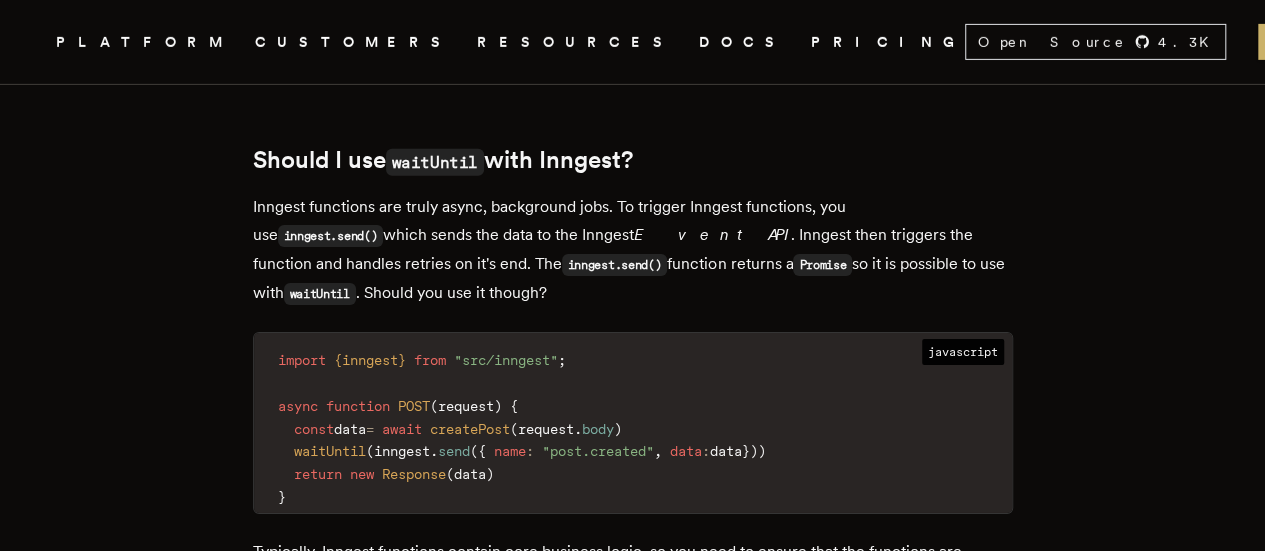 click on "createPost" at bounding box center (470, 429) 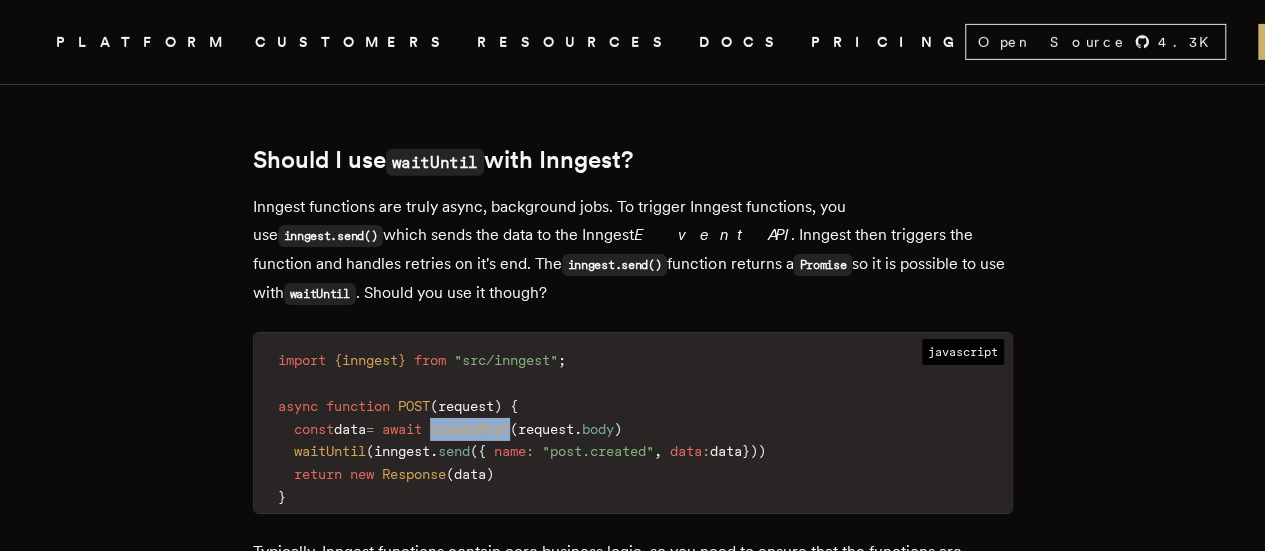 click on "createPost" at bounding box center [470, 429] 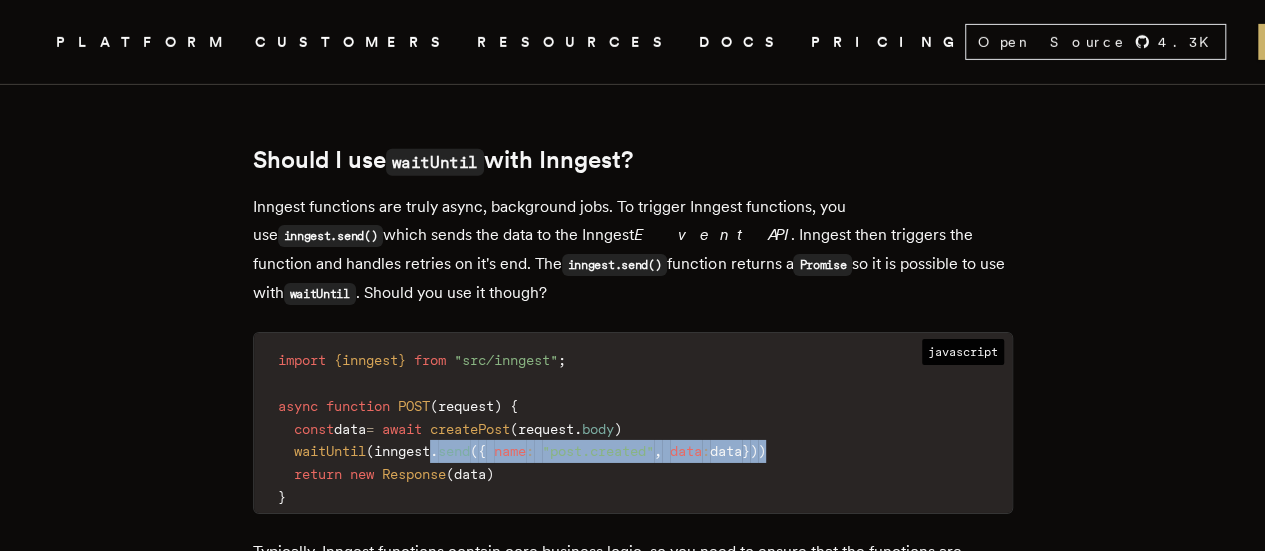 drag, startPoint x: 826, startPoint y: 441, endPoint x: 361, endPoint y: 434, distance: 465.05267 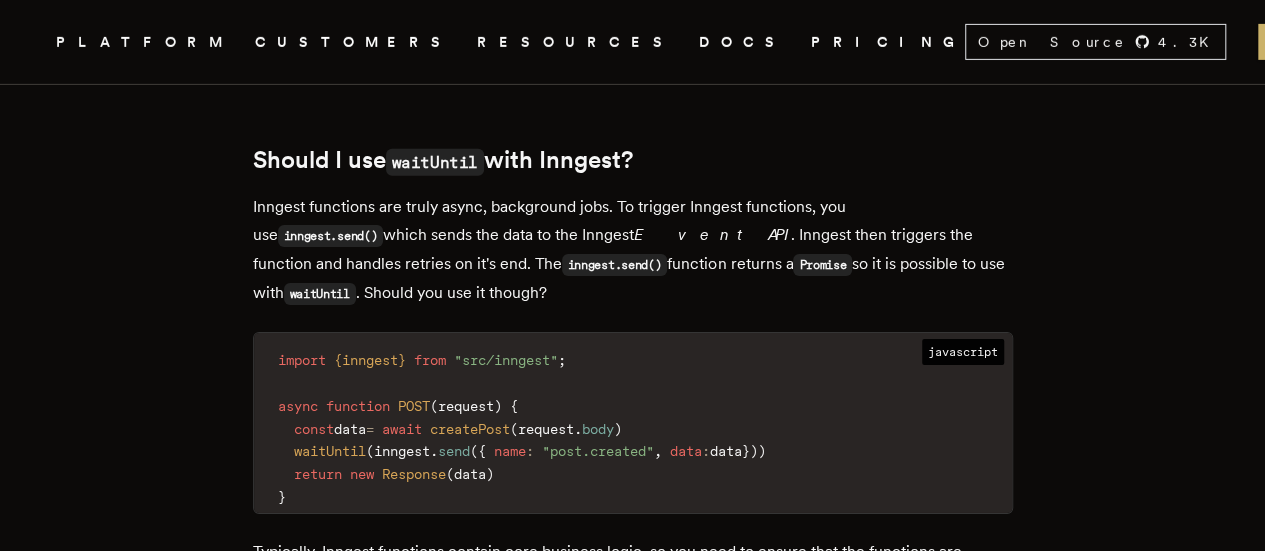 click on "request" at bounding box center (466, 406) 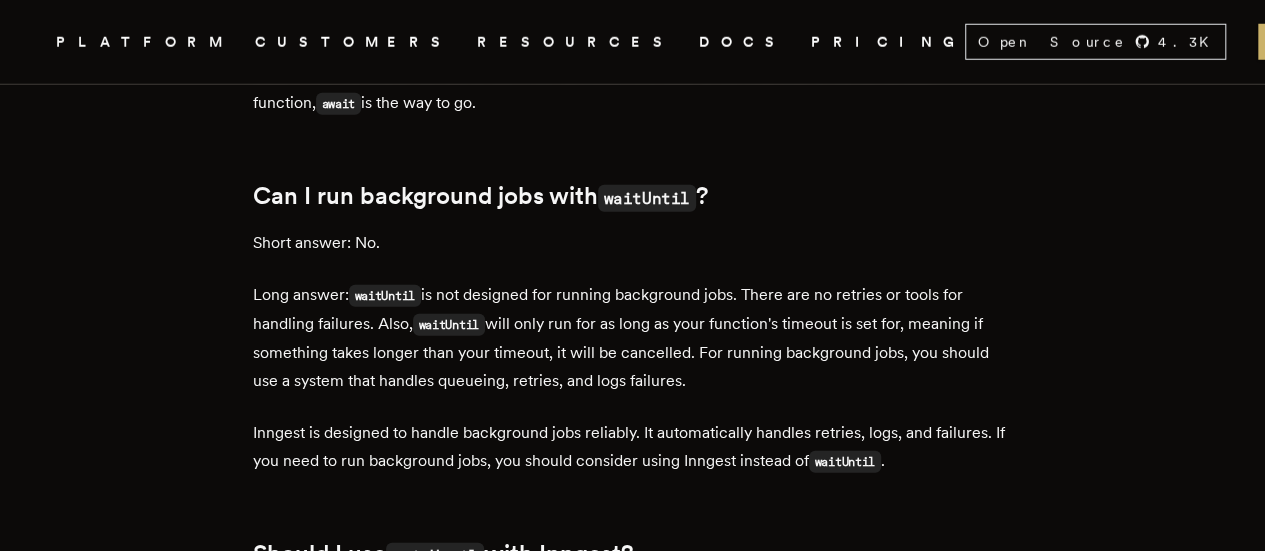 scroll, scrollTop: 2708, scrollLeft: 0, axis: vertical 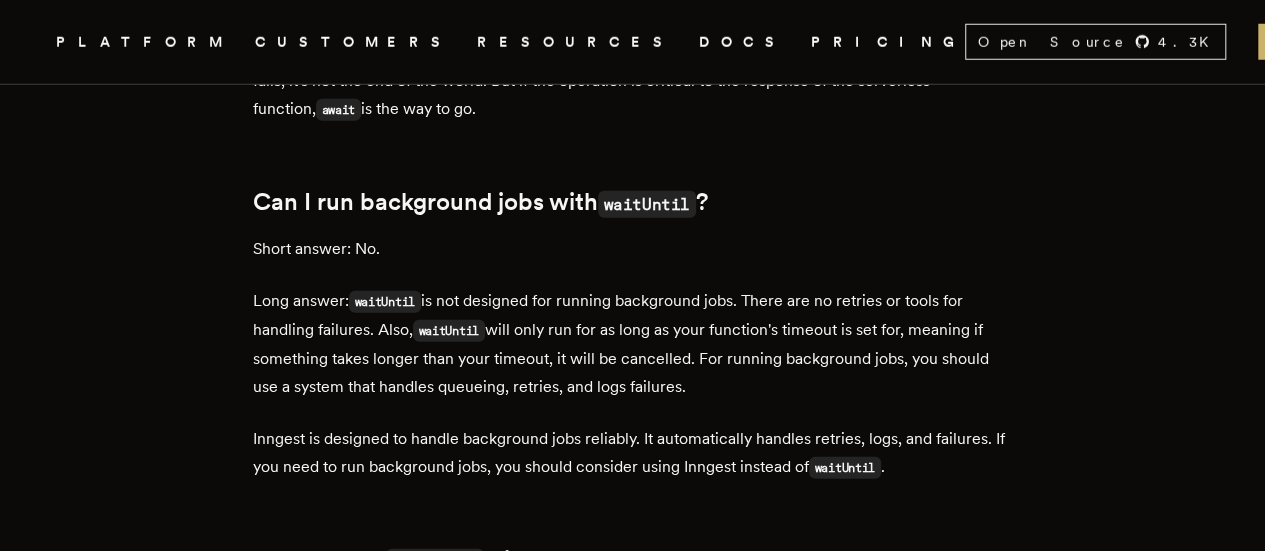 click on "Short answer: No." at bounding box center (633, 249) 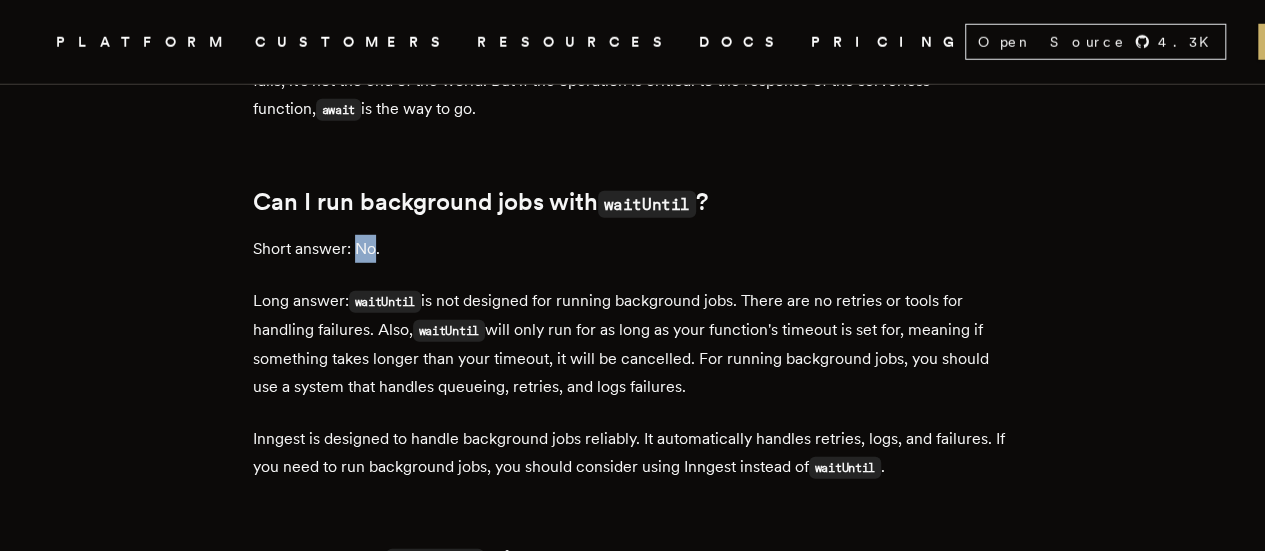 click on "Short answer: No." at bounding box center (633, 249) 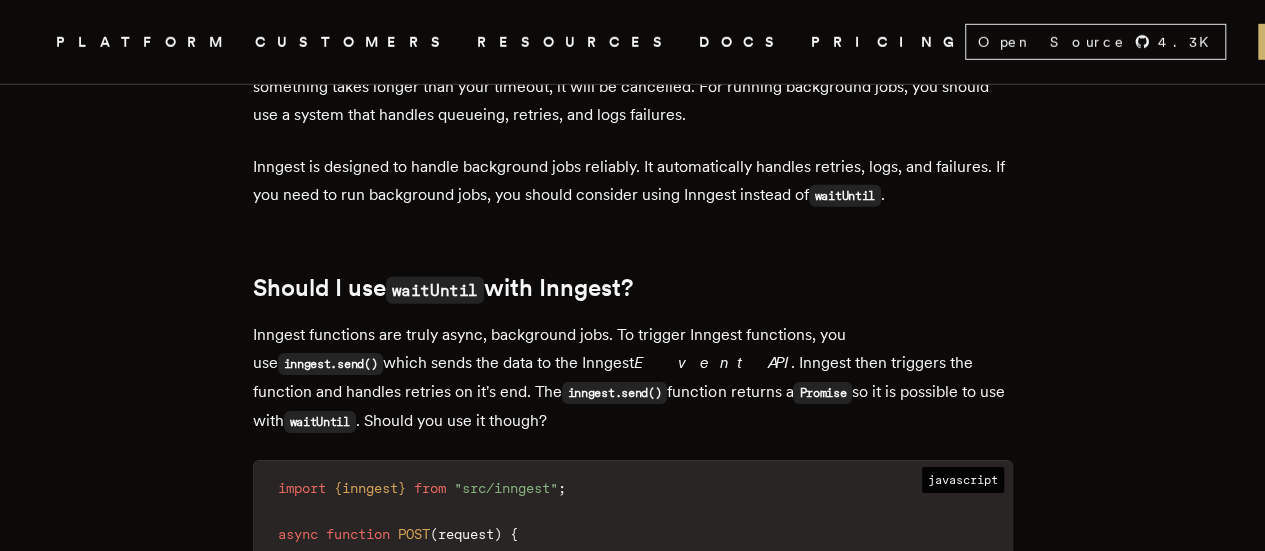 scroll, scrollTop: 3008, scrollLeft: 0, axis: vertical 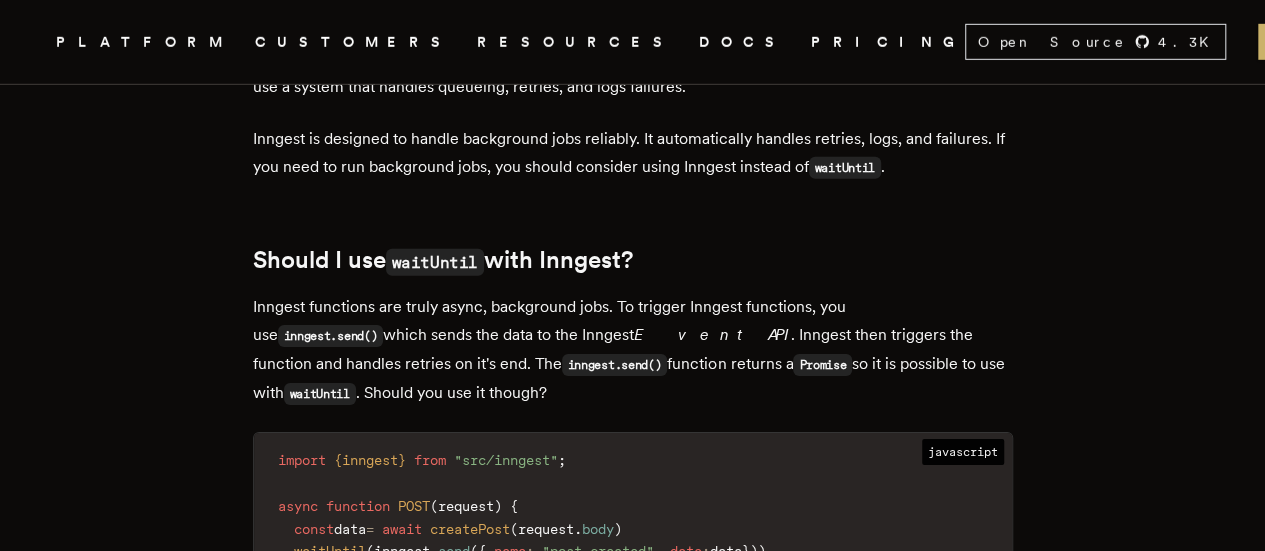 click on "Should I use  waitUntil  with Inngest?" at bounding box center [633, 261] 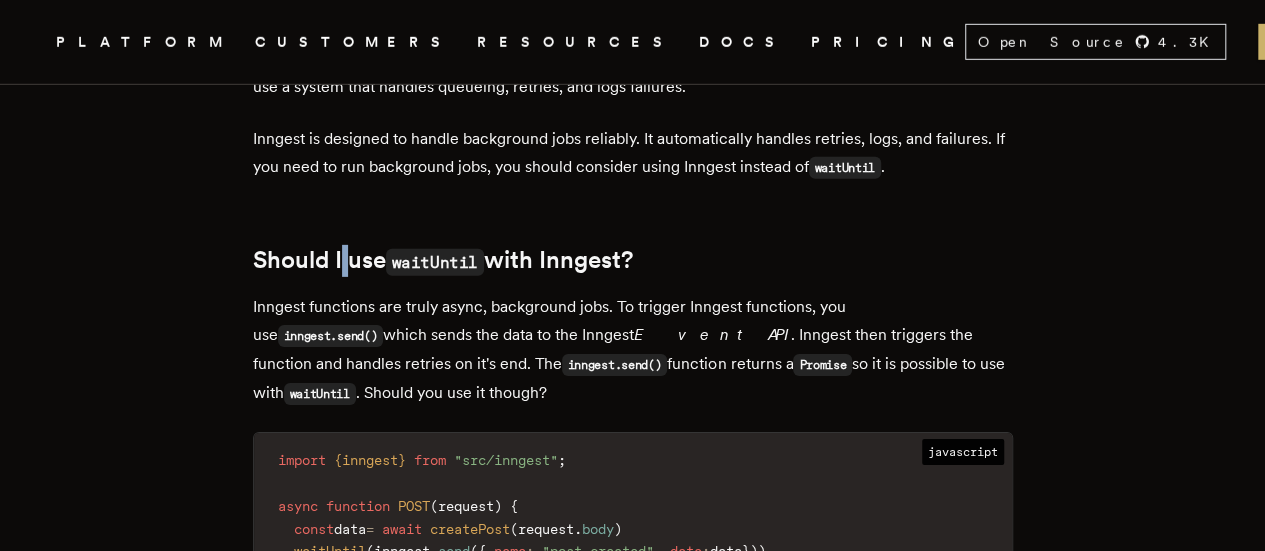 click on "Should I use  waitUntil  with Inngest?" at bounding box center (633, 261) 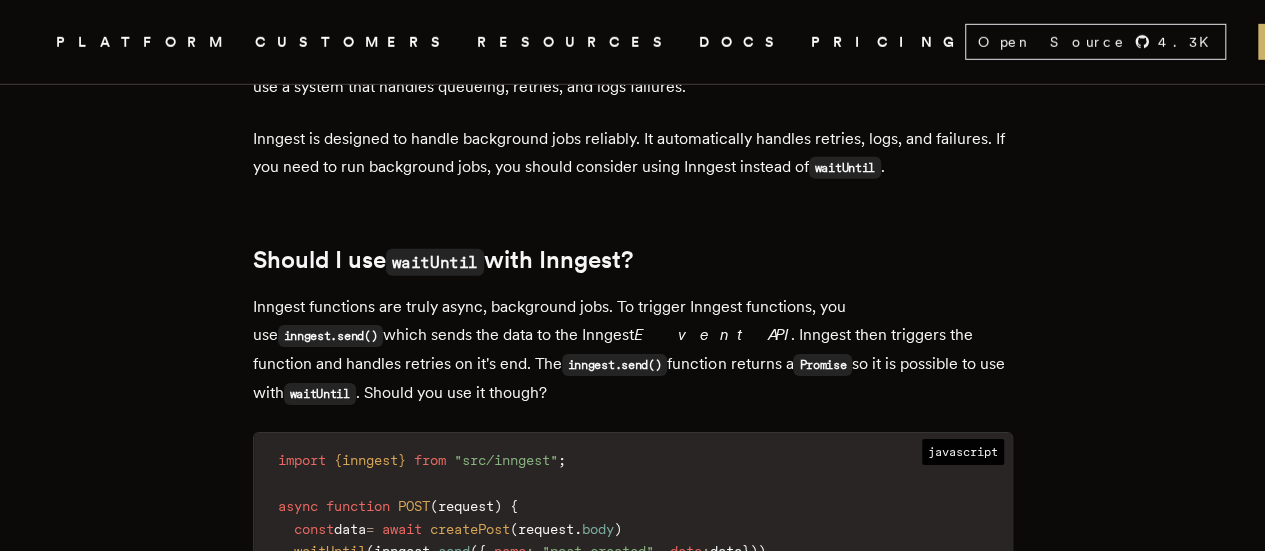 click on "Should I use  waitUntil  with Inngest?" at bounding box center [633, 261] 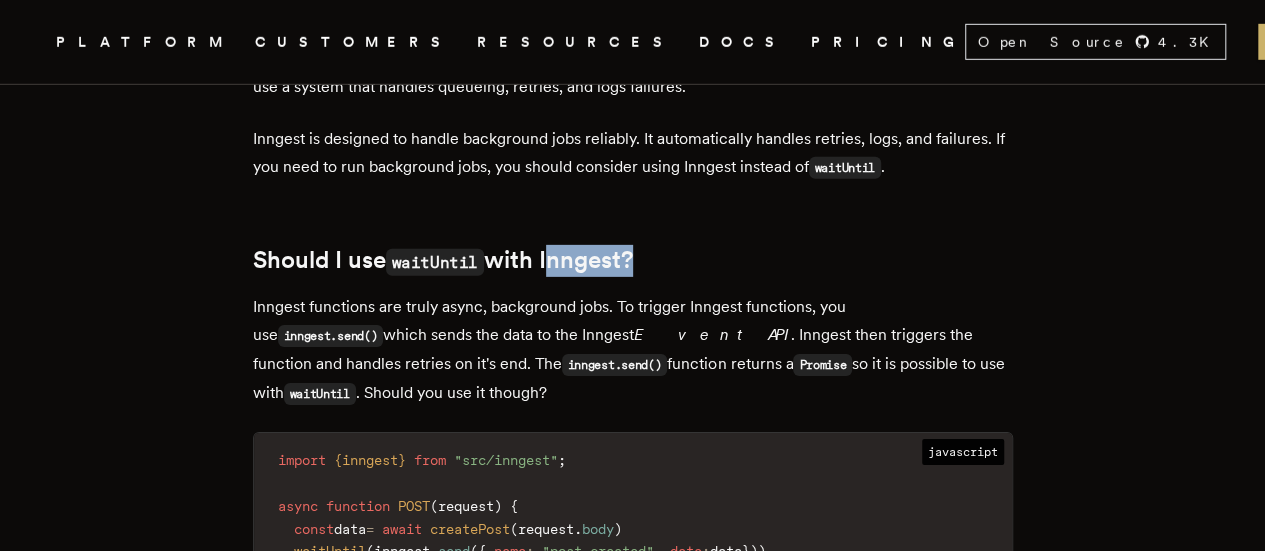 click on "Should I use  waitUntil  with Inngest?" at bounding box center [633, 261] 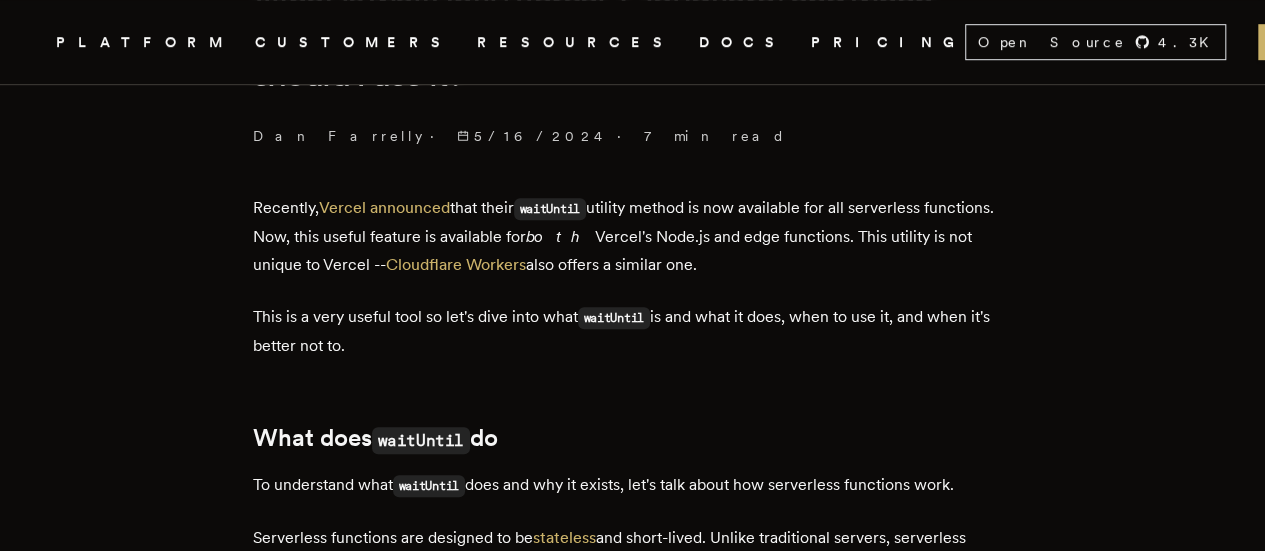 scroll, scrollTop: 708, scrollLeft: 0, axis: vertical 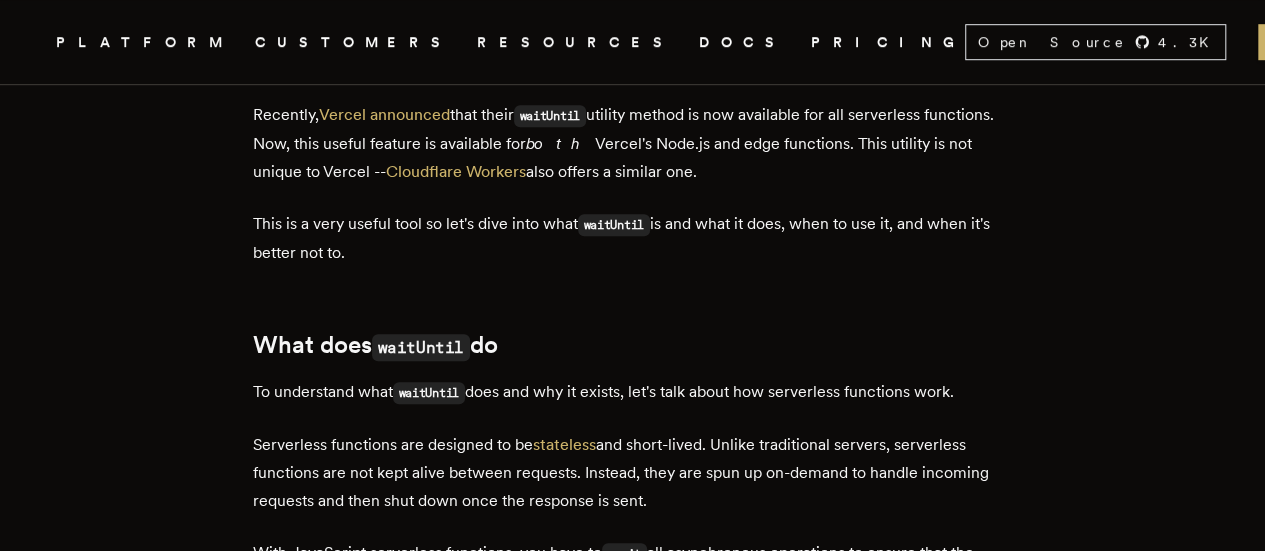 click on "What does  waitUntil  do" at bounding box center [633, 346] 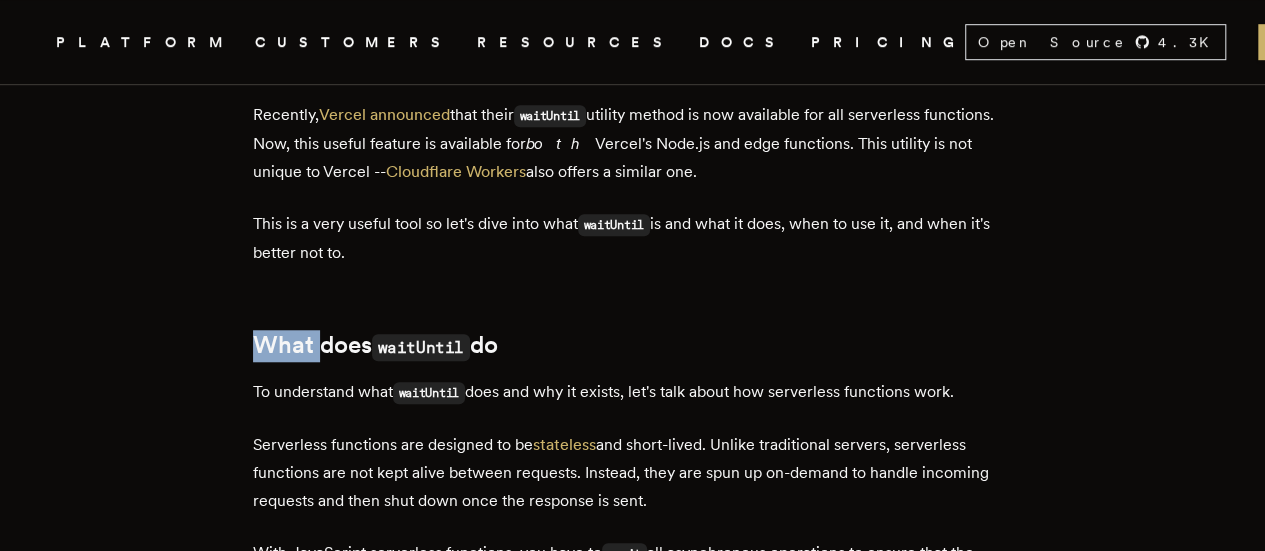 click on "What does  waitUntil  do" at bounding box center [633, 346] 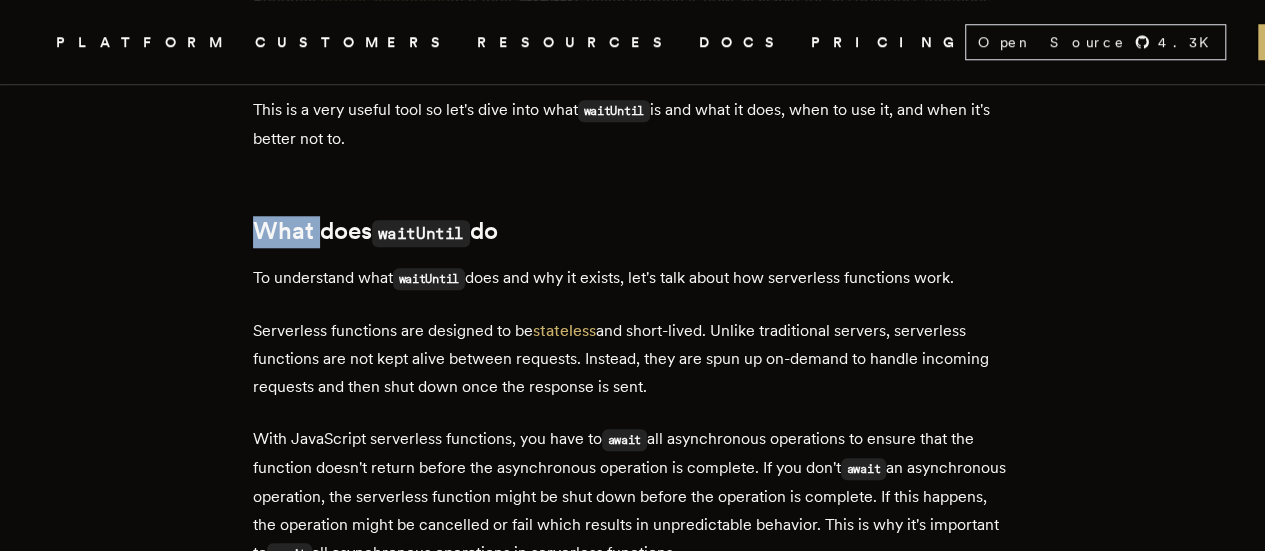 scroll, scrollTop: 1008, scrollLeft: 0, axis: vertical 